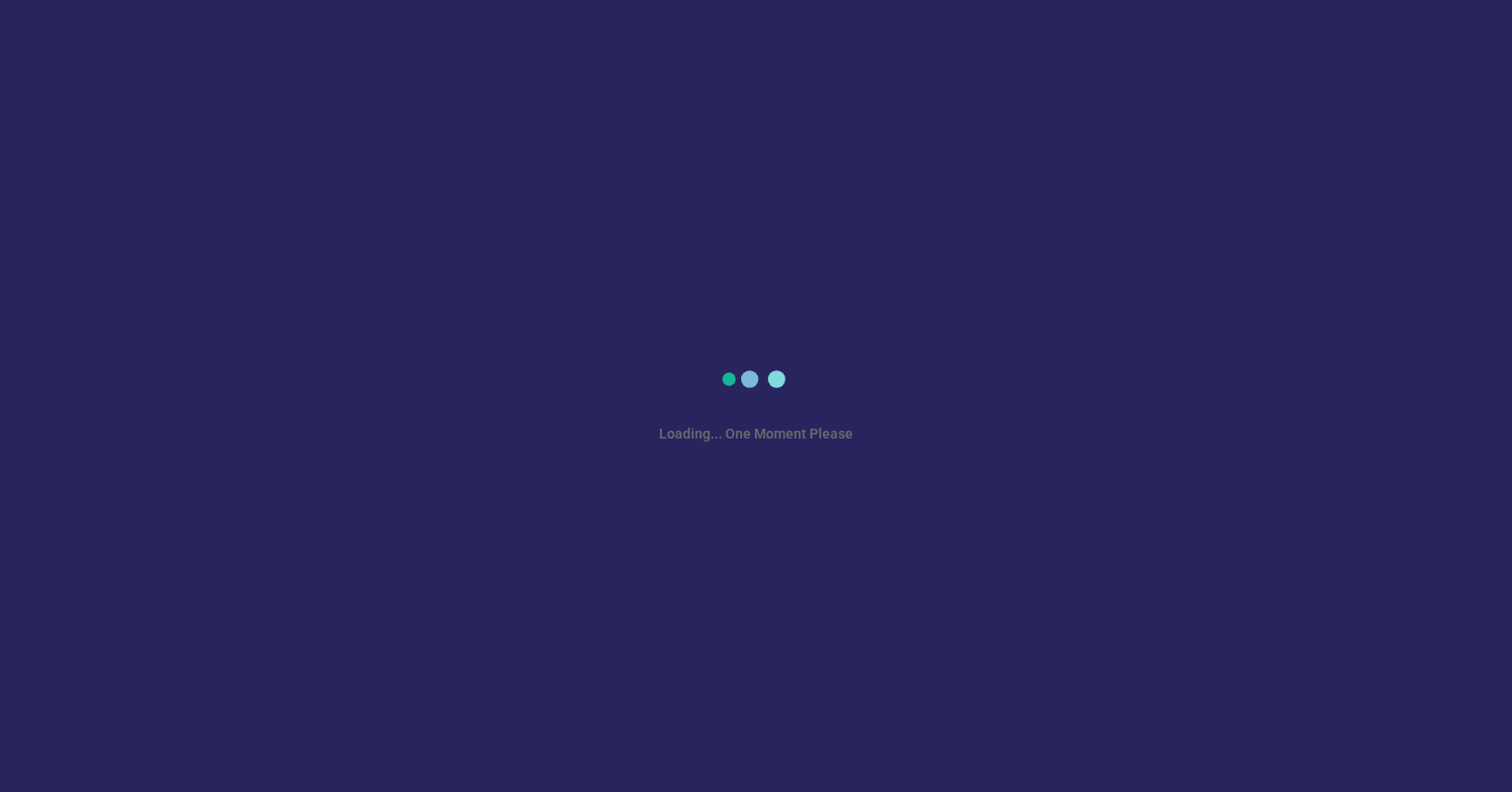 scroll, scrollTop: 0, scrollLeft: 0, axis: both 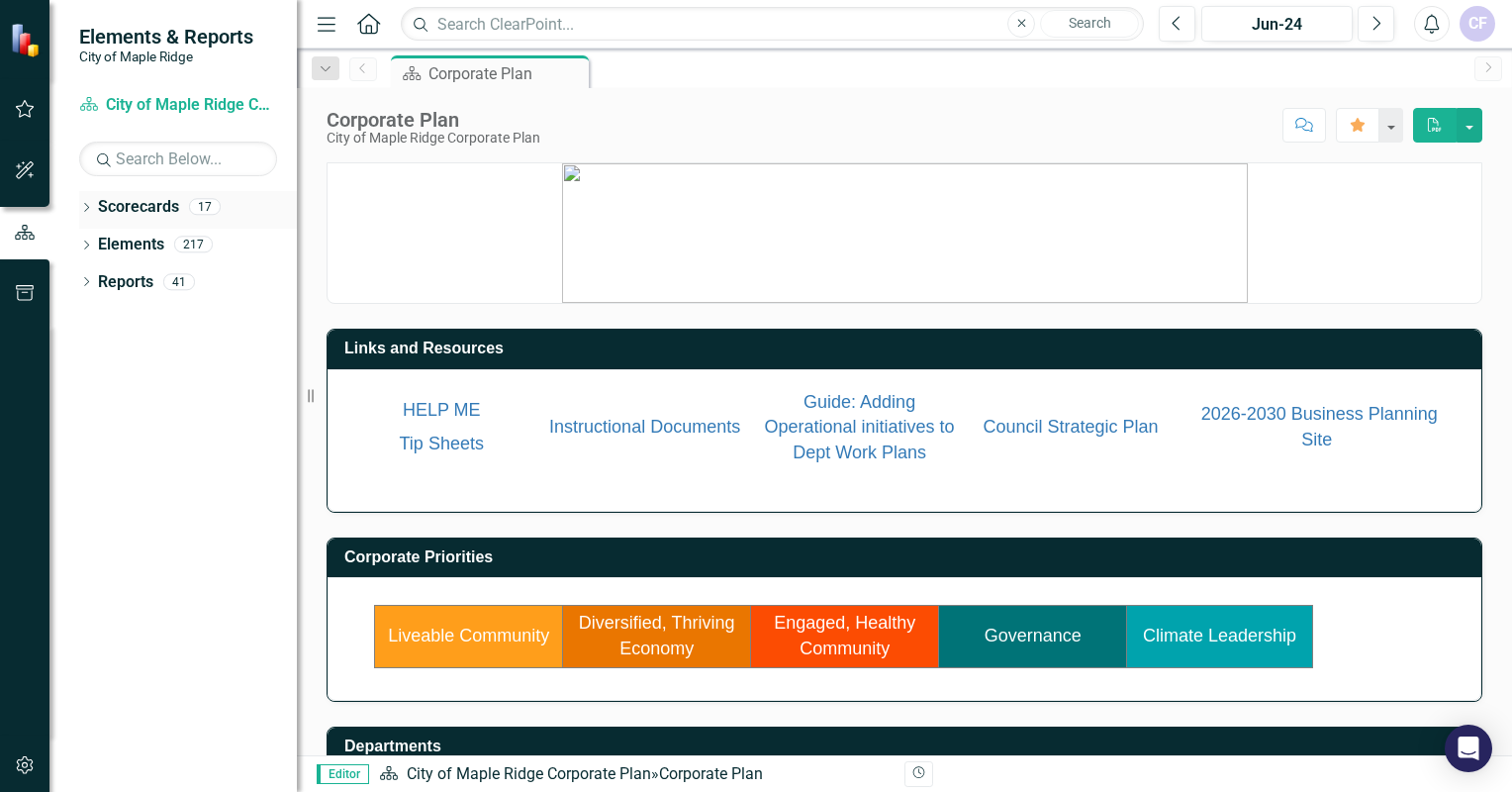 click on "Dropdown" at bounding box center [86, 209] 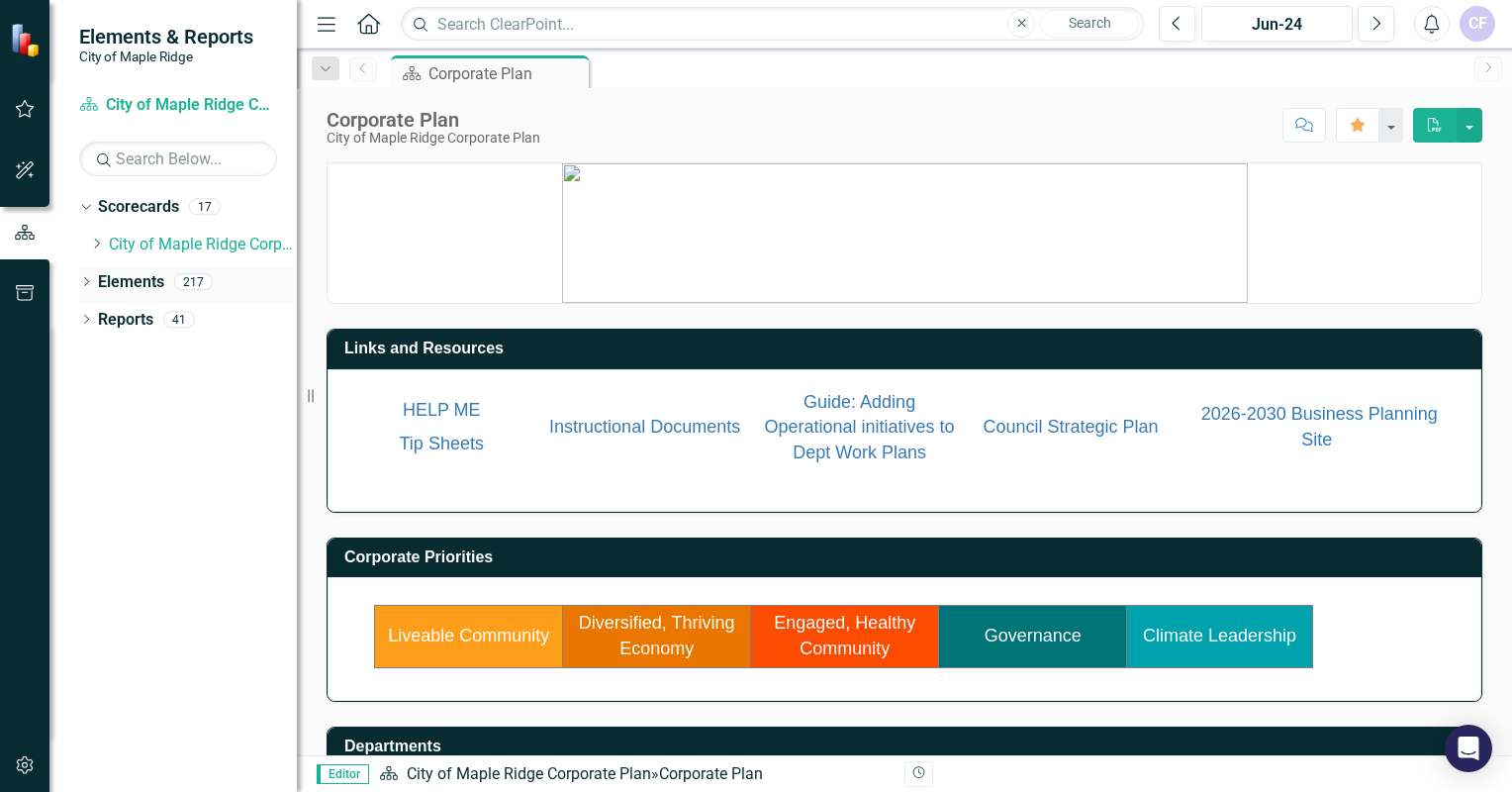 click on "Dropdown" 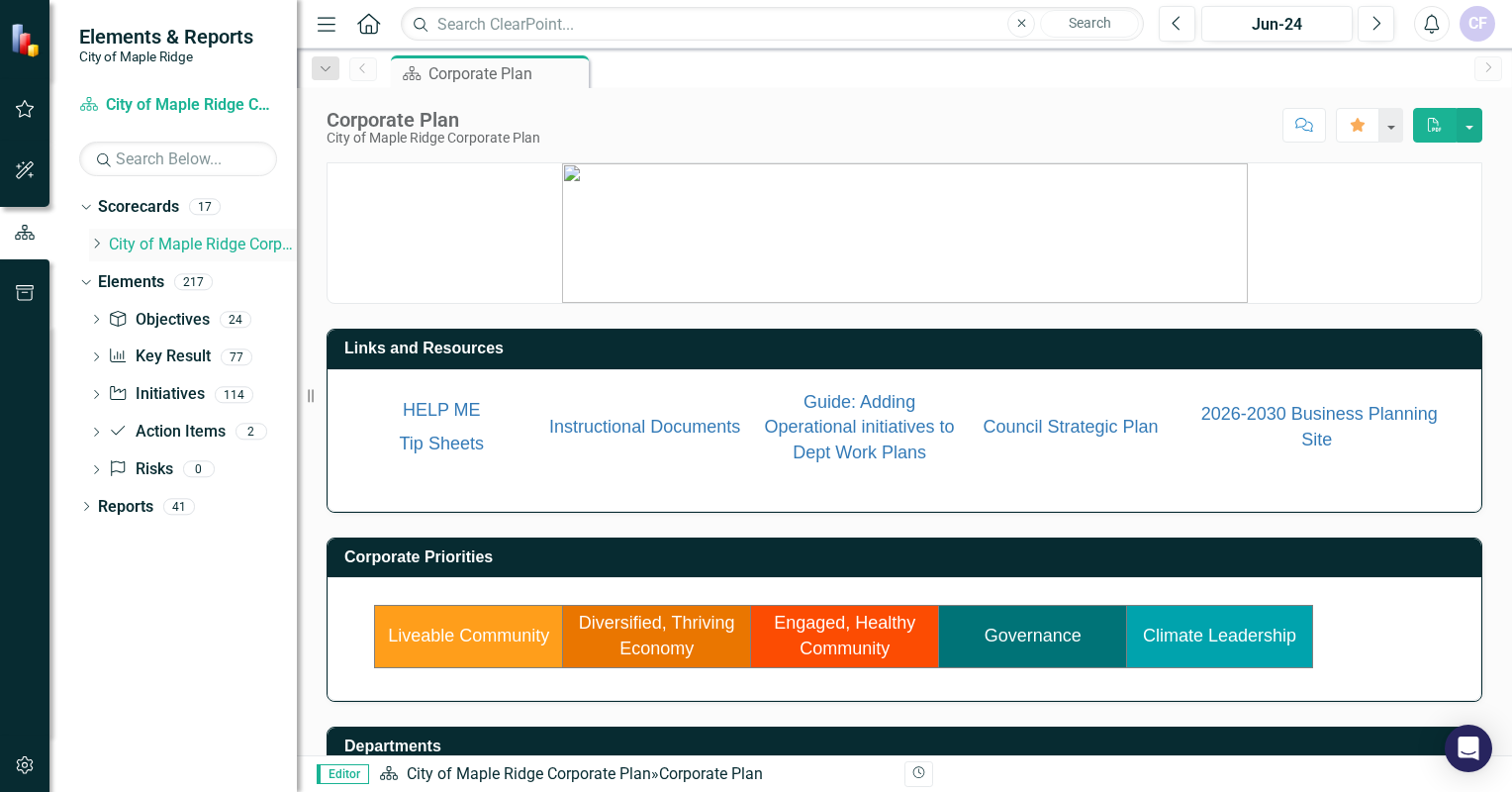 click on "Dropdown" at bounding box center [96, 245] 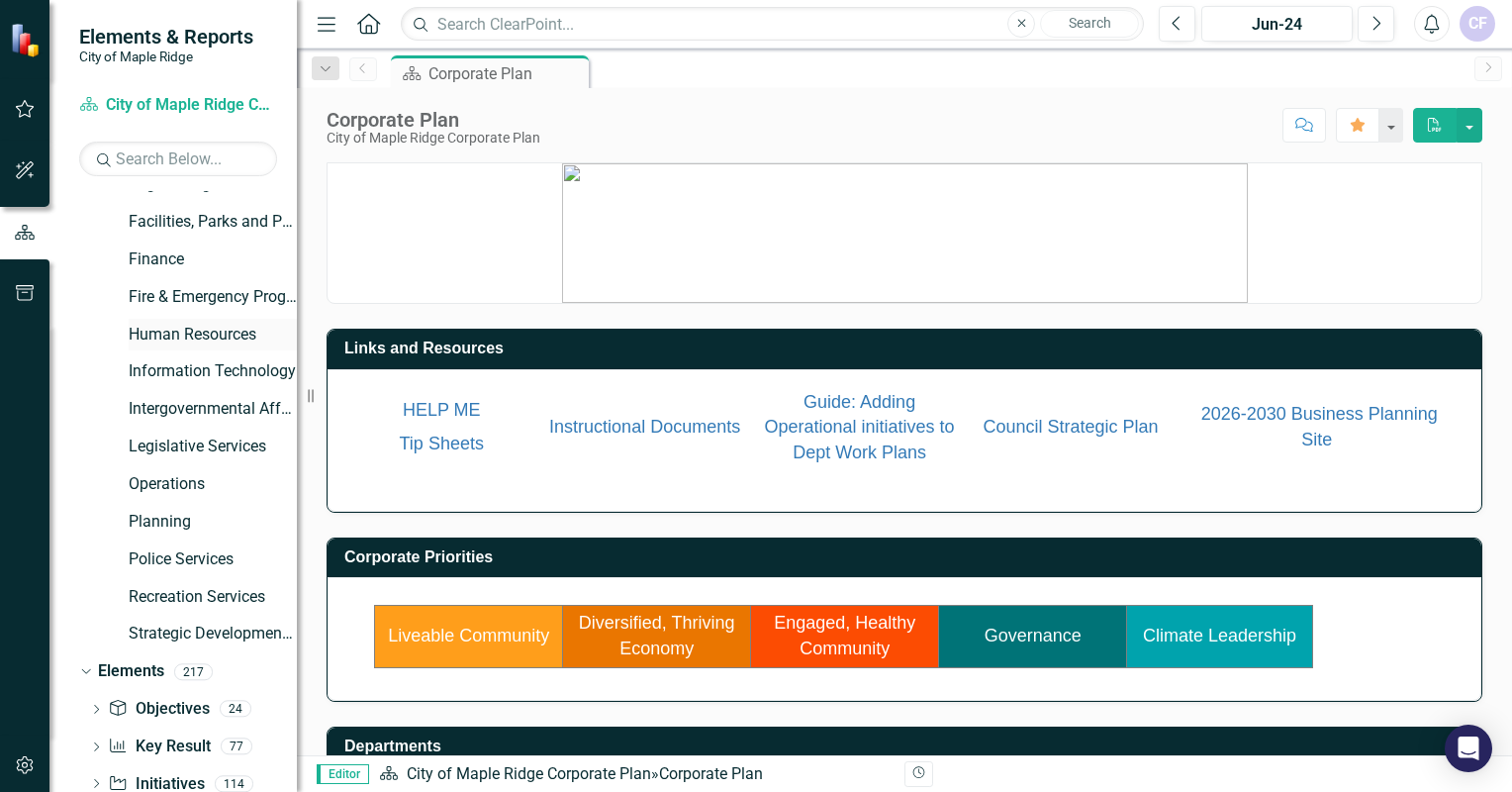 scroll, scrollTop: 210, scrollLeft: 0, axis: vertical 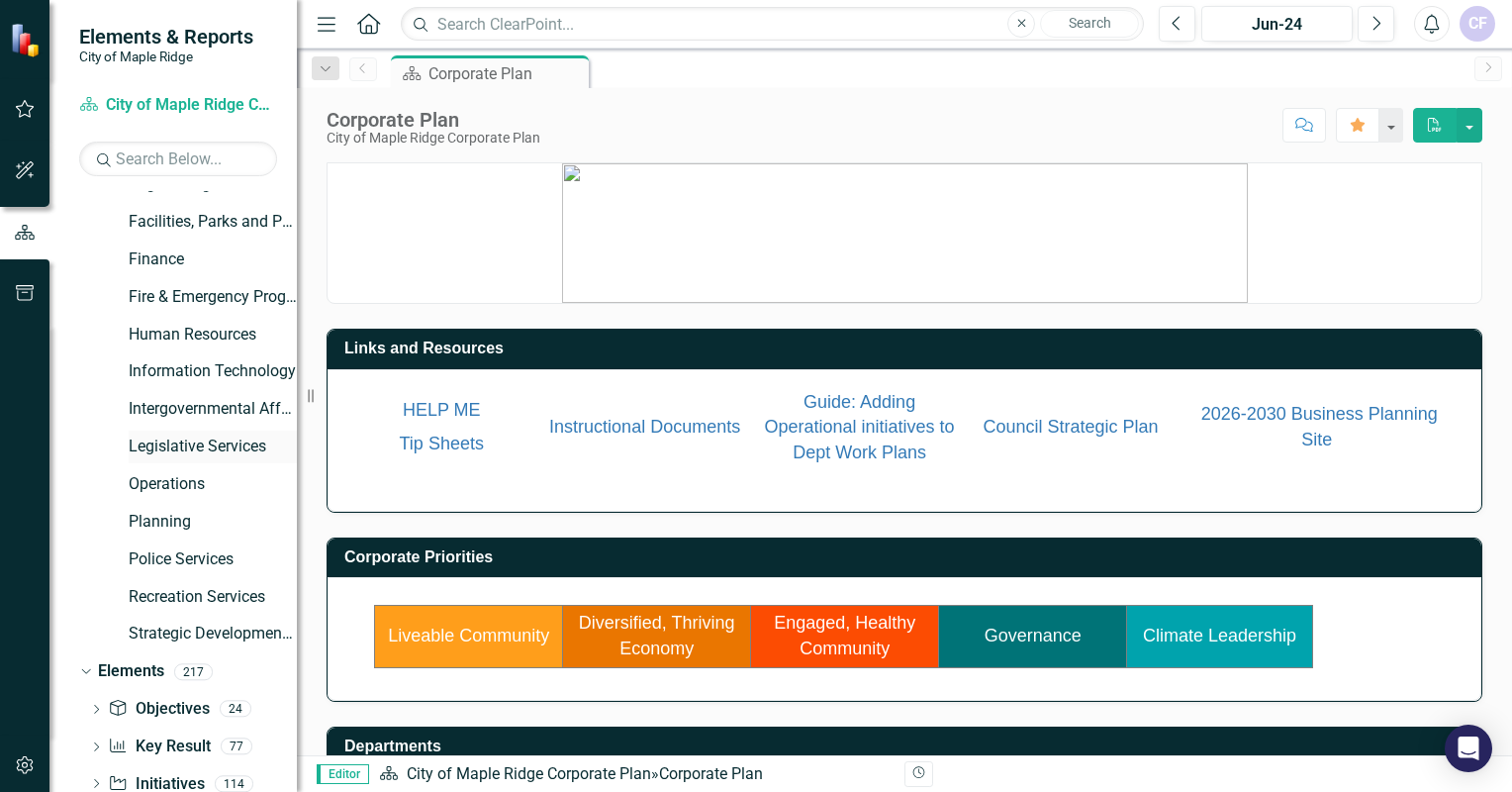 click on "Legislative Services" at bounding box center (213, 446) 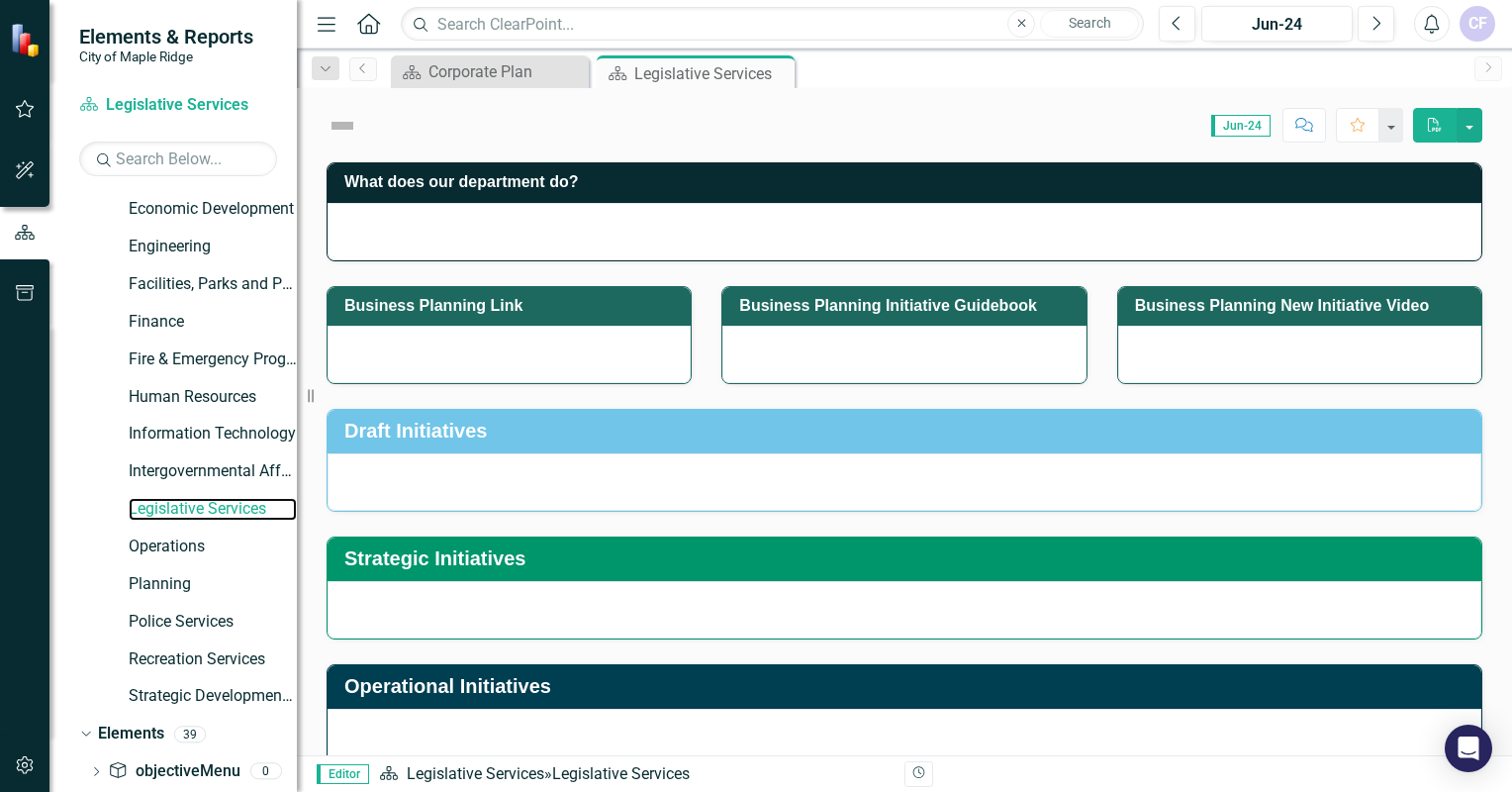 scroll, scrollTop: 210, scrollLeft: 0, axis: vertical 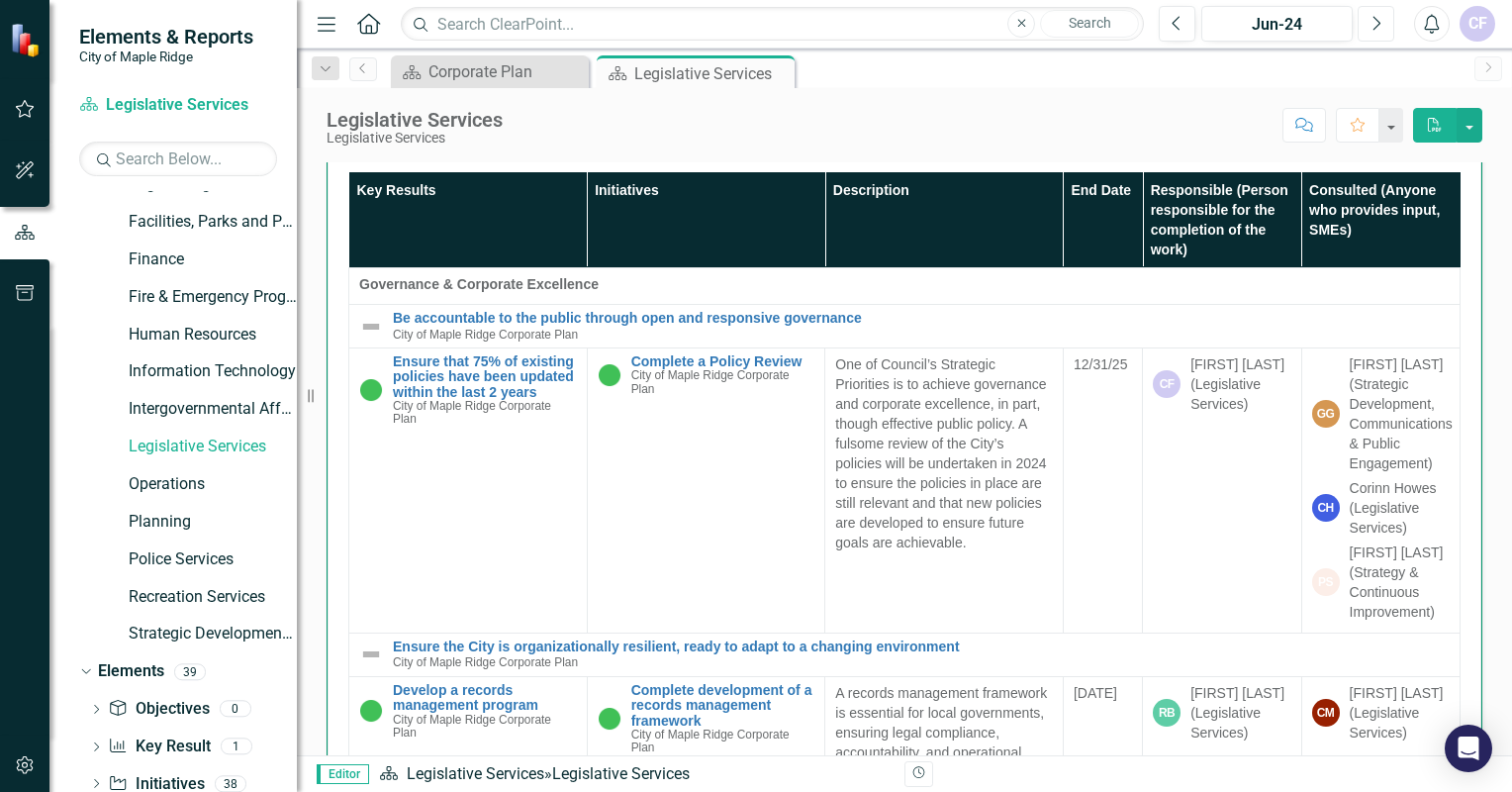 click on "Next" at bounding box center [1375, 24] 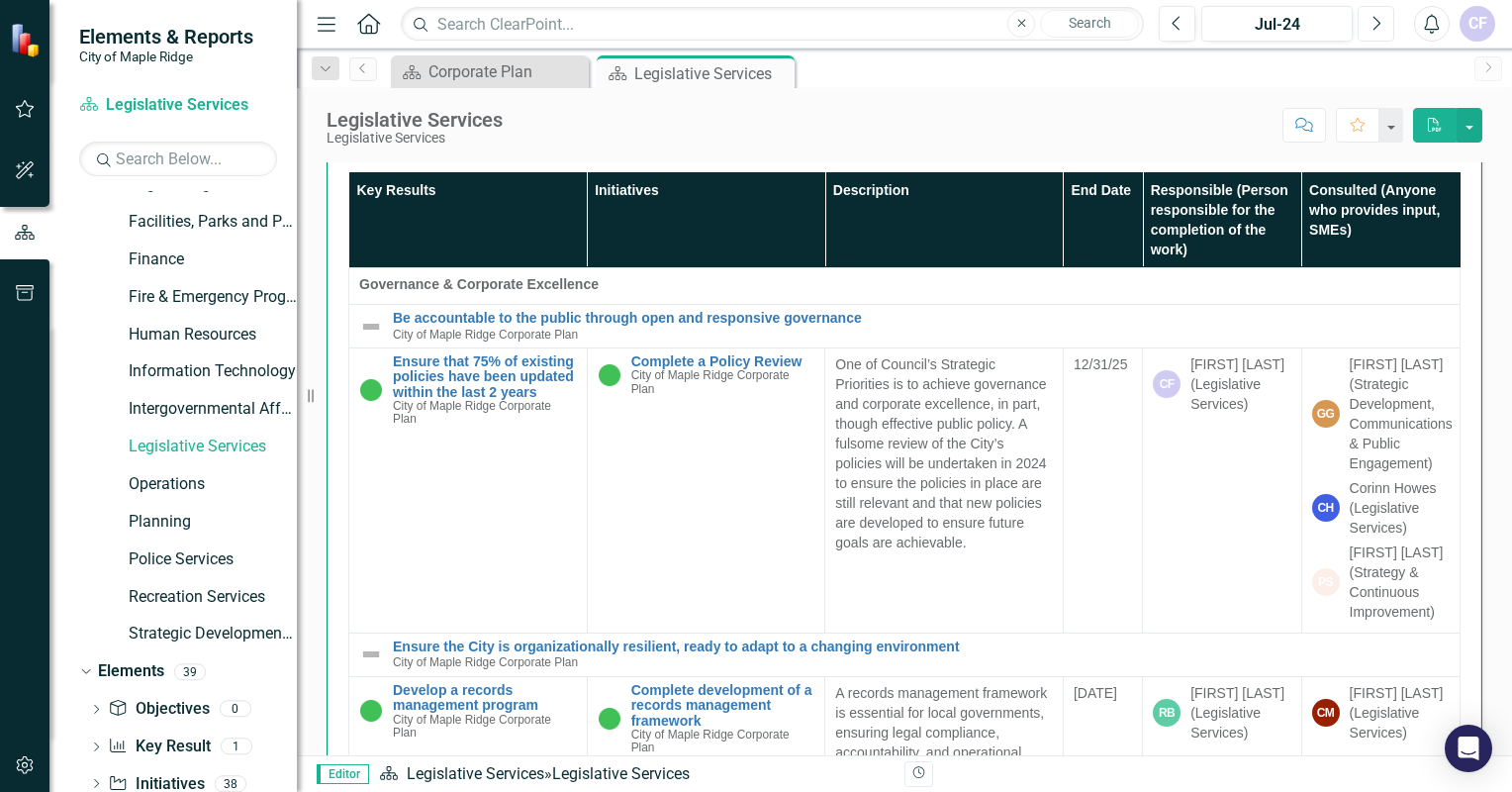 click on "Next" at bounding box center [1375, 24] 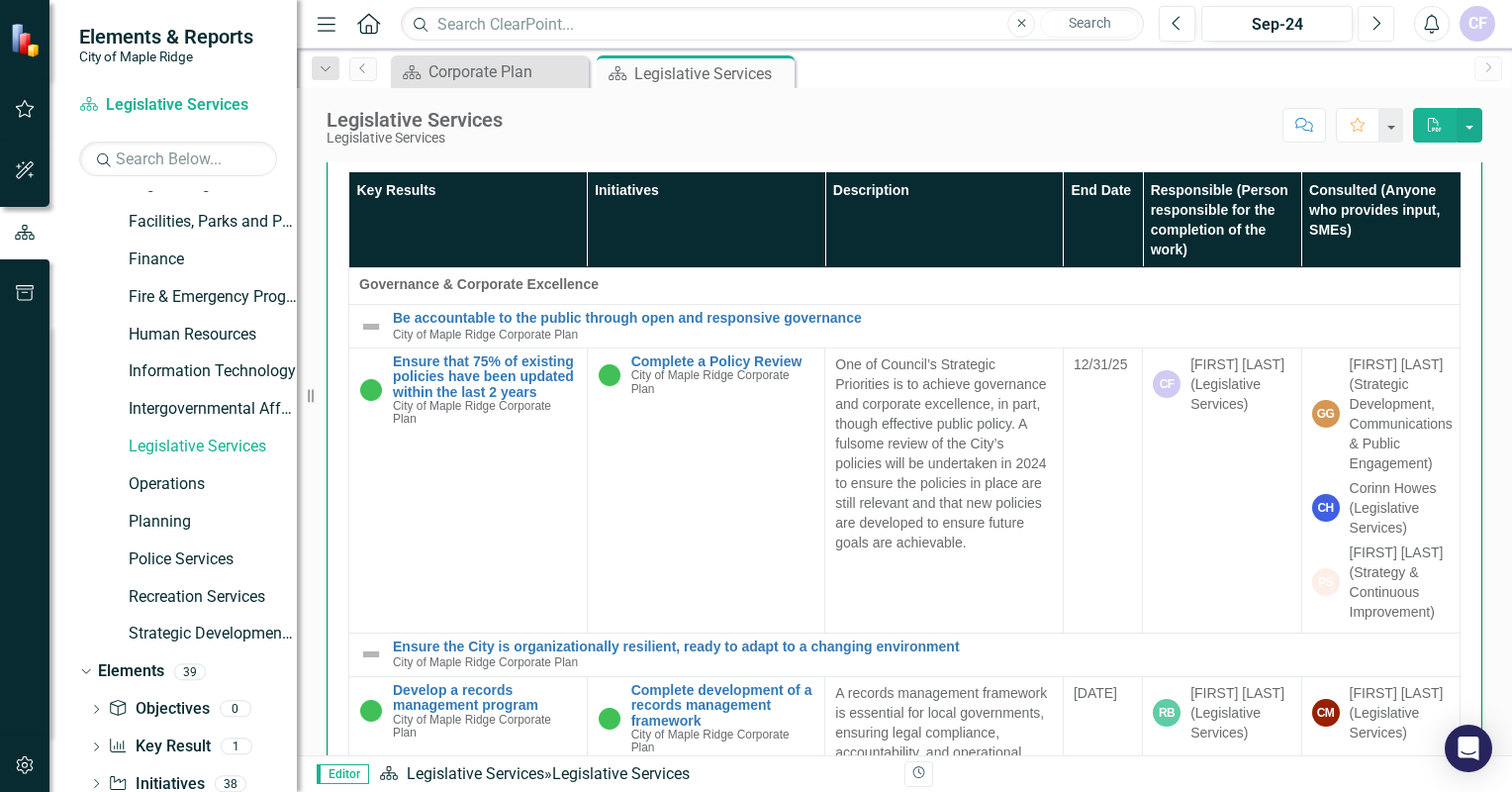 click on "Next" at bounding box center [1375, 24] 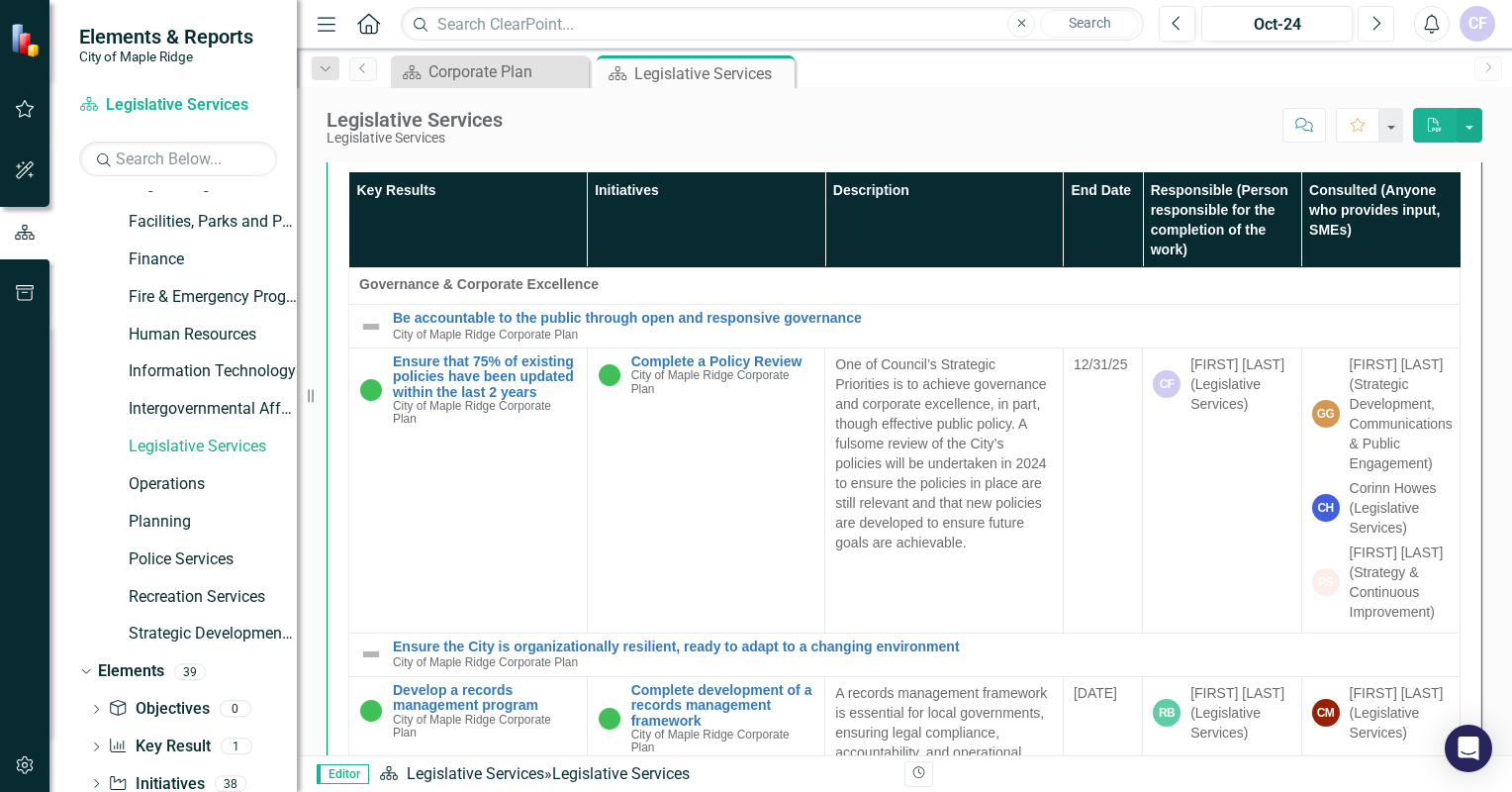 click on "Next" at bounding box center (1375, 24) 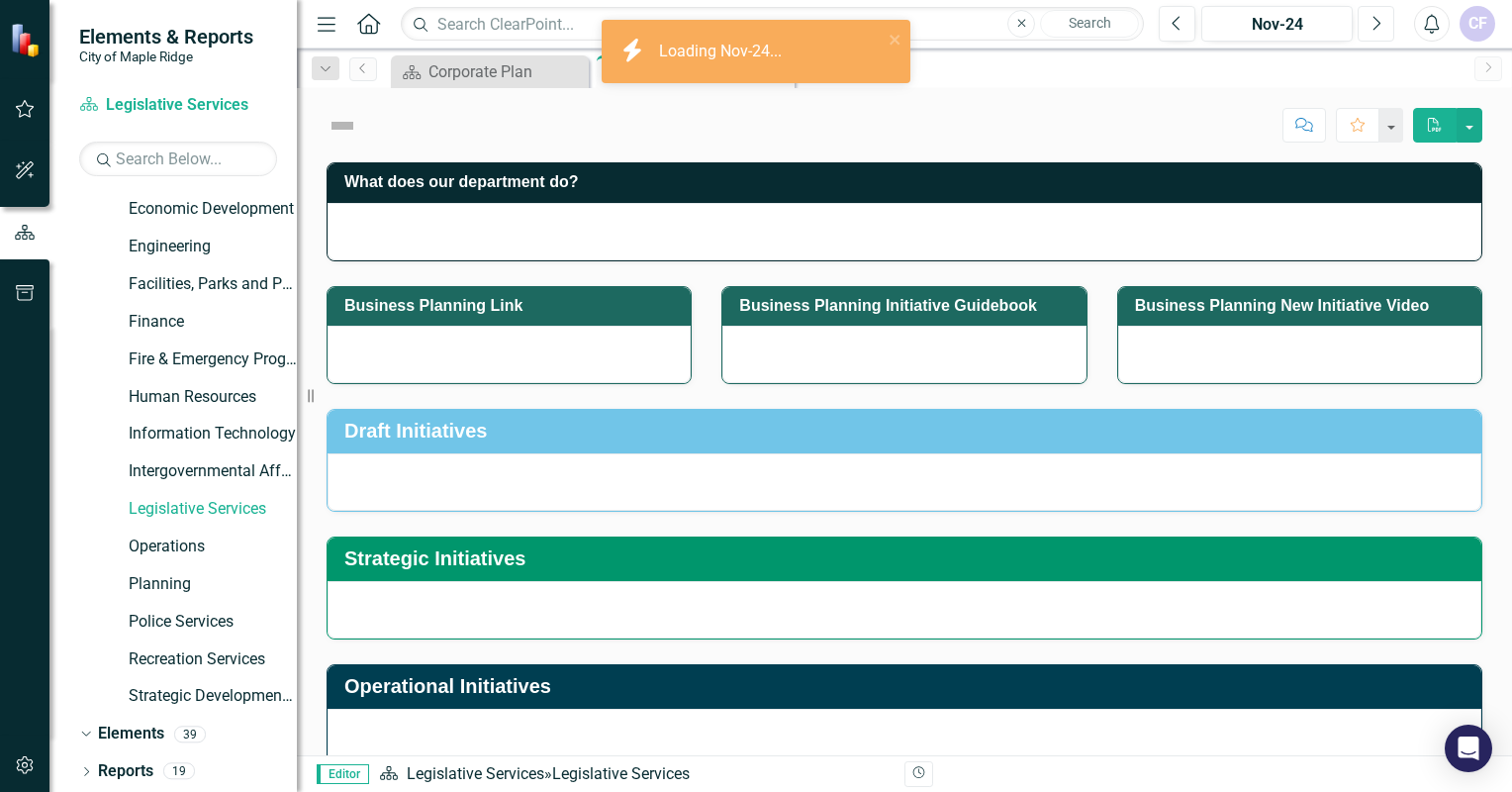 click on "Next" at bounding box center (1375, 24) 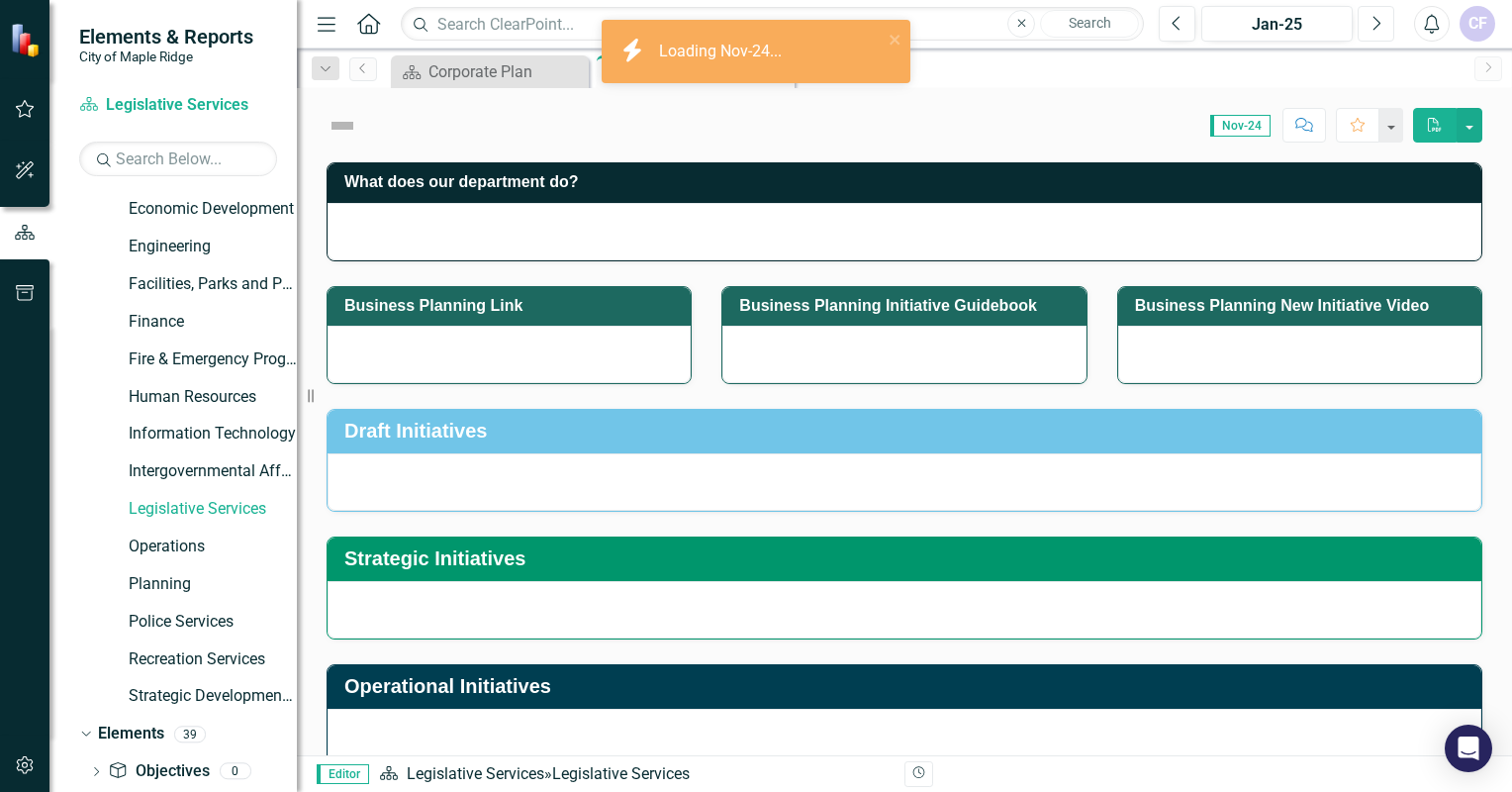click on "Next" at bounding box center [1375, 24] 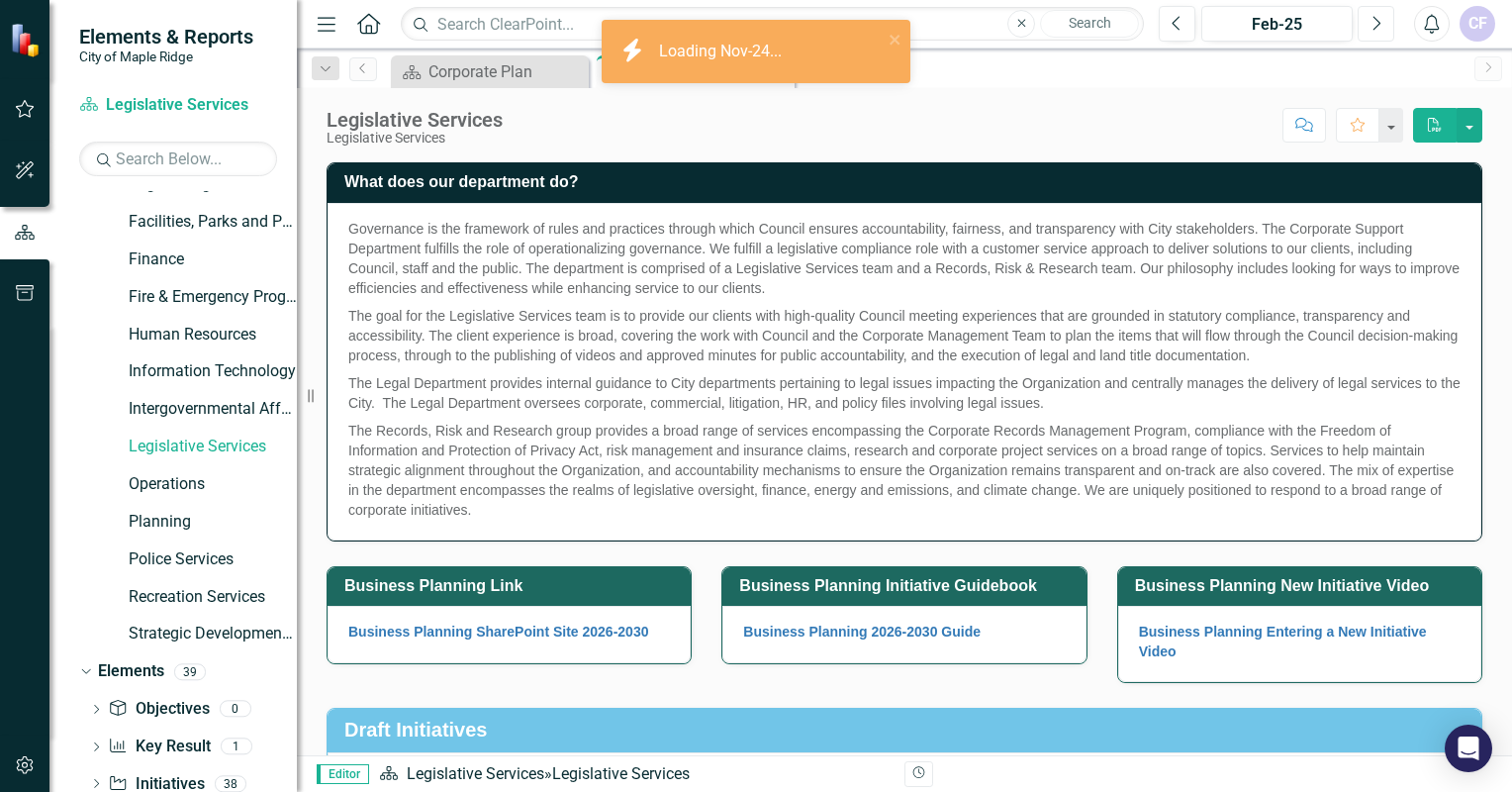 click on "Next" at bounding box center [1375, 24] 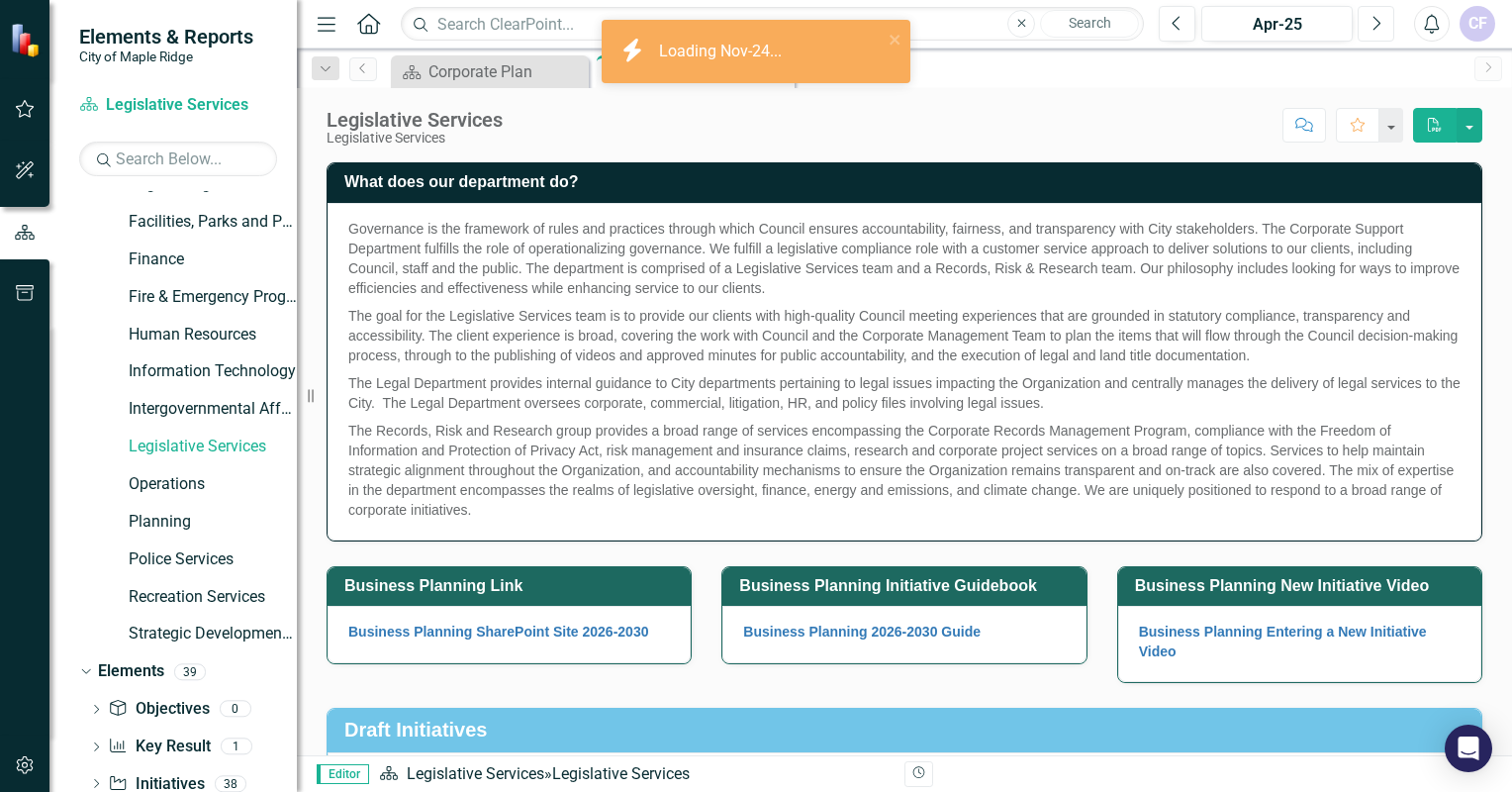 click on "Next" at bounding box center [1375, 24] 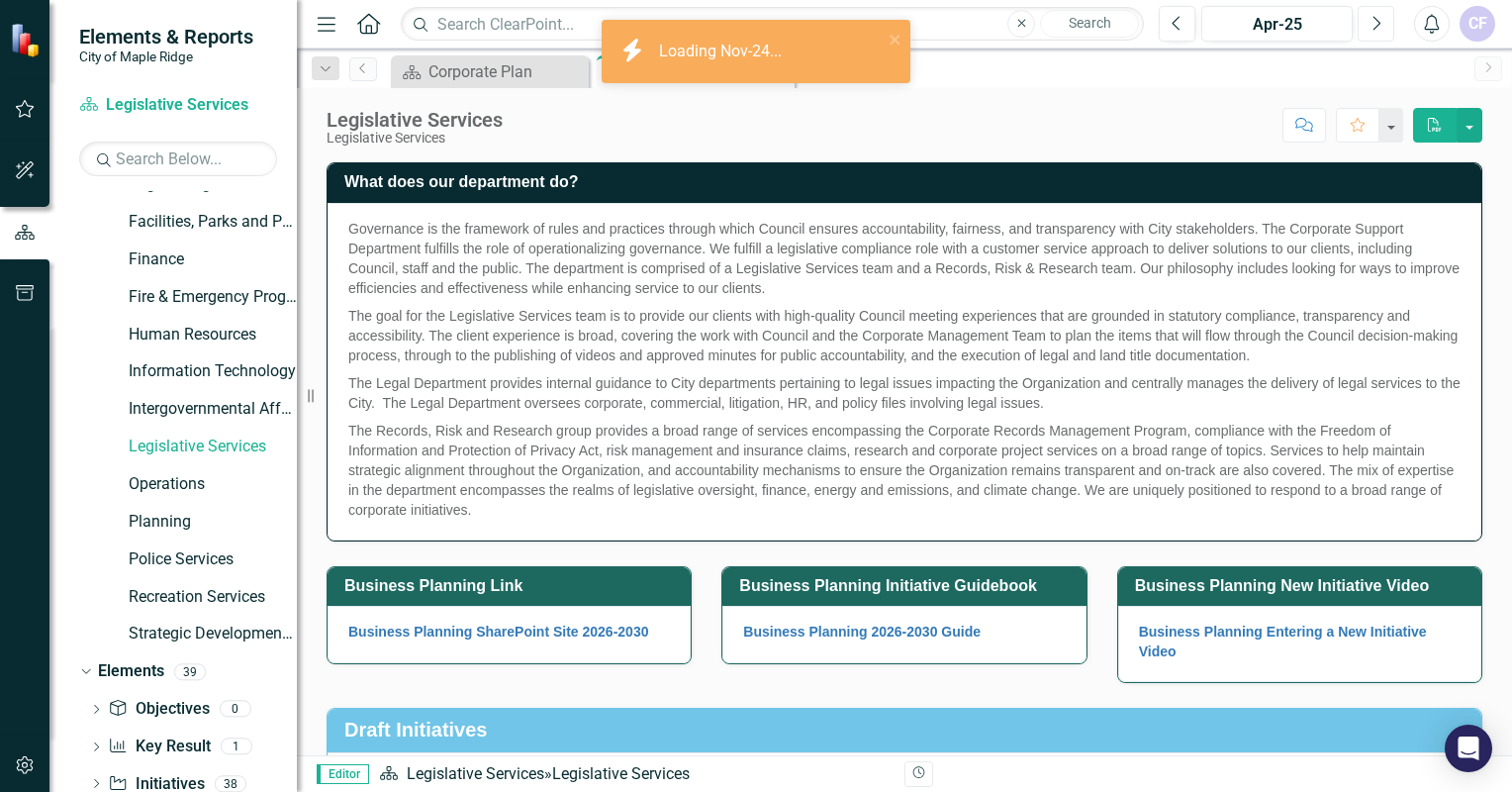 click on "Next" at bounding box center [1375, 24] 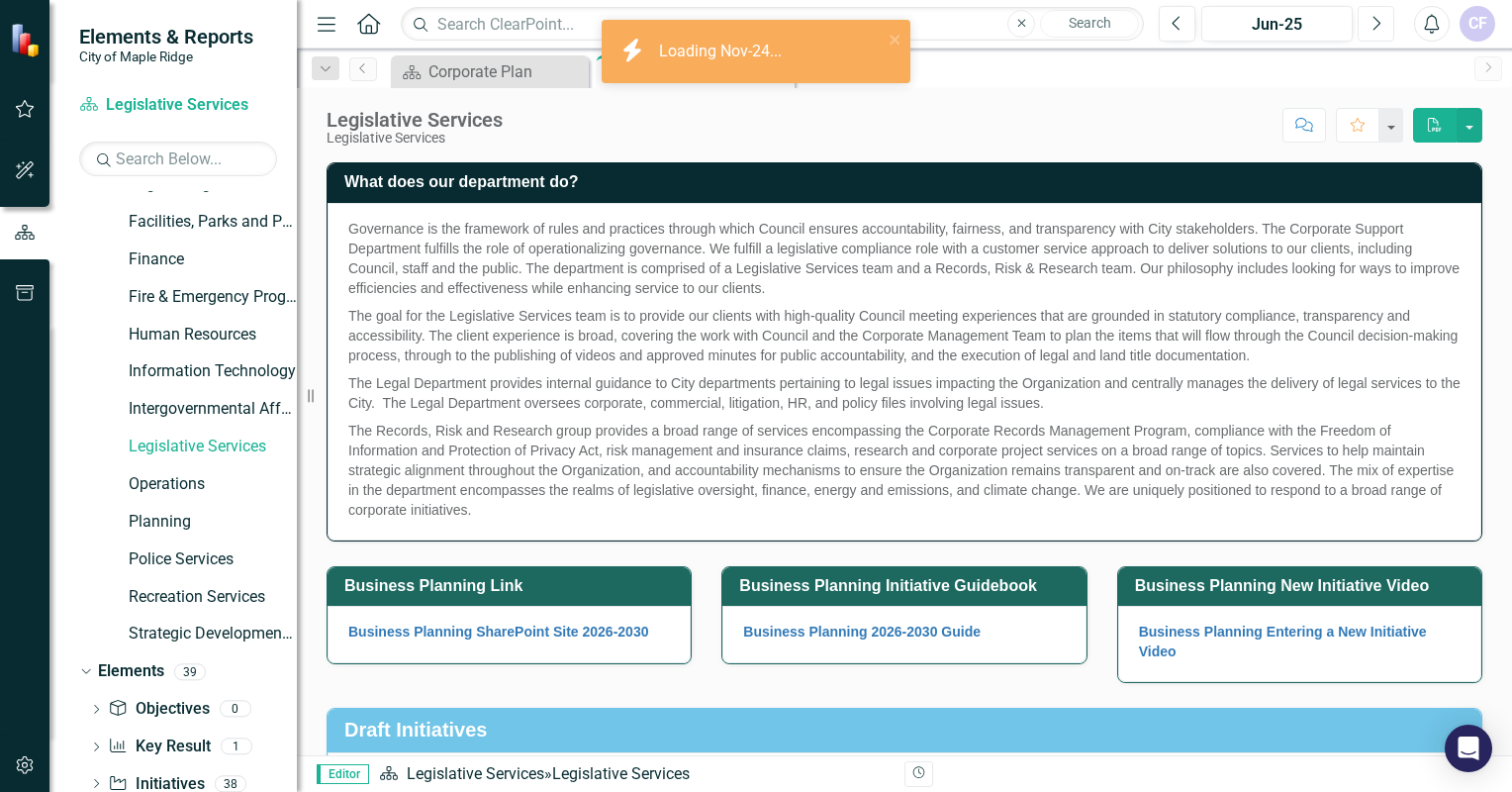 click on "Next" at bounding box center [1375, 24] 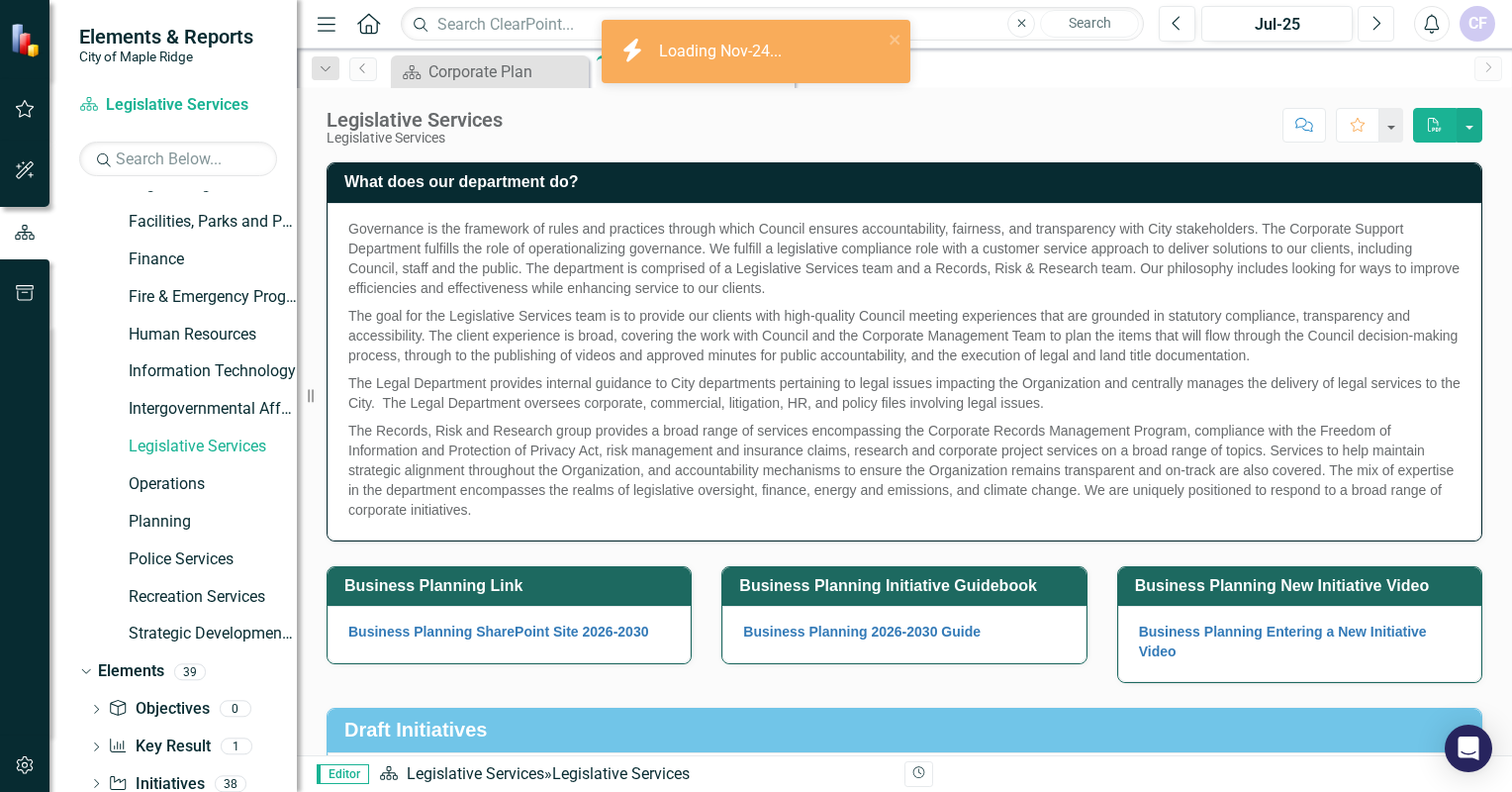 click on "Next" at bounding box center [1375, 24] 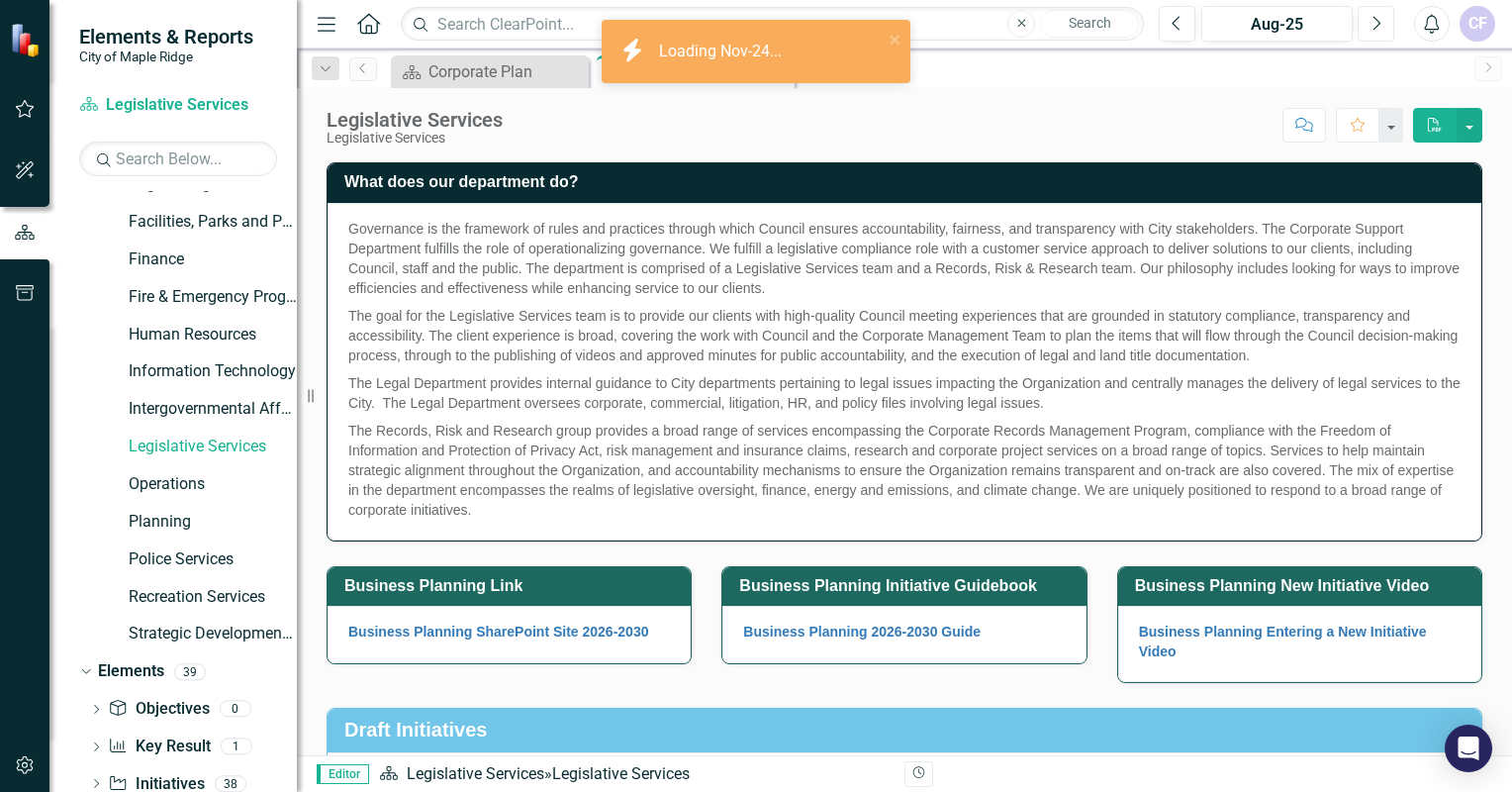 click on "Next" at bounding box center (1375, 24) 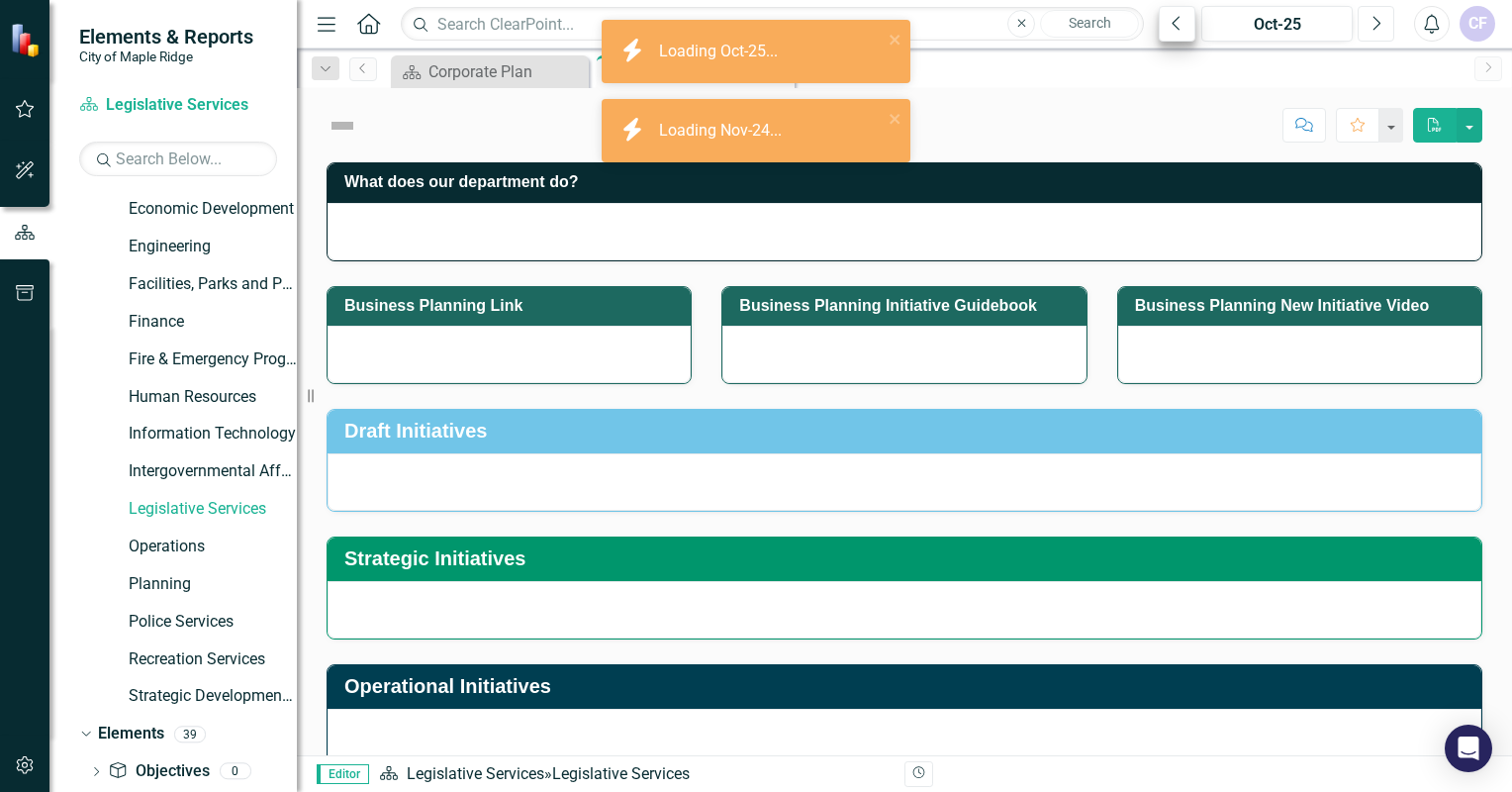 scroll, scrollTop: 210, scrollLeft: 0, axis: vertical 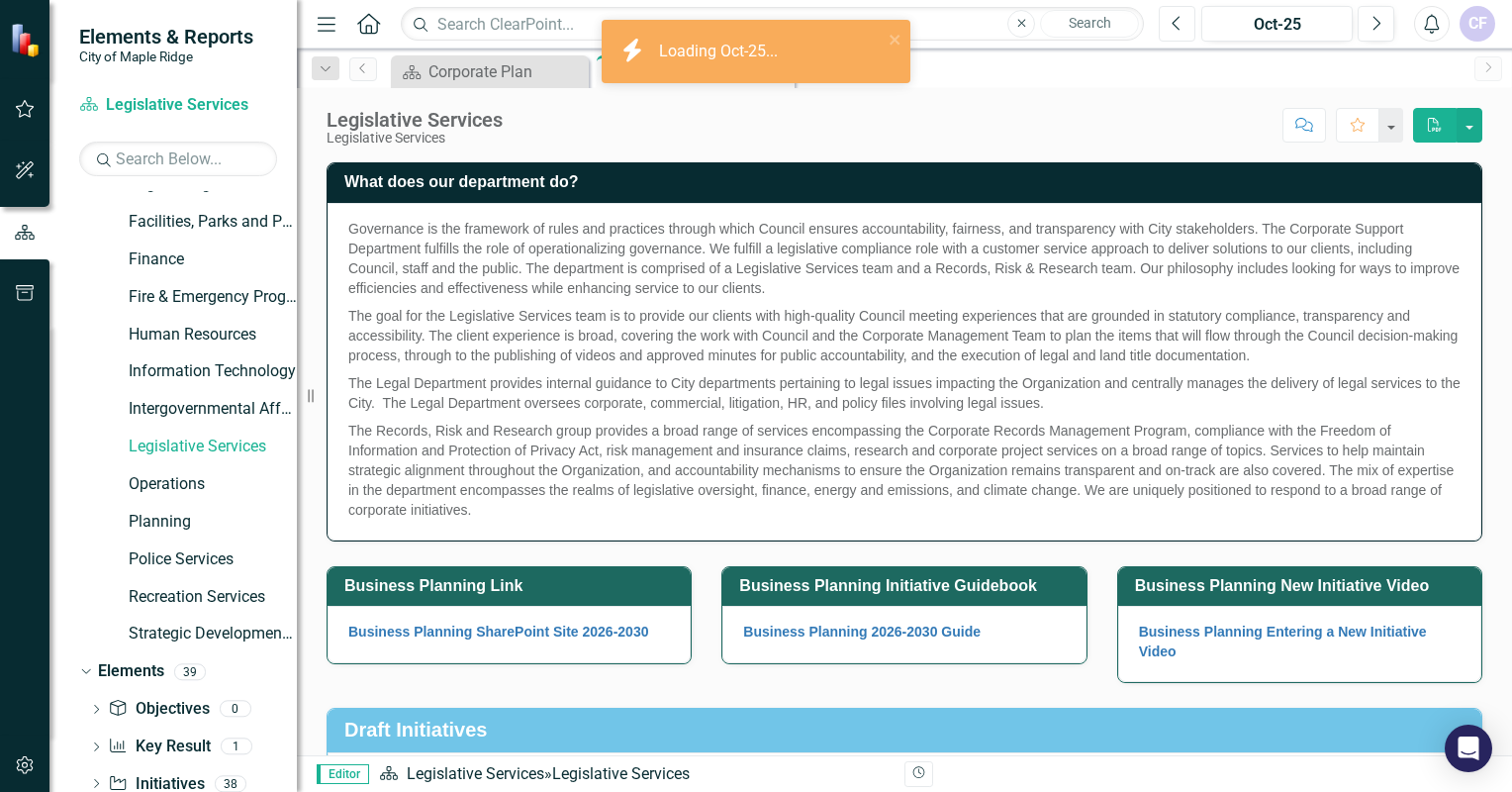 click 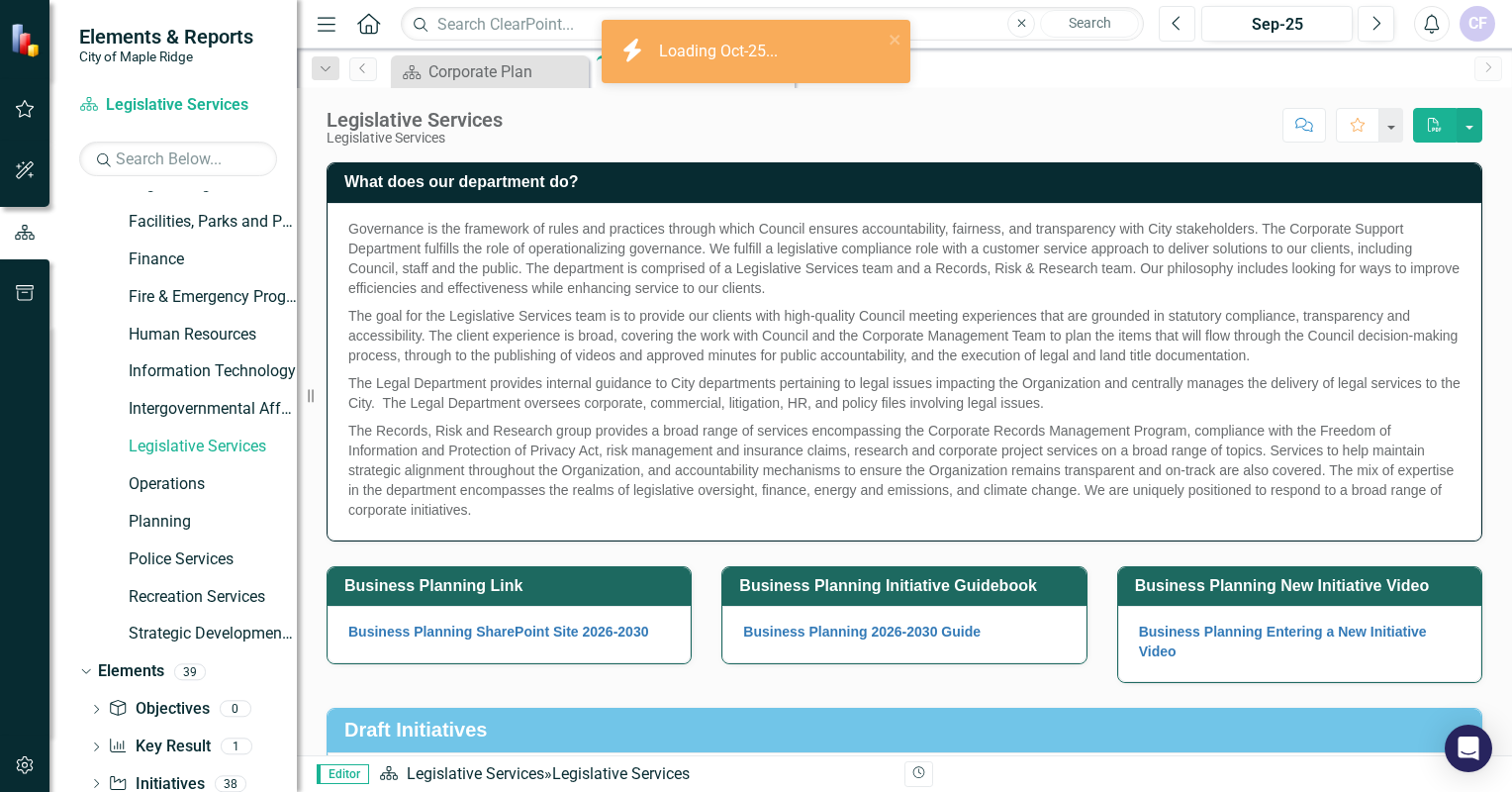 click 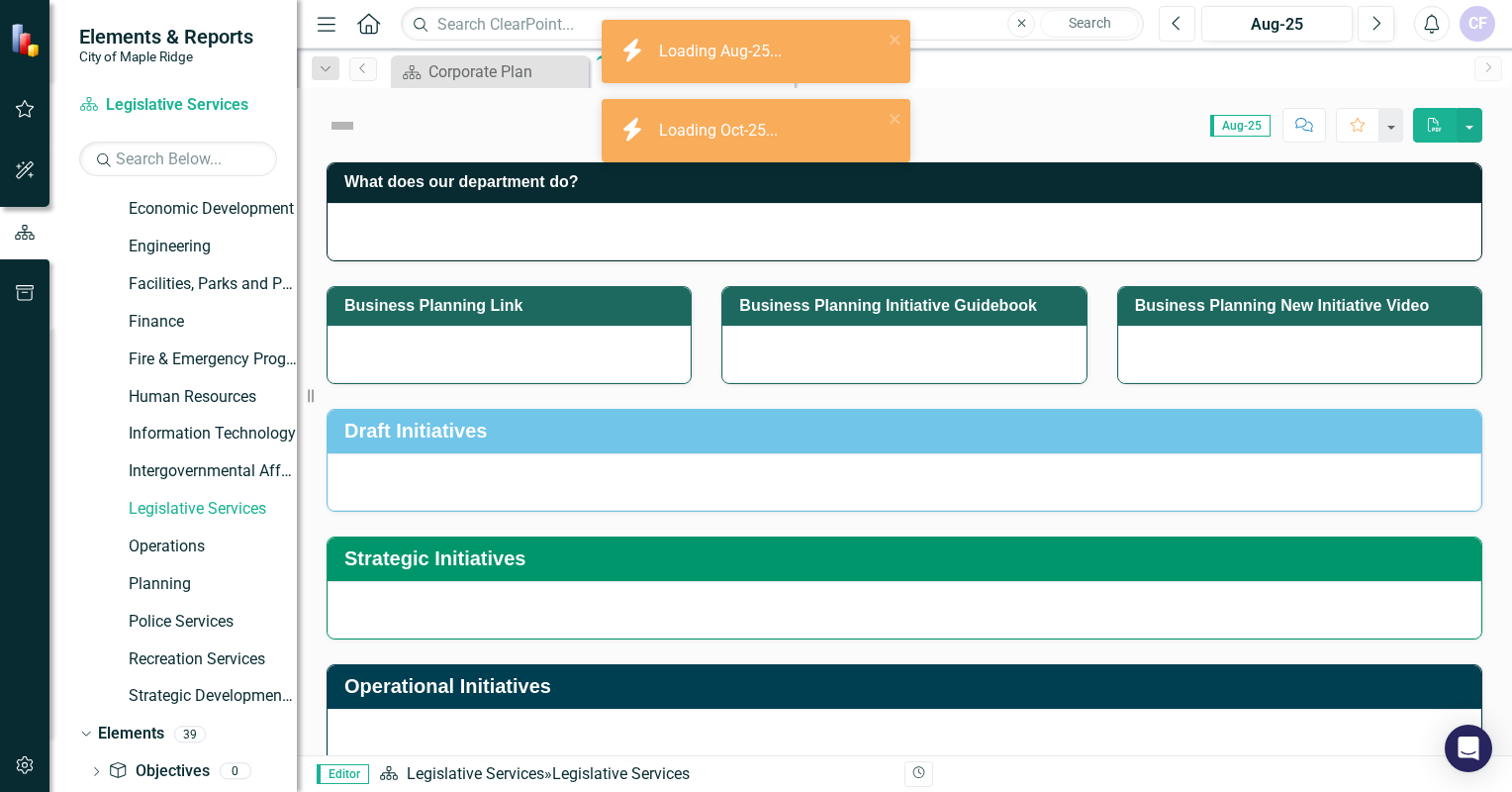 scroll, scrollTop: 210, scrollLeft: 0, axis: vertical 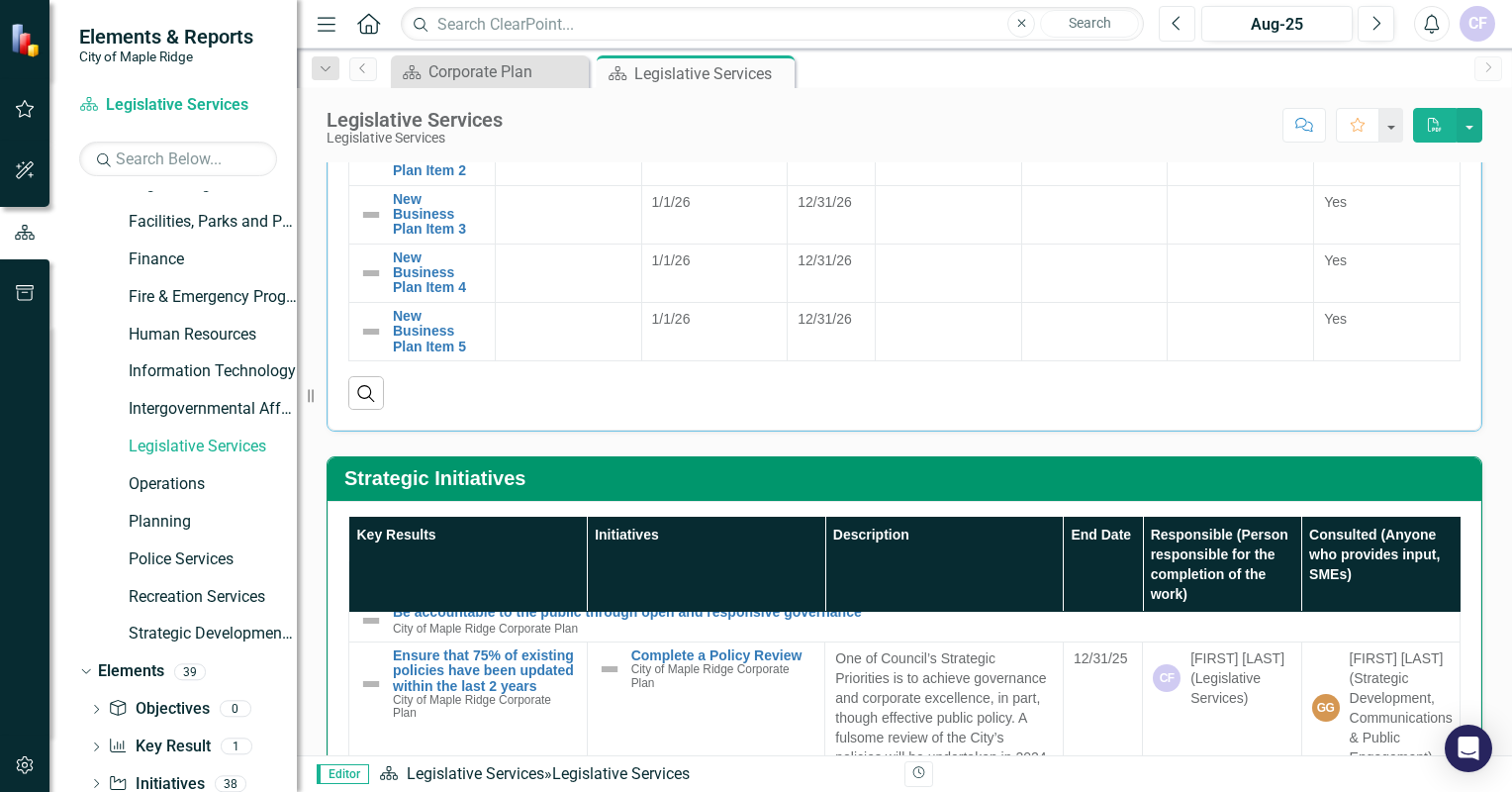 click on "Previous" at bounding box center [1177, 24] 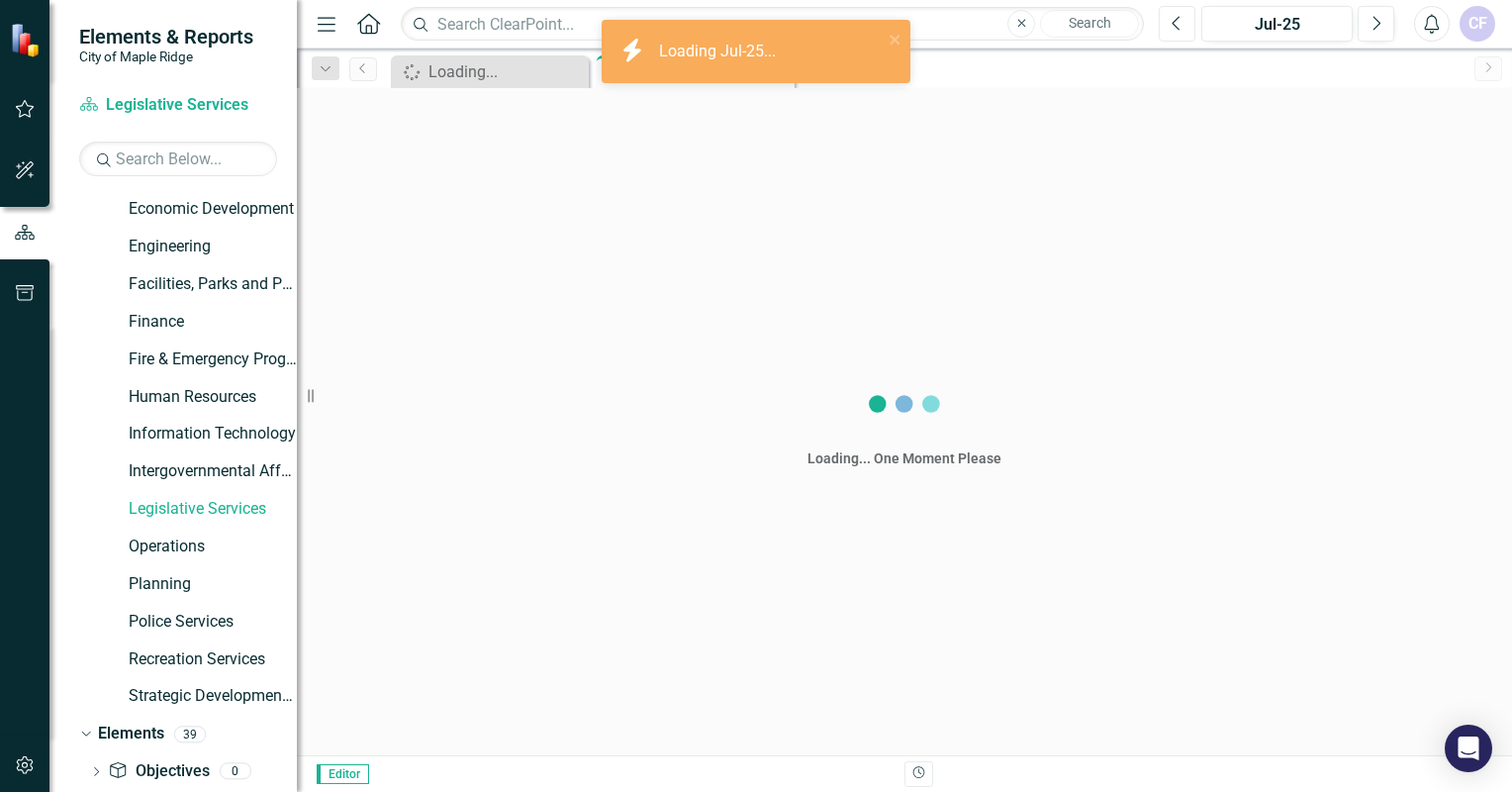 scroll, scrollTop: 210, scrollLeft: 0, axis: vertical 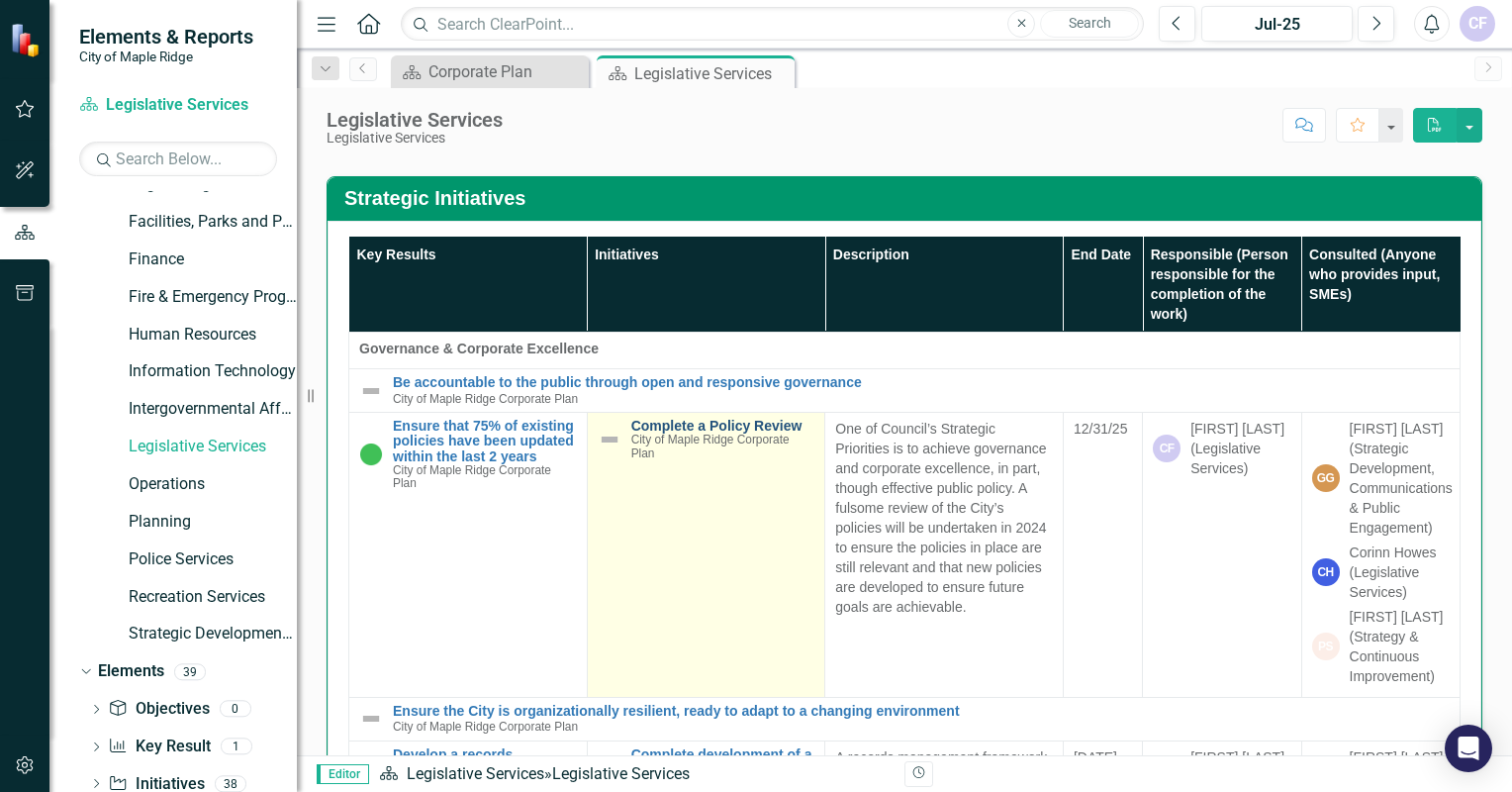 click on "Complete a Policy Review" at bounding box center (723, 426) 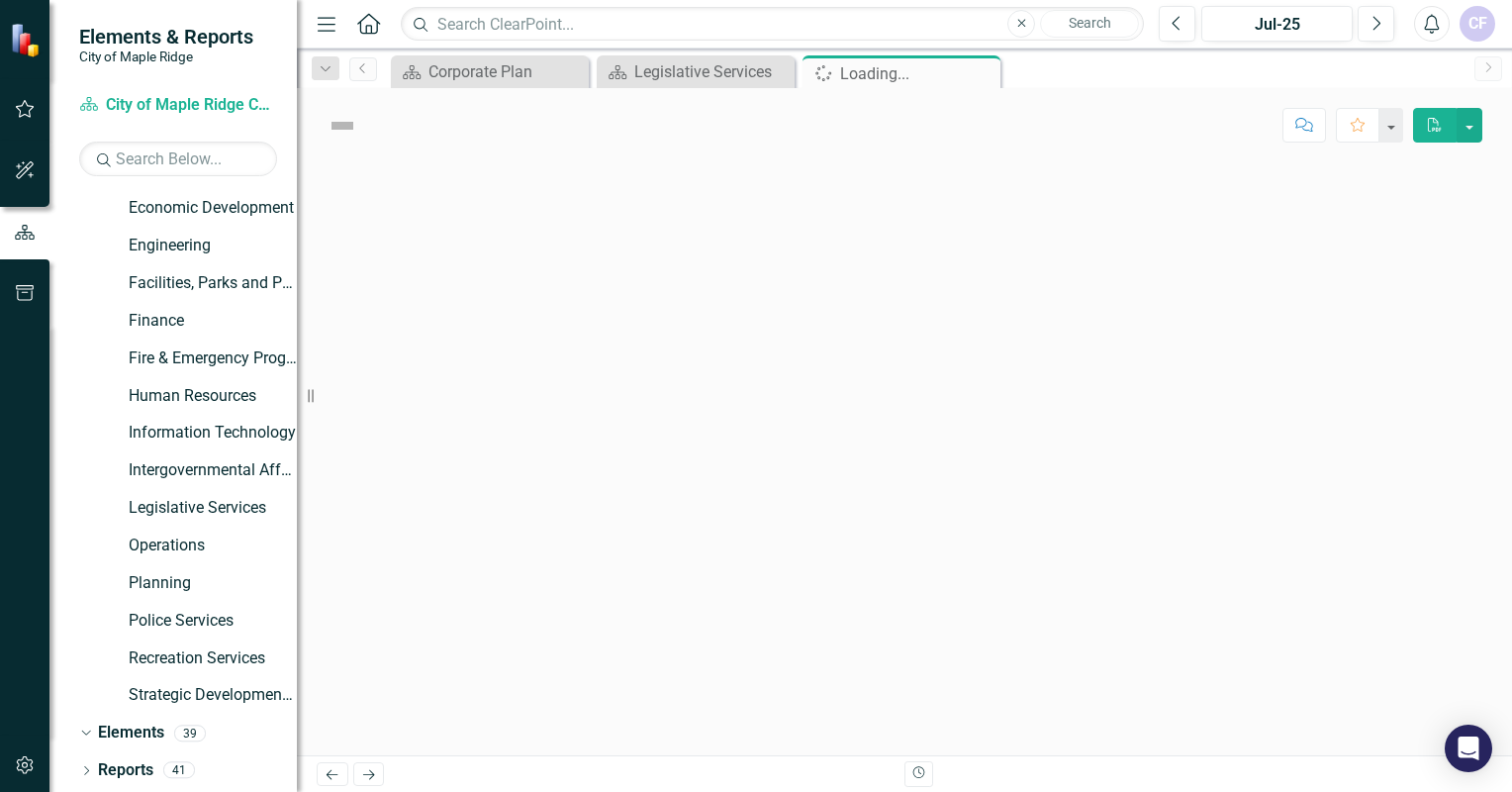 scroll, scrollTop: 210, scrollLeft: 0, axis: vertical 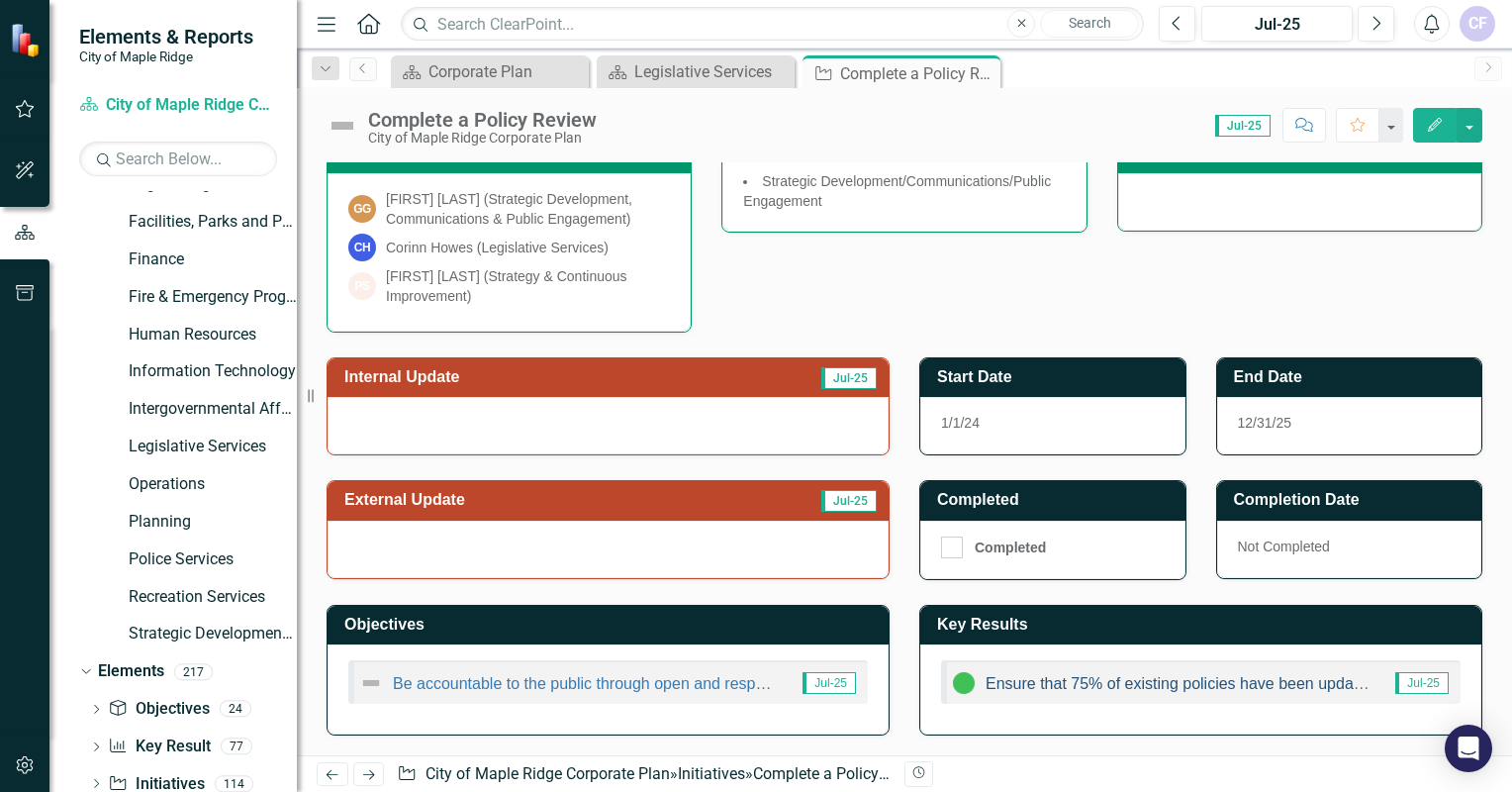 click on "Ensure that 75% of existing policies have been updated within the last 2 years" at bounding box center [1259, 683] 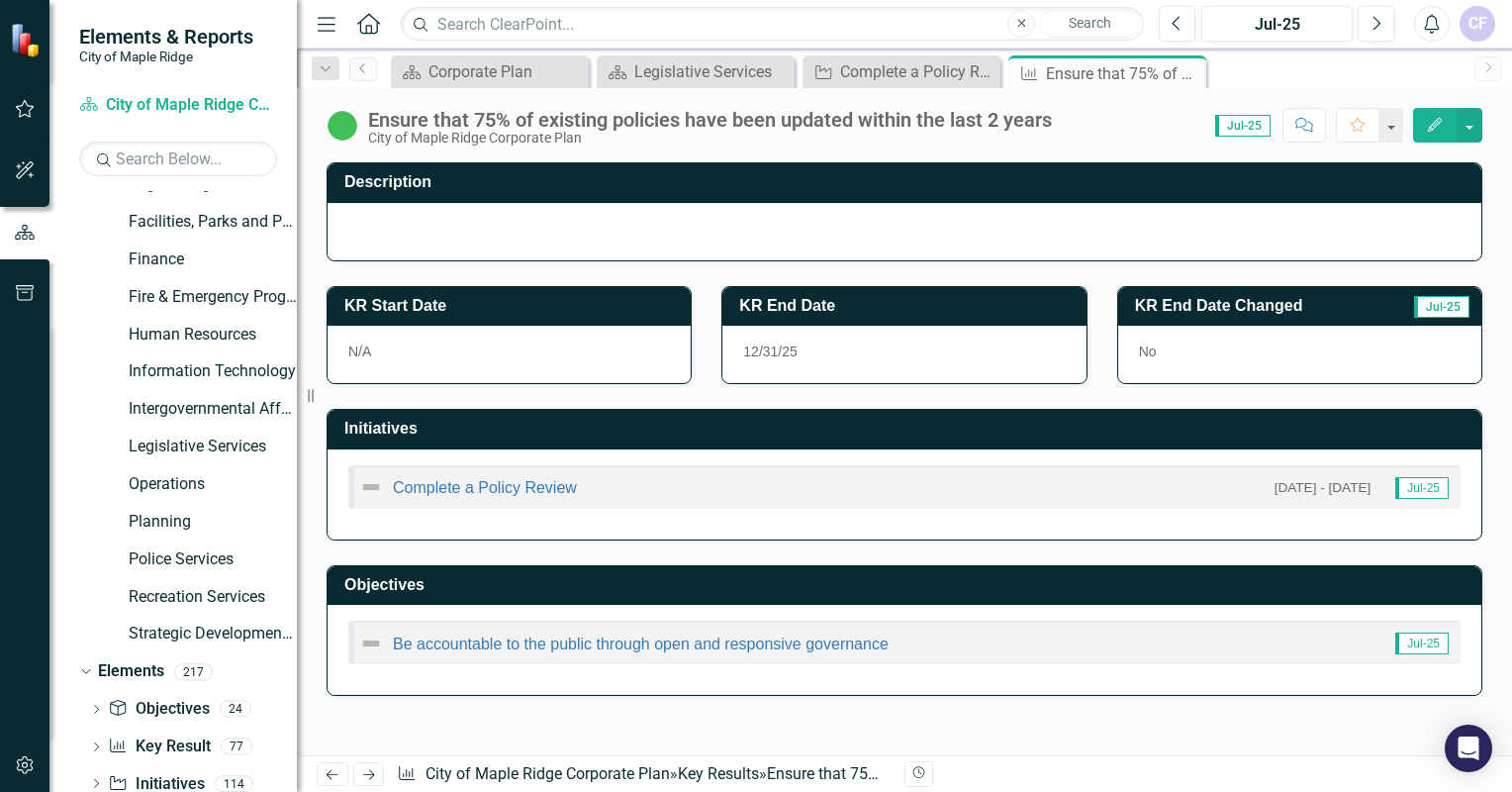 click on "Complete a Policy Review" at bounding box center (468, 487) 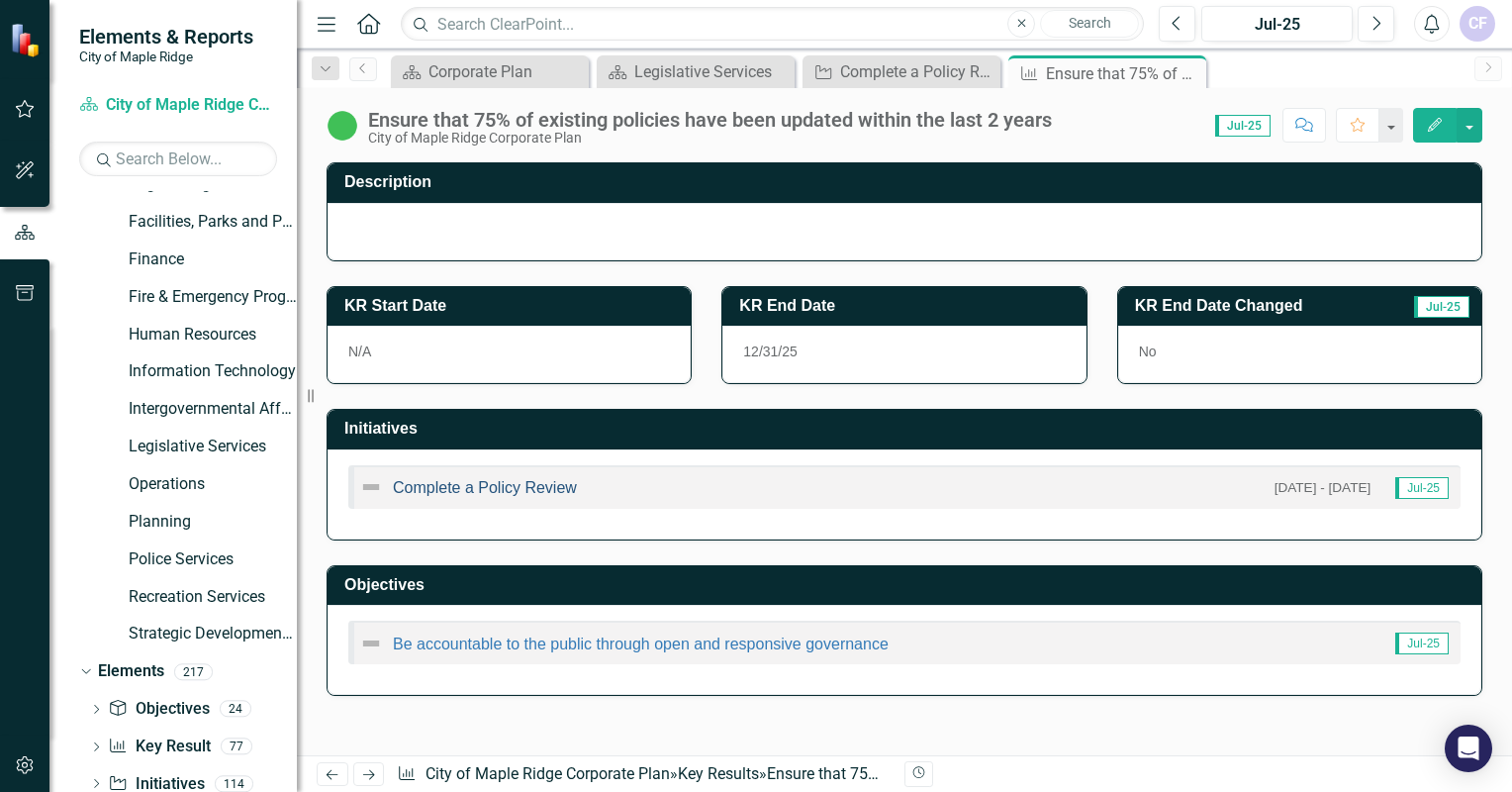 click on "Complete a Policy Review" at bounding box center (485, 487) 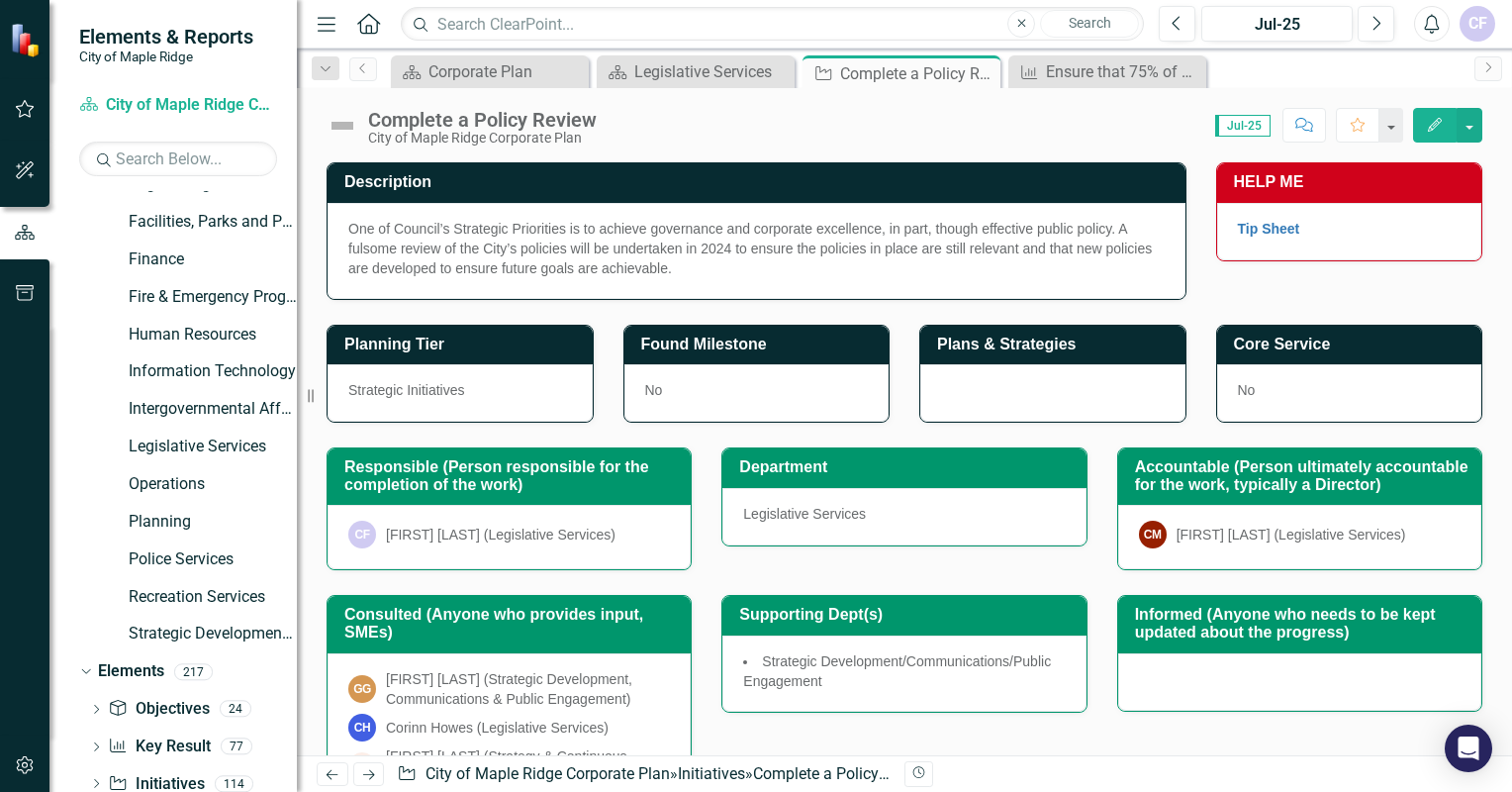 scroll, scrollTop: 492, scrollLeft: 0, axis: vertical 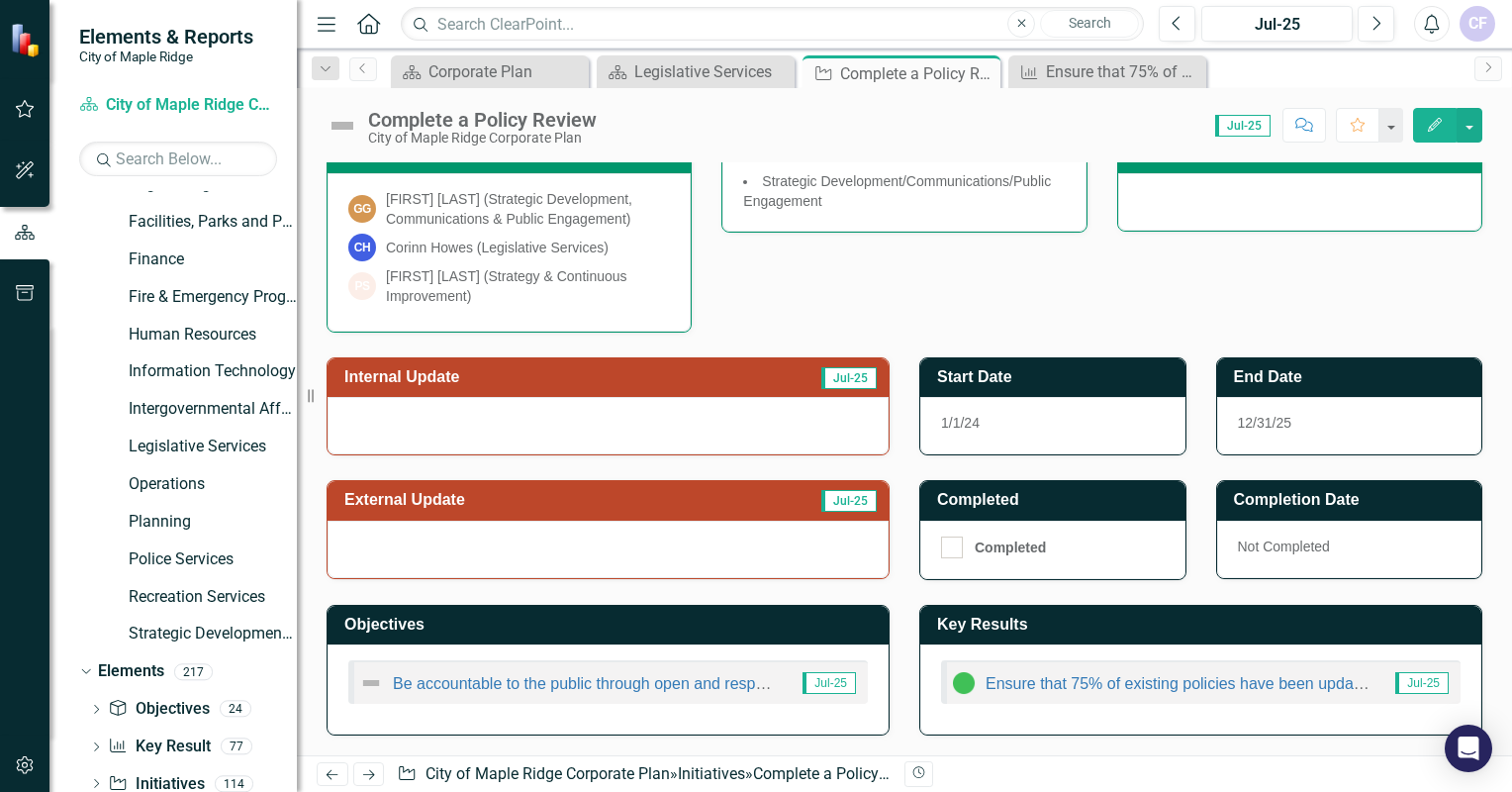 click on "Edit" 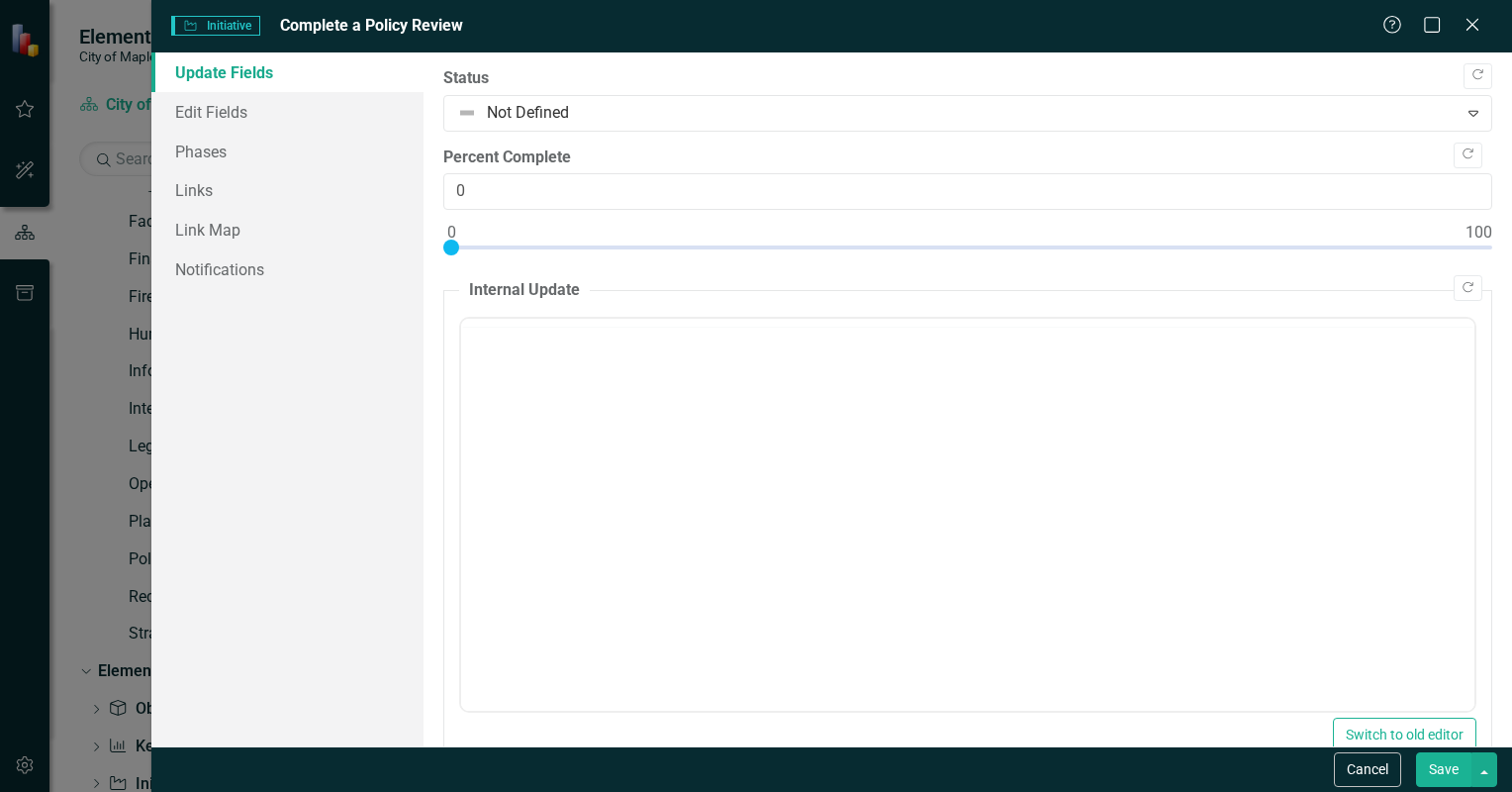 scroll, scrollTop: 0, scrollLeft: 0, axis: both 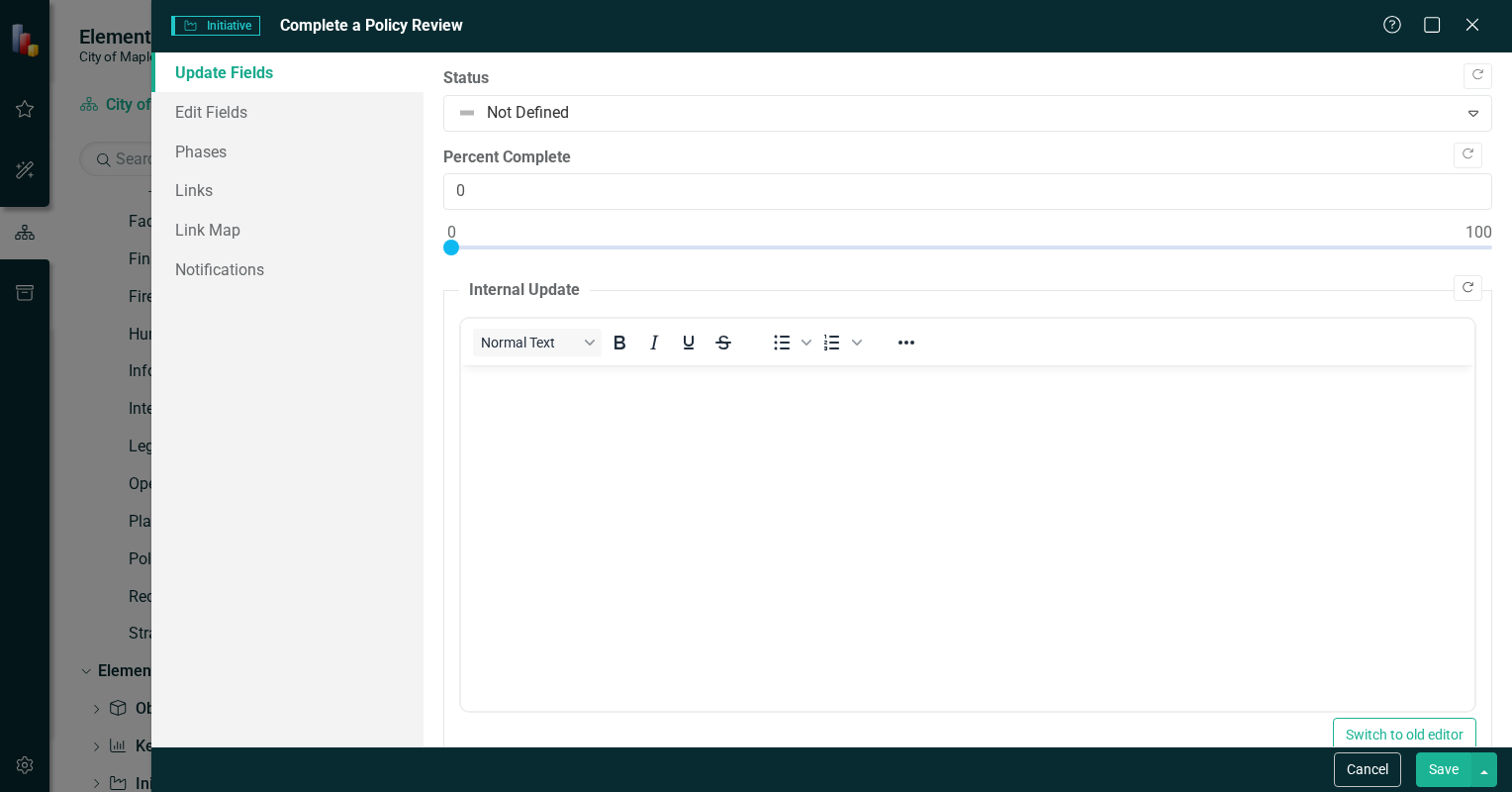 click on "Copy Forward" 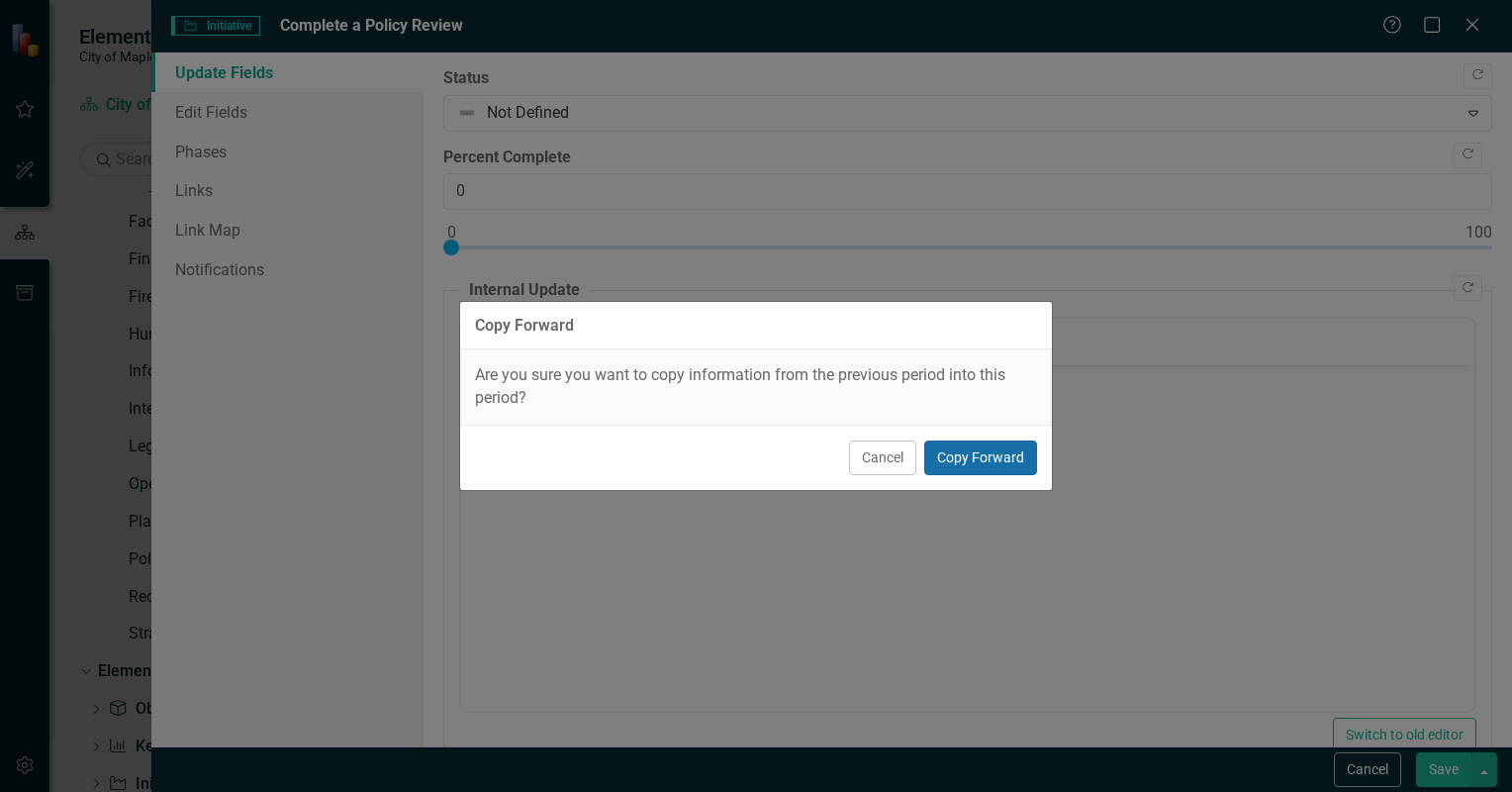 click on "Copy Forward" at bounding box center [981, 457] 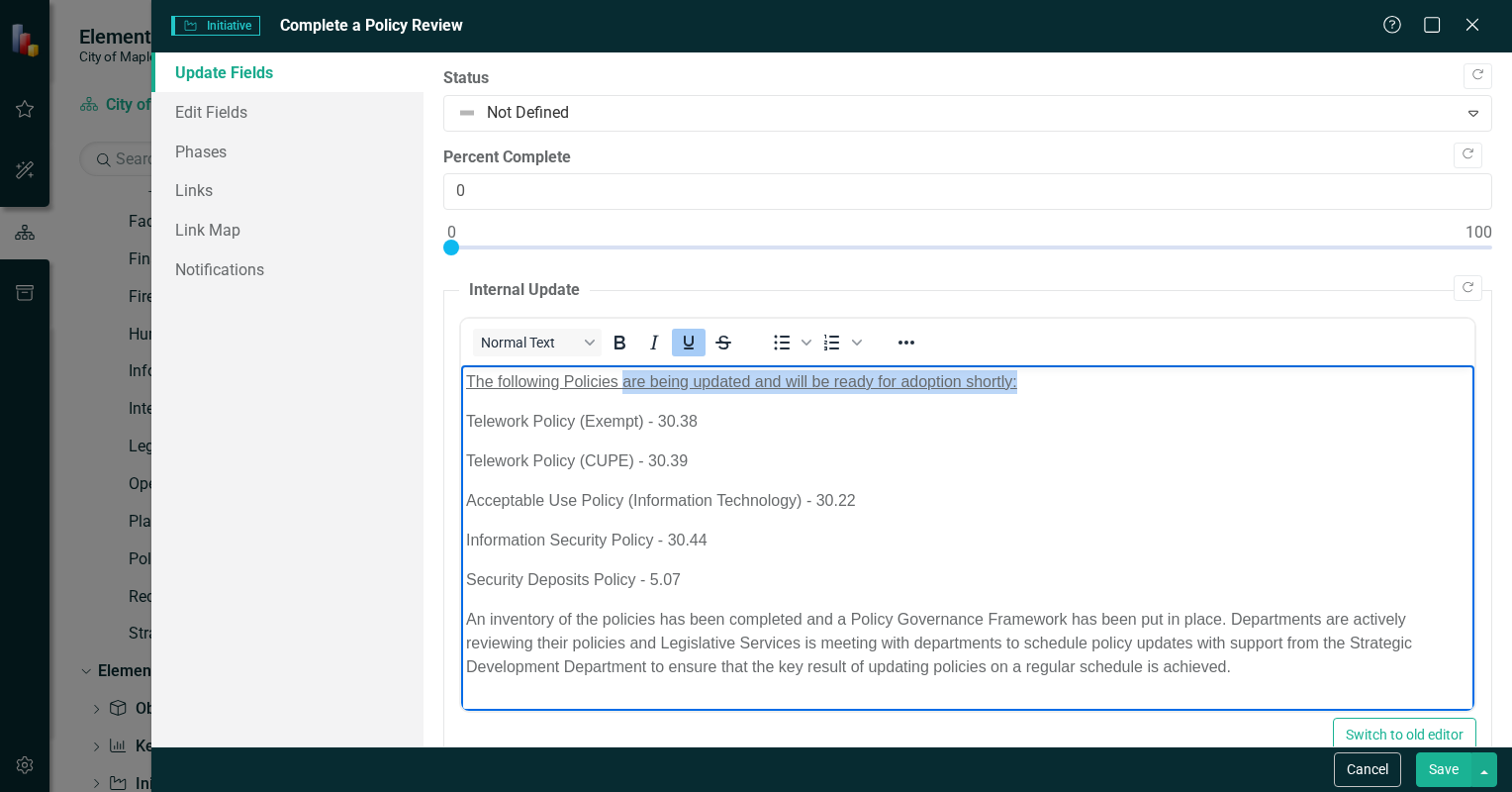 drag, startPoint x: 623, startPoint y: 383, endPoint x: 1019, endPoint y: 375, distance: 396.08 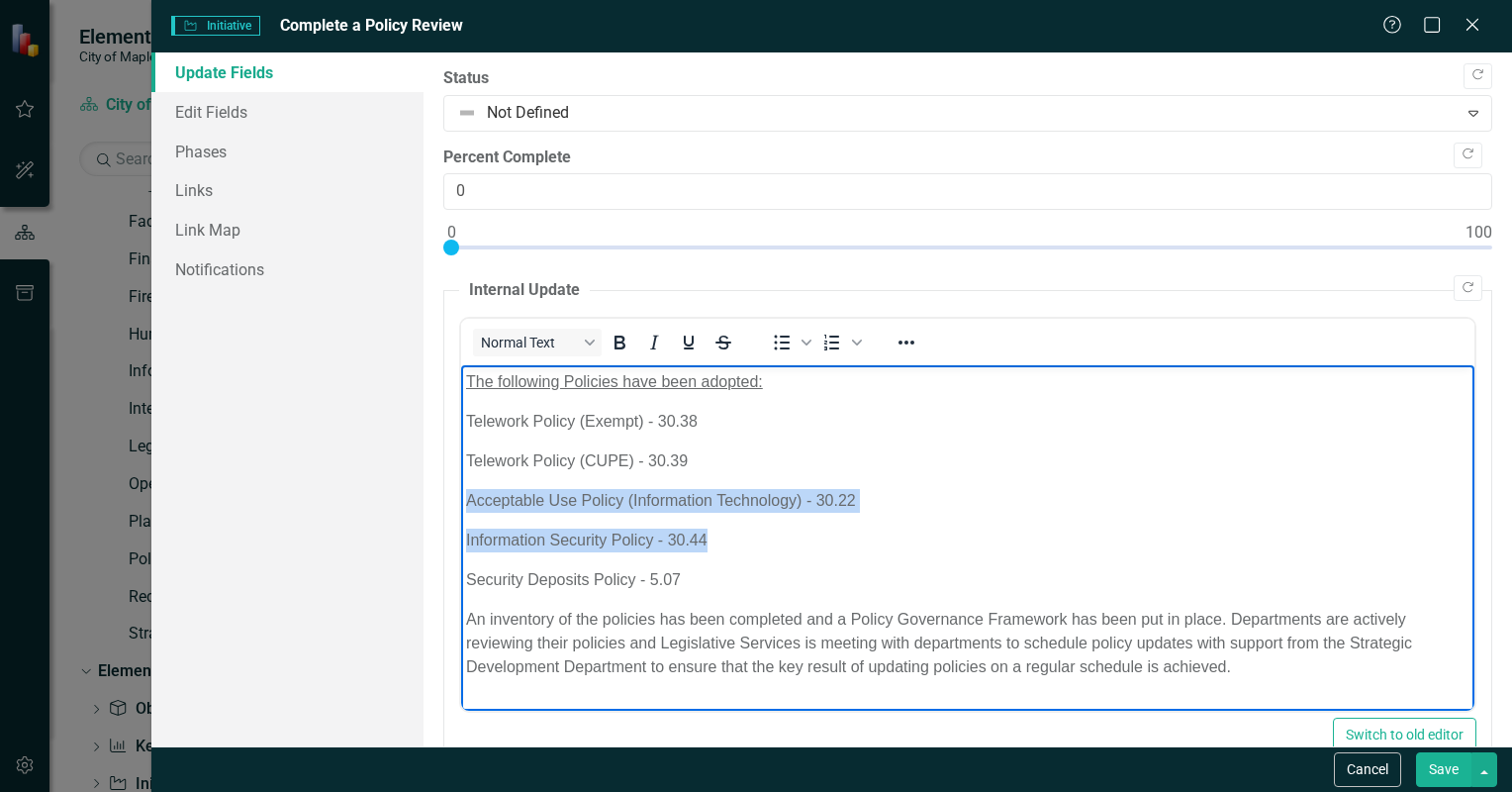 drag, startPoint x: 722, startPoint y: 536, endPoint x: 418, endPoint y: 504, distance: 305.67957 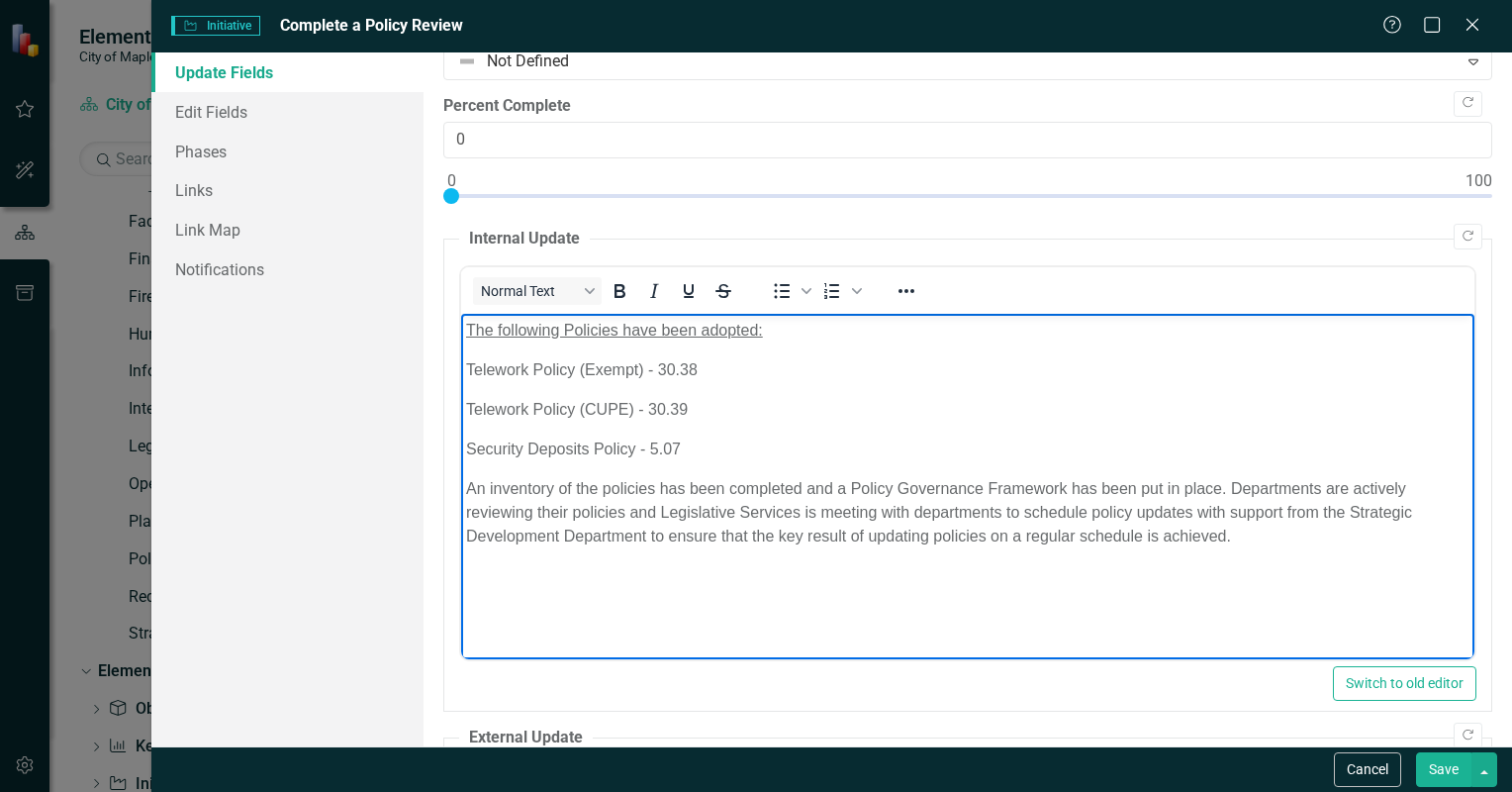 scroll, scrollTop: 51, scrollLeft: 0, axis: vertical 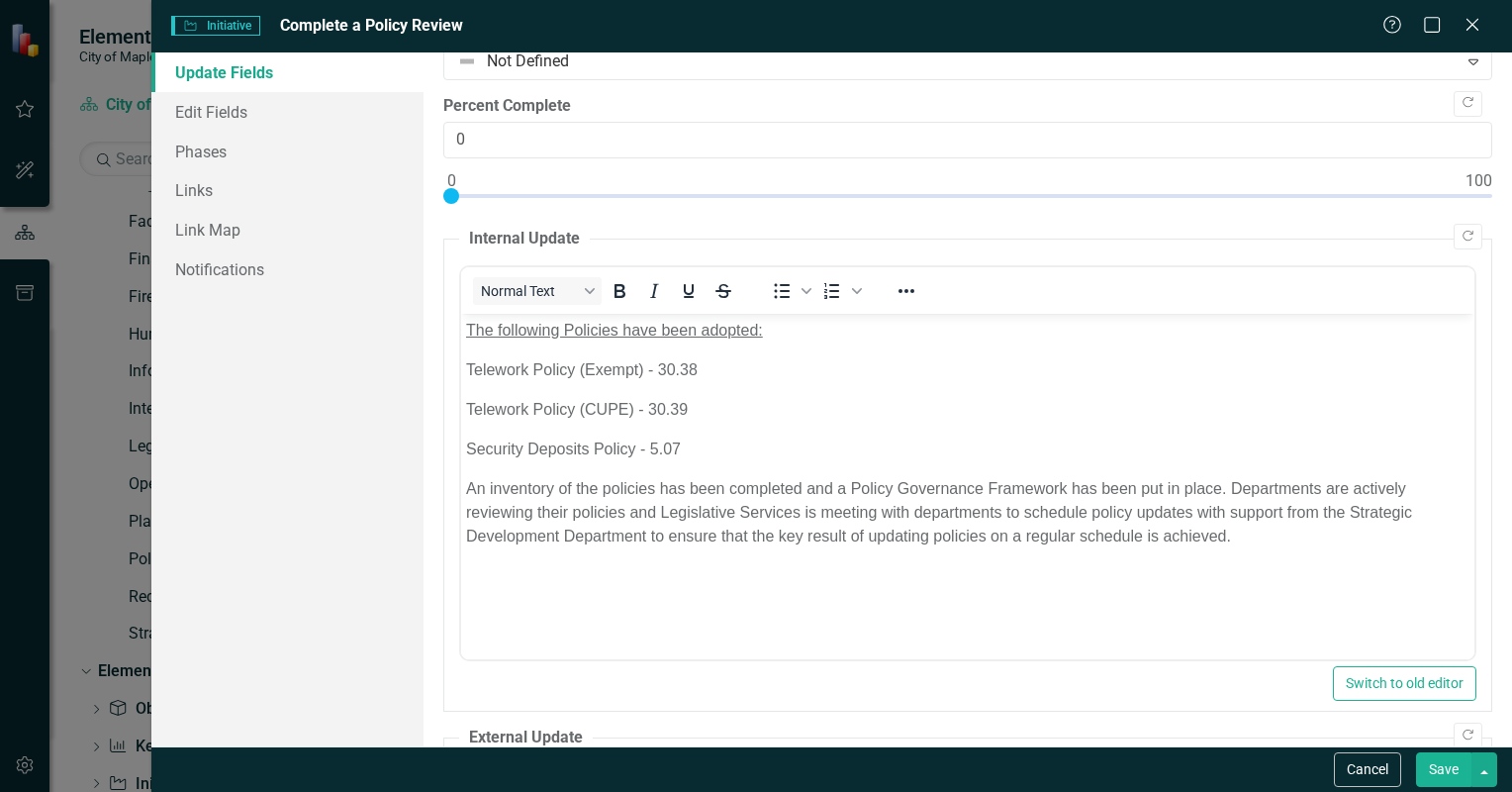 click on "Save" at bounding box center (1444, 769) 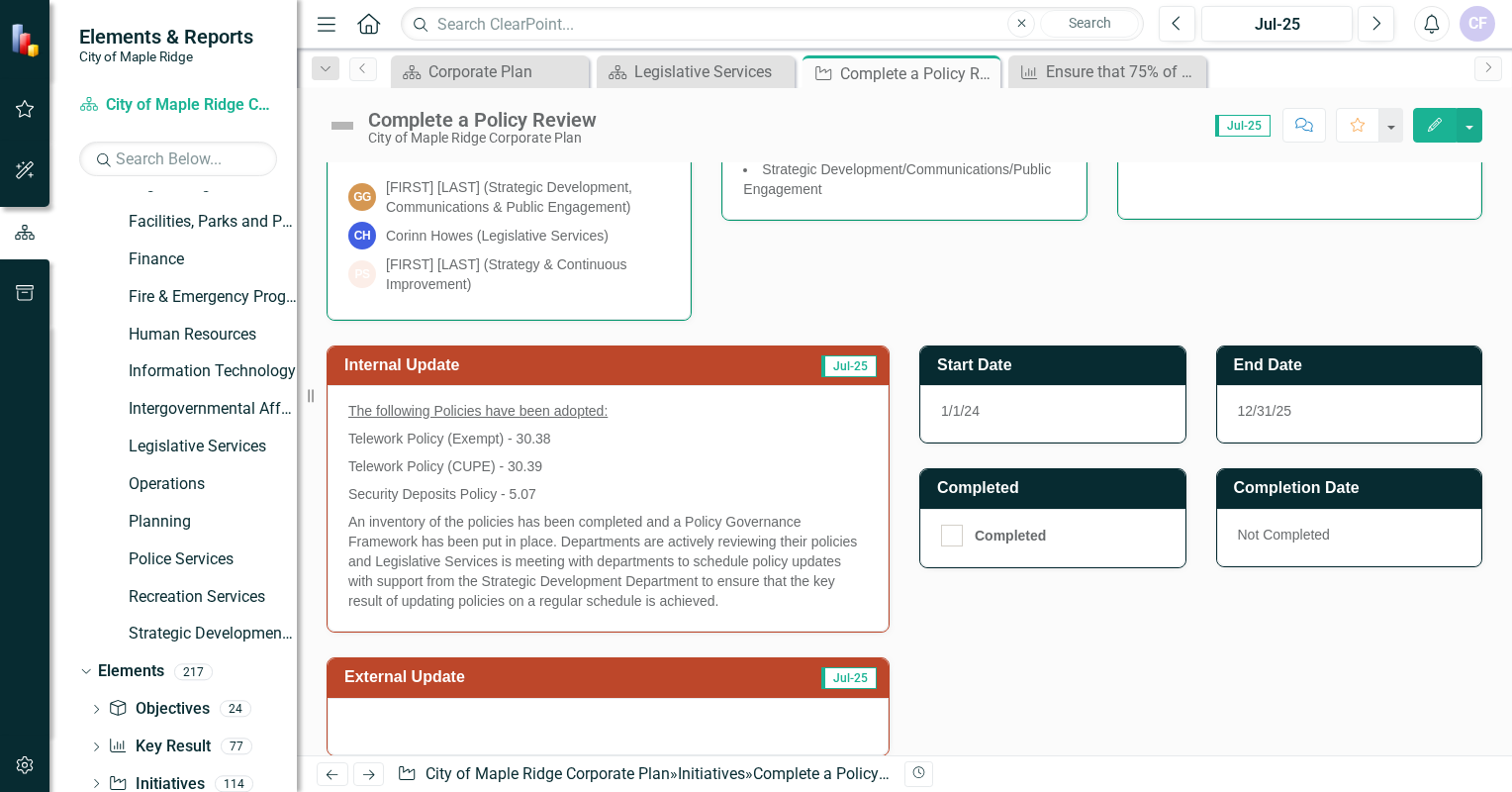 click on "Edit" at bounding box center (1435, 125) 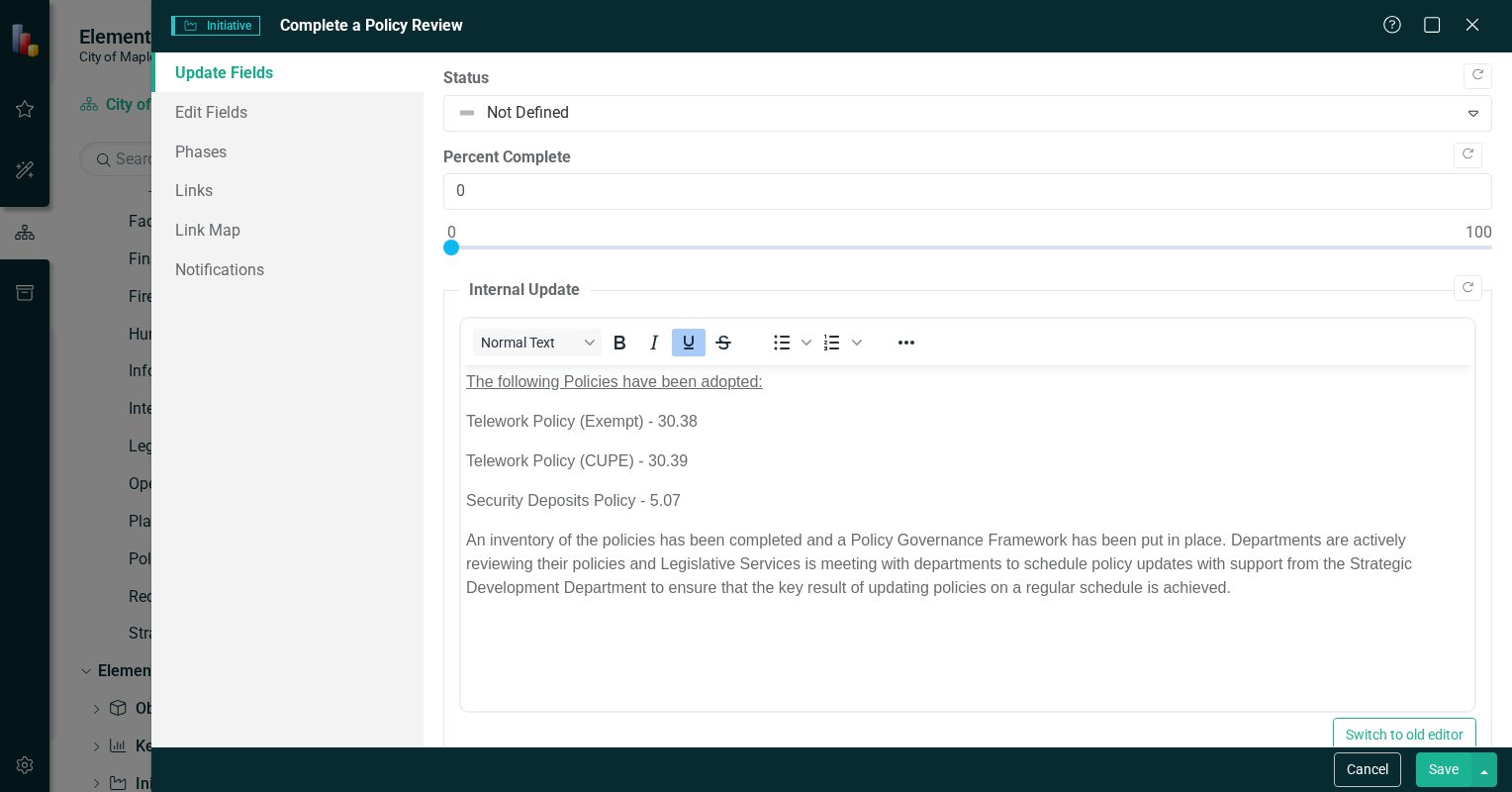 scroll, scrollTop: 0, scrollLeft: 0, axis: both 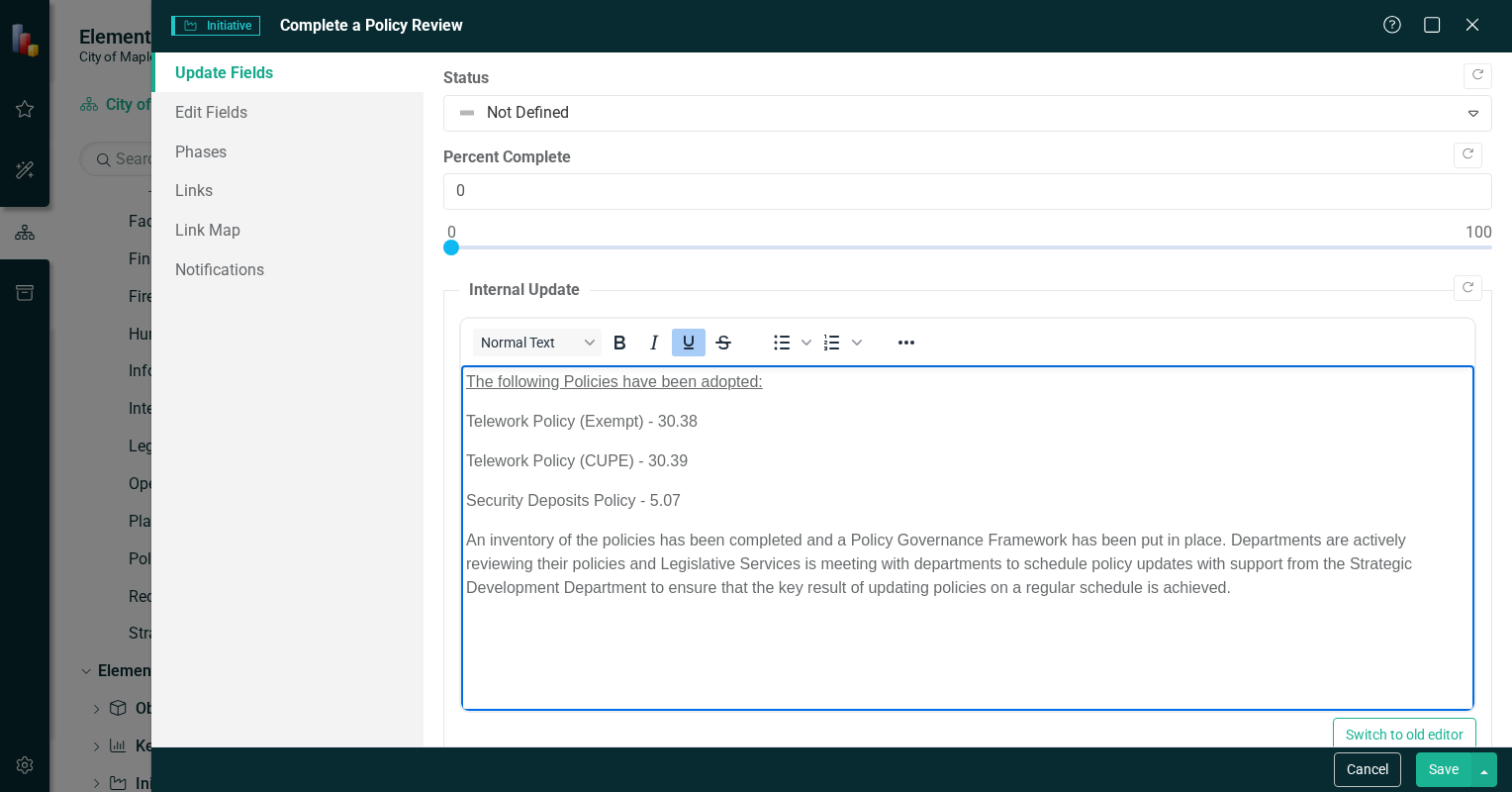 type 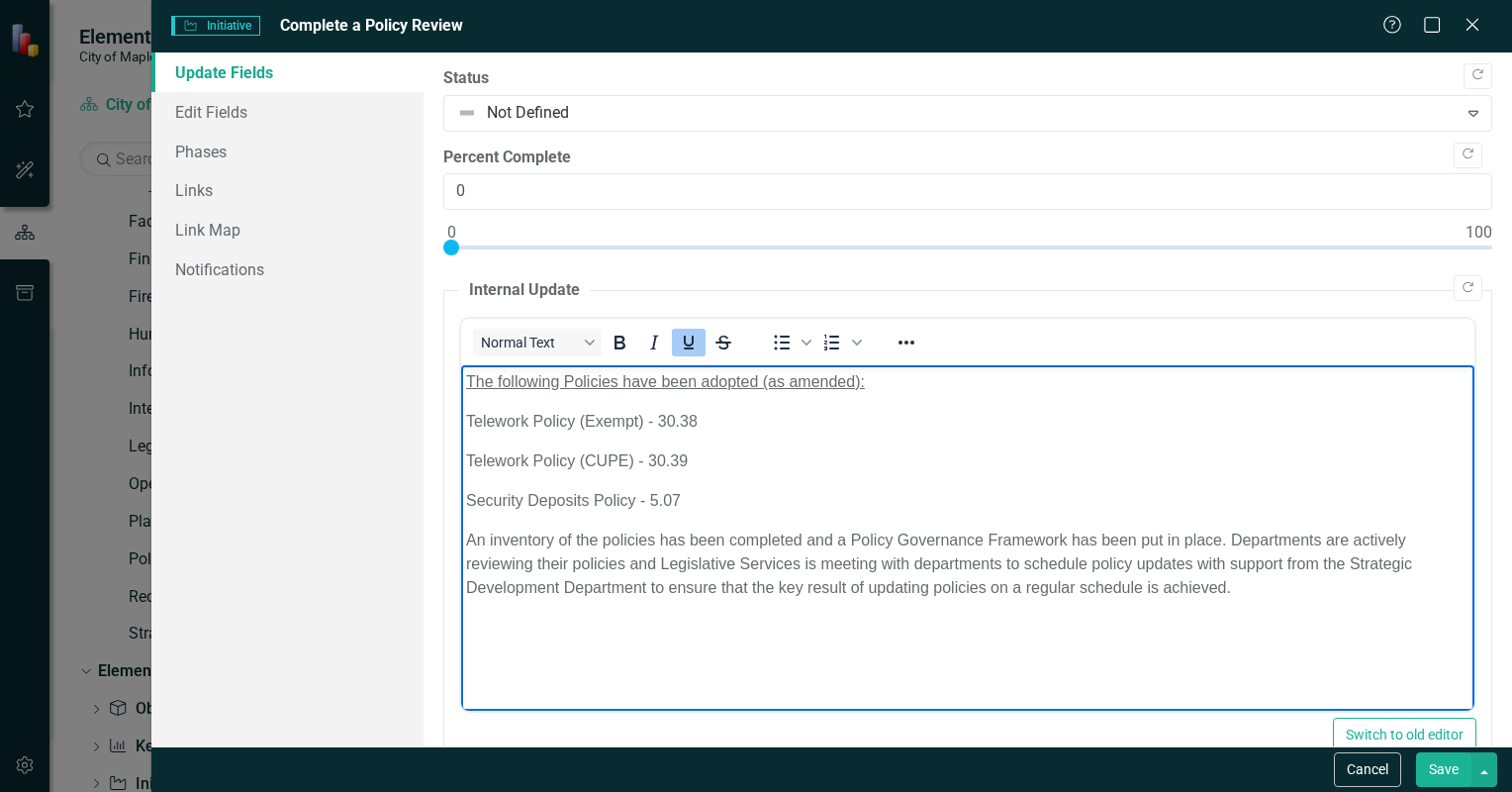 click on "Security Deposits Policy - 5.07" at bounding box center [967, 501] 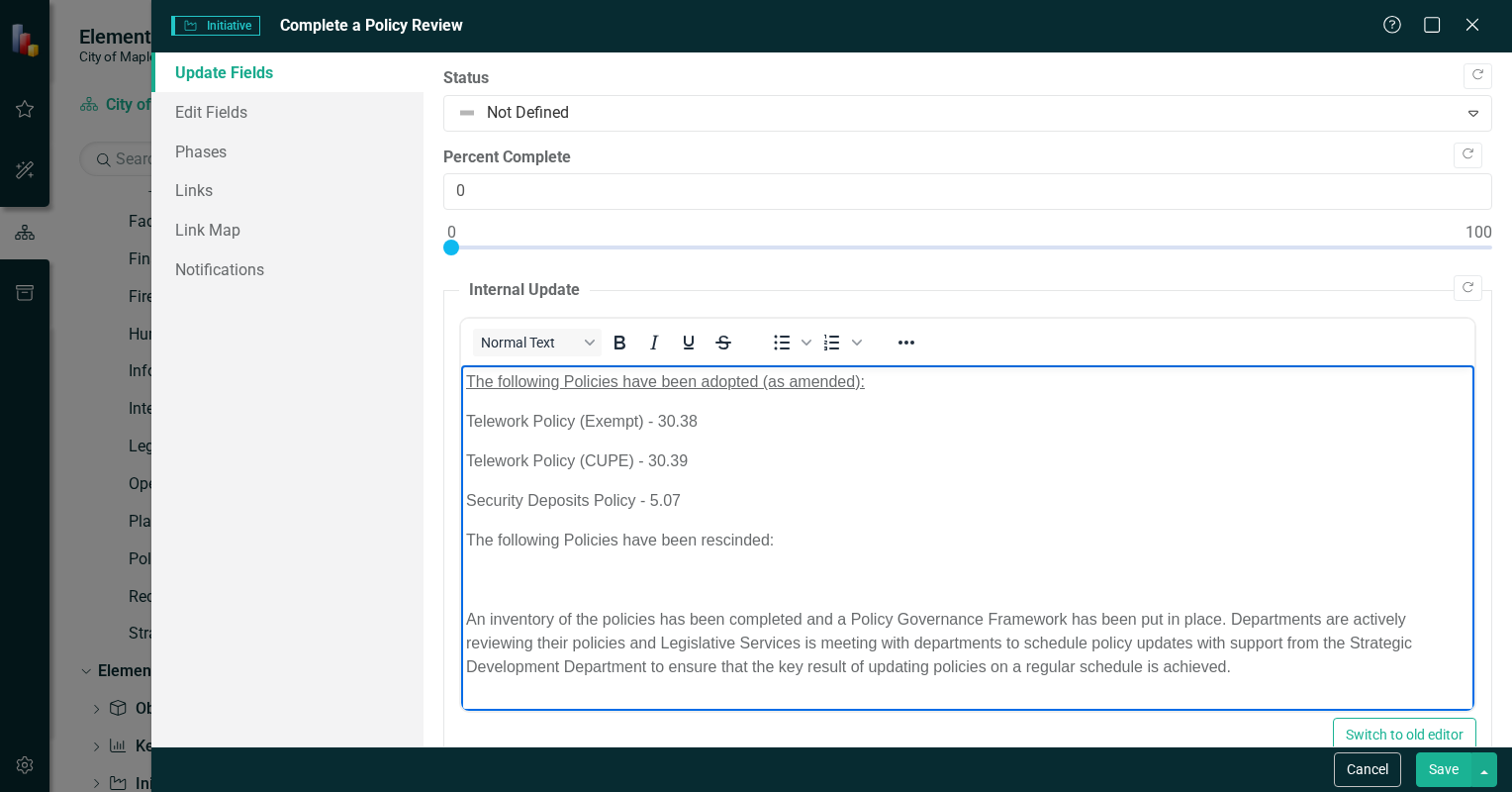 scroll, scrollTop: 99, scrollLeft: 0, axis: vertical 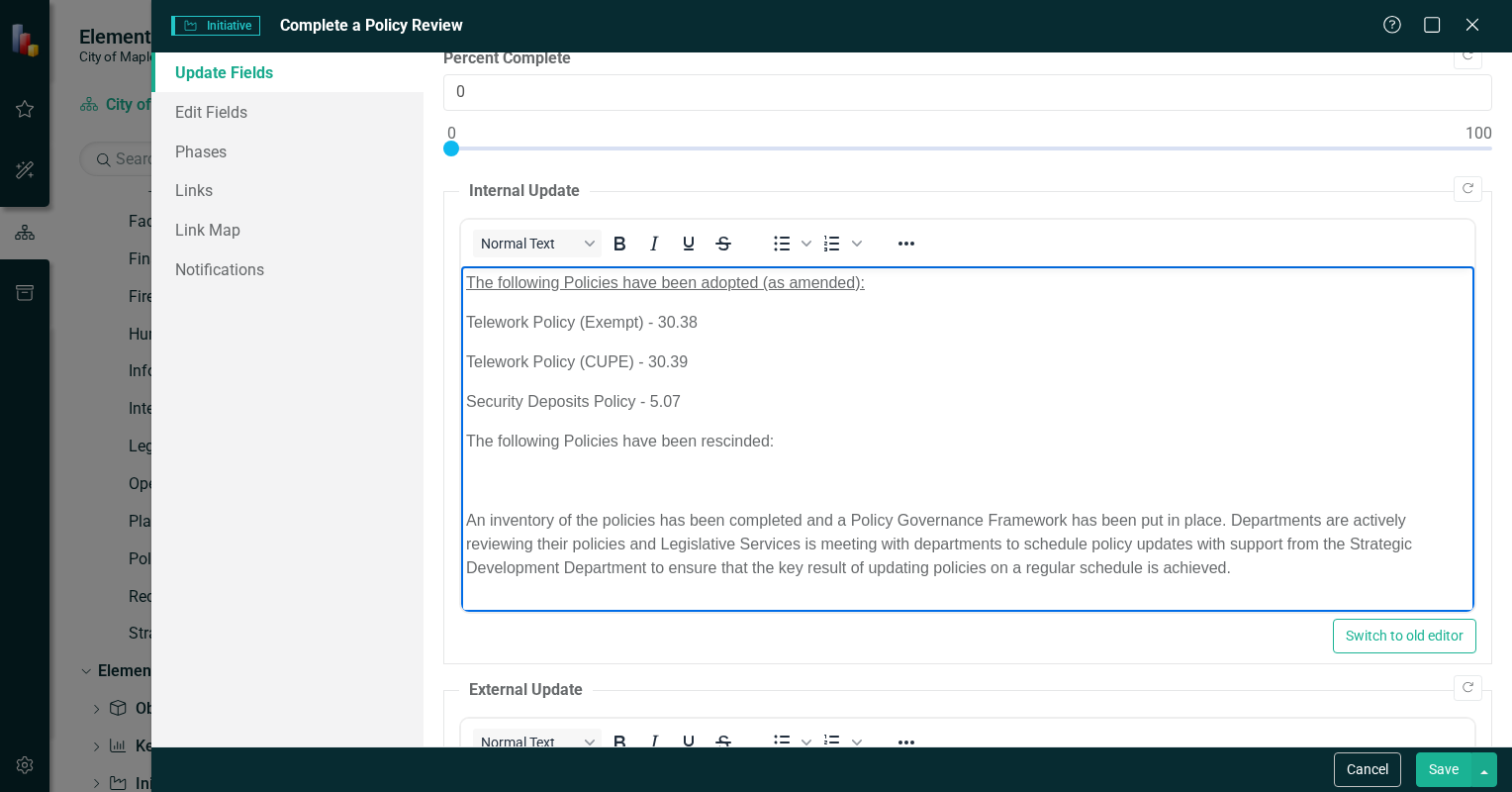 click at bounding box center (967, 481) 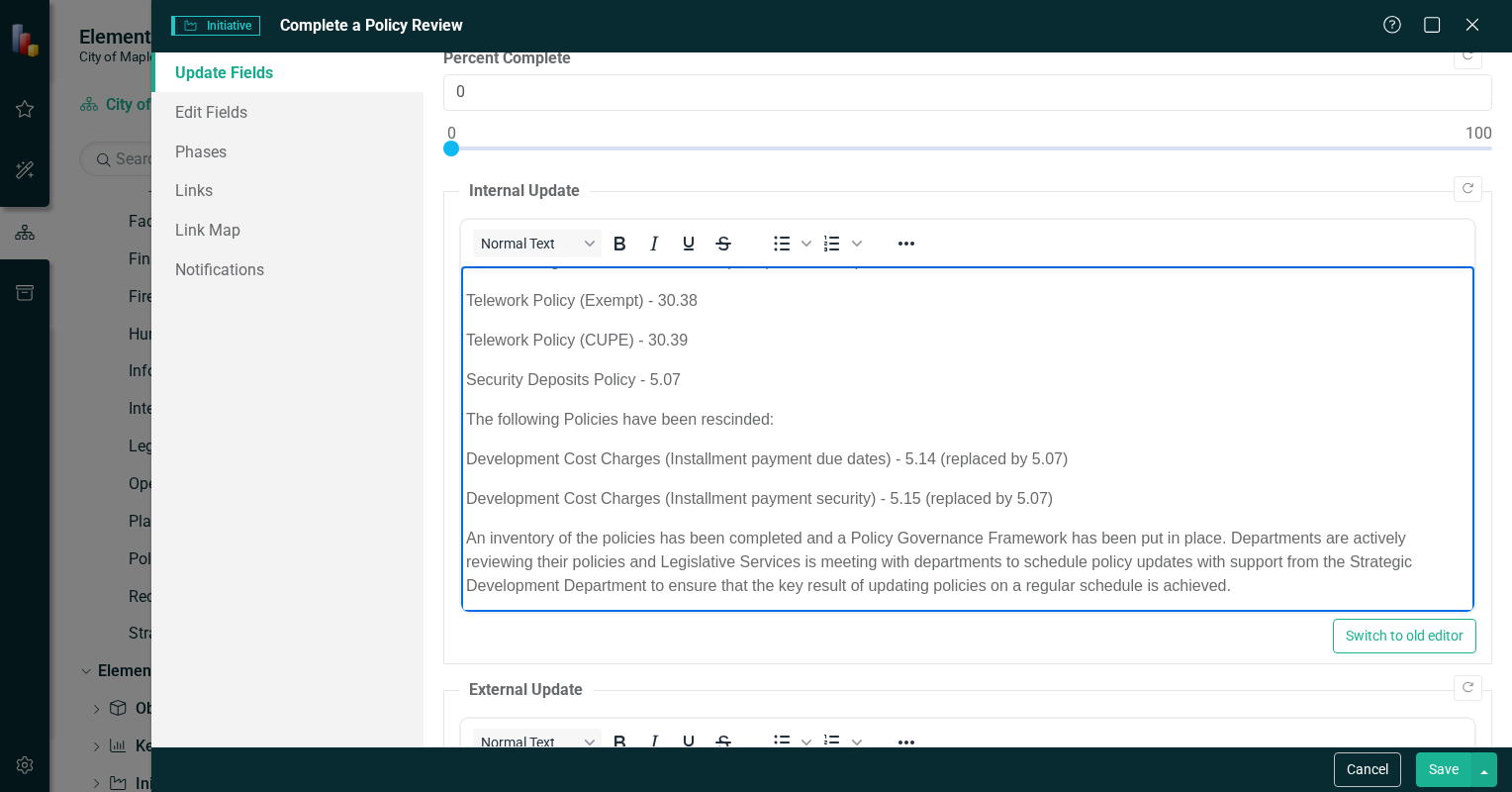 scroll, scrollTop: 28, scrollLeft: 0, axis: vertical 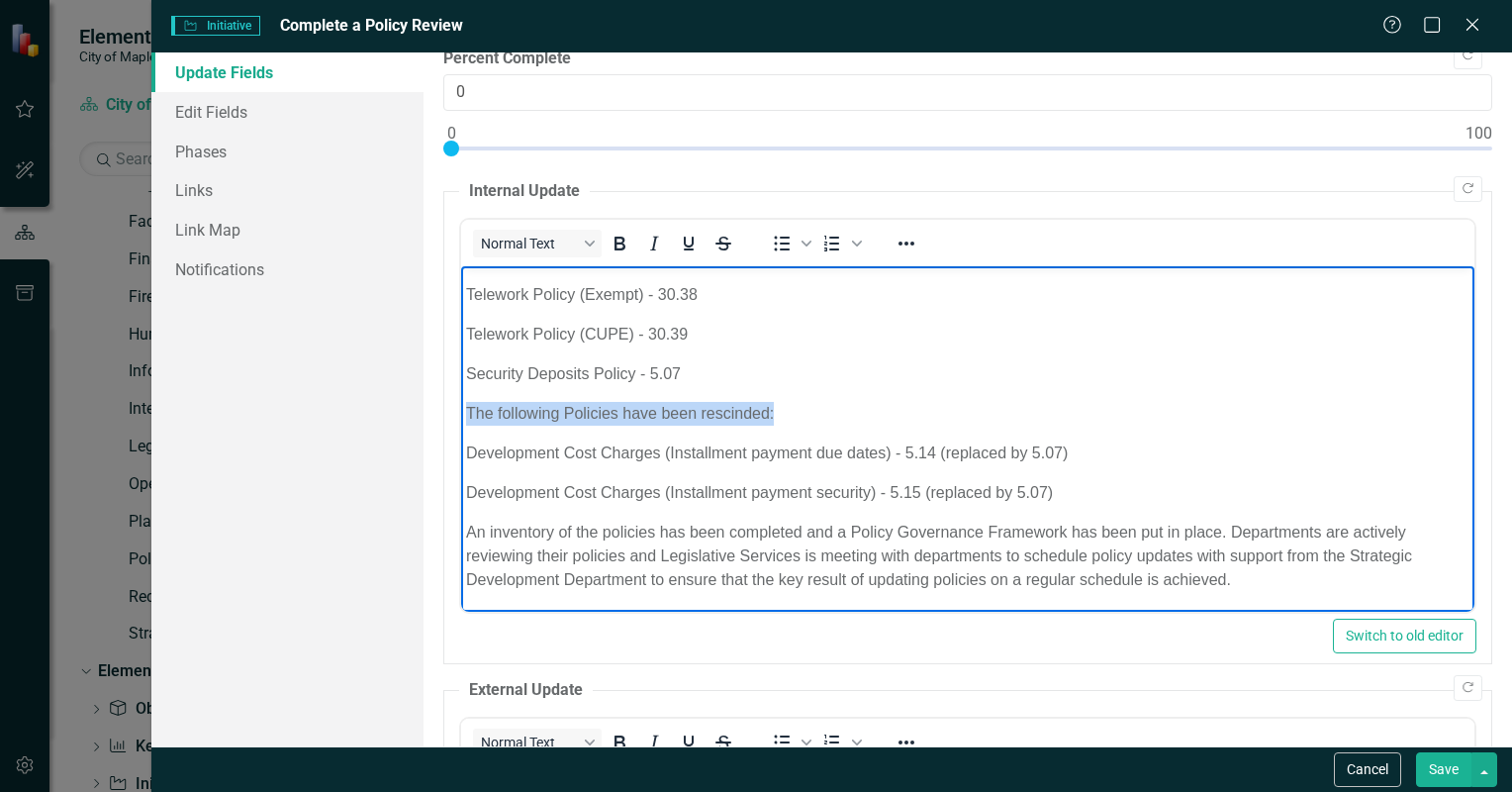 drag, startPoint x: 836, startPoint y: 402, endPoint x: 881, endPoint y: 664, distance: 265.8364 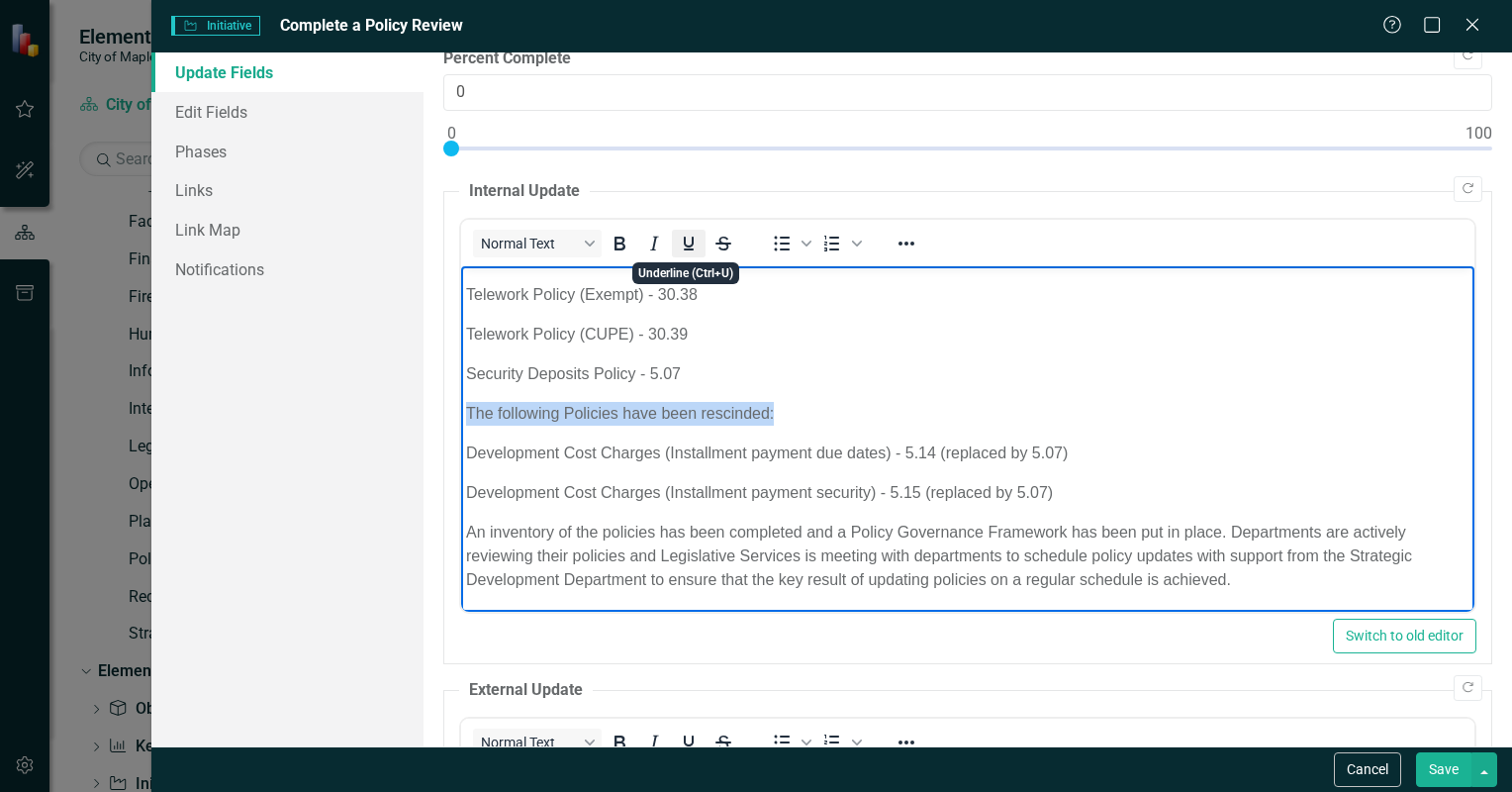 click 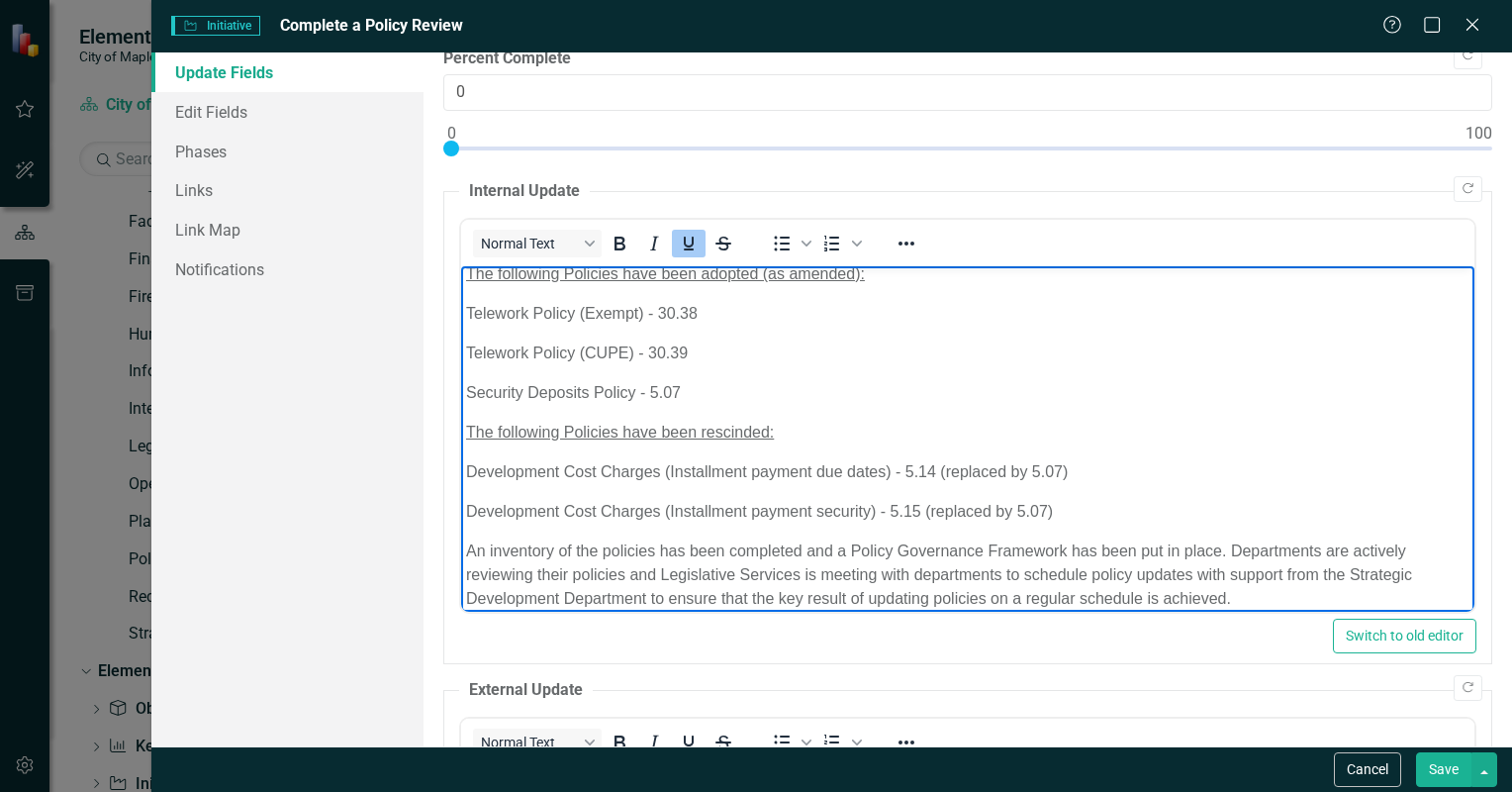 scroll, scrollTop: 0, scrollLeft: 0, axis: both 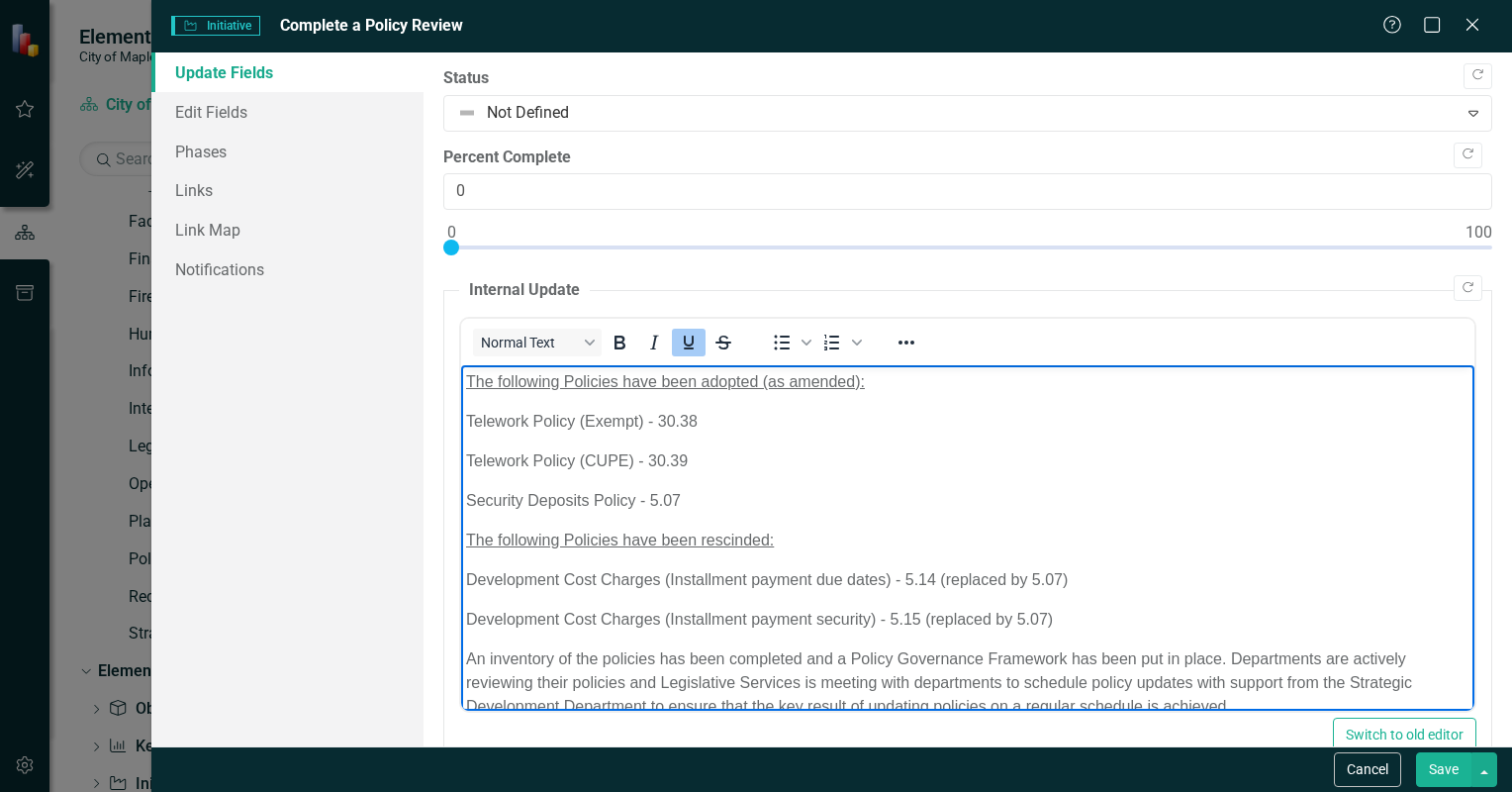 click on "Security Deposits Policy - 5.07" at bounding box center [967, 501] 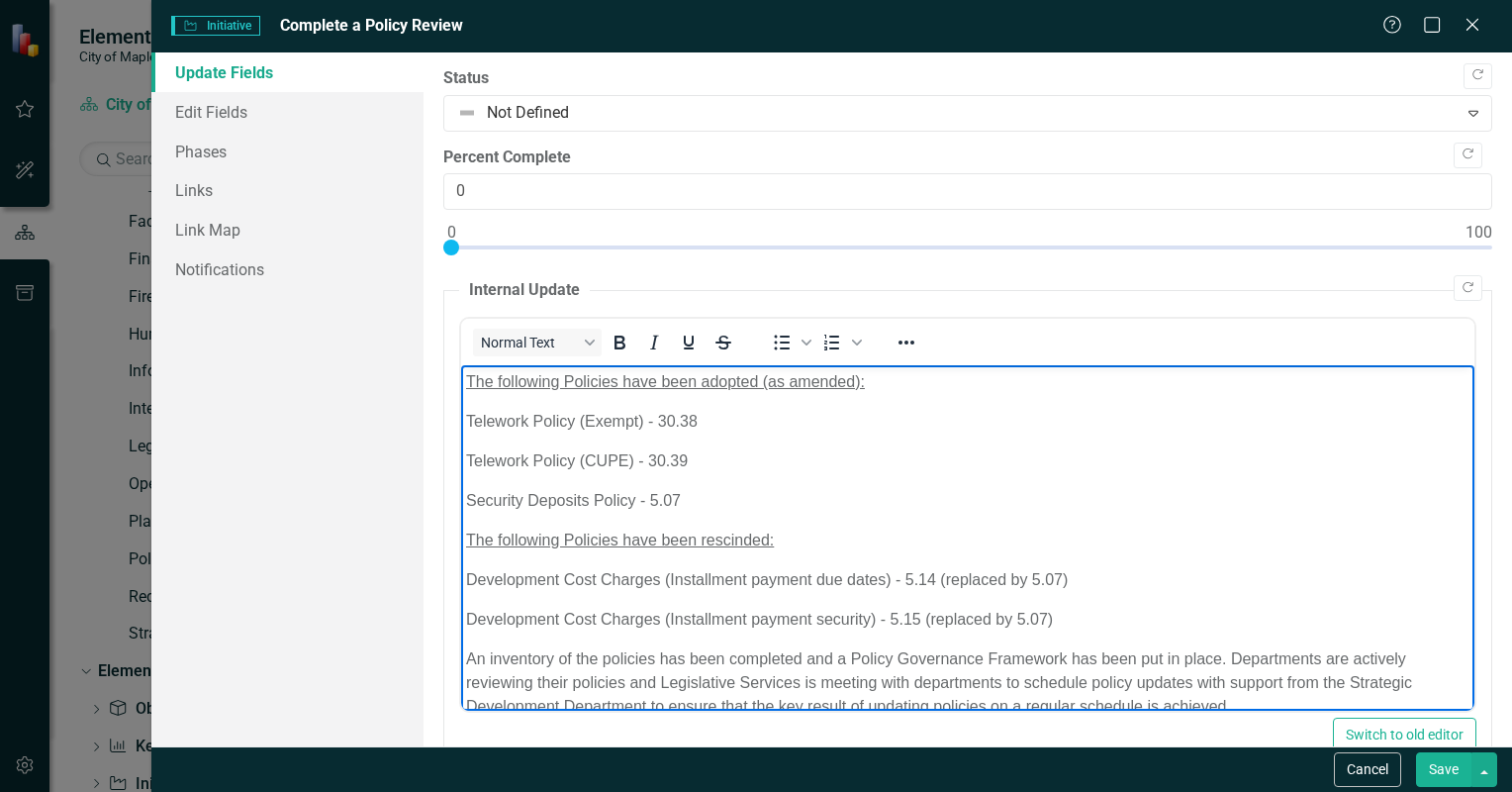 scroll, scrollTop: 28, scrollLeft: 0, axis: vertical 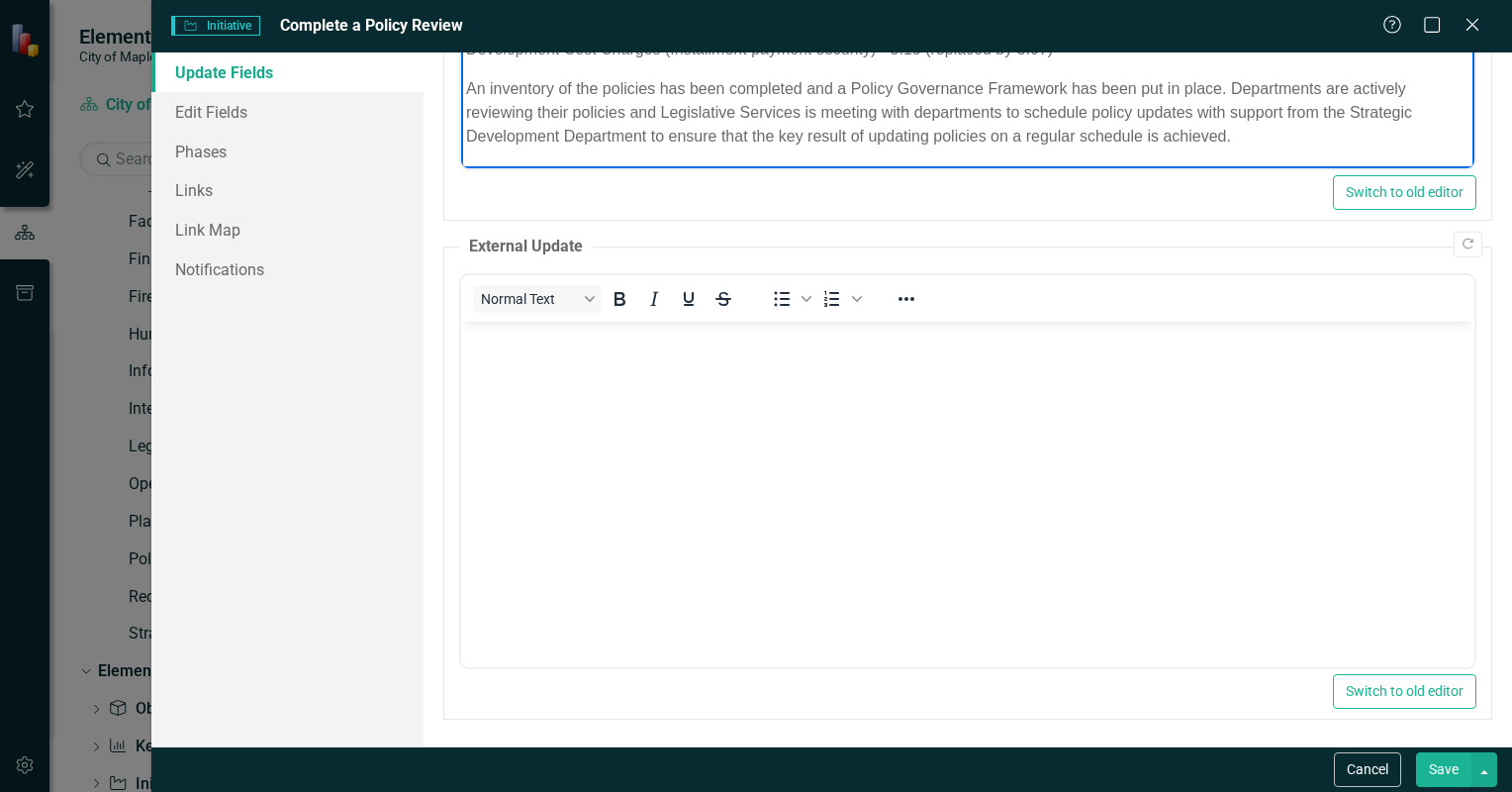 click on "Save" at bounding box center (1444, 769) 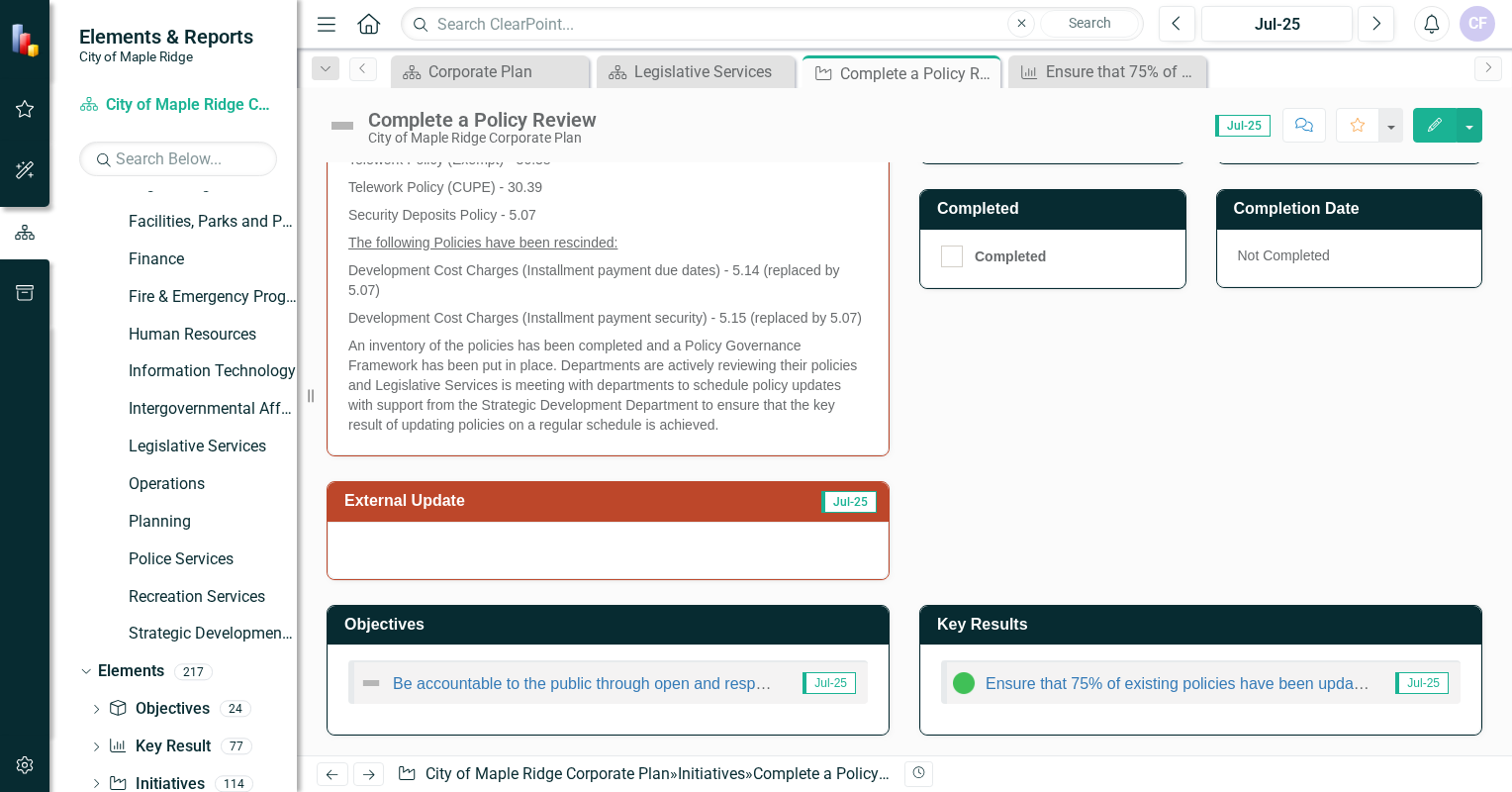 scroll, scrollTop: 803, scrollLeft: 0, axis: vertical 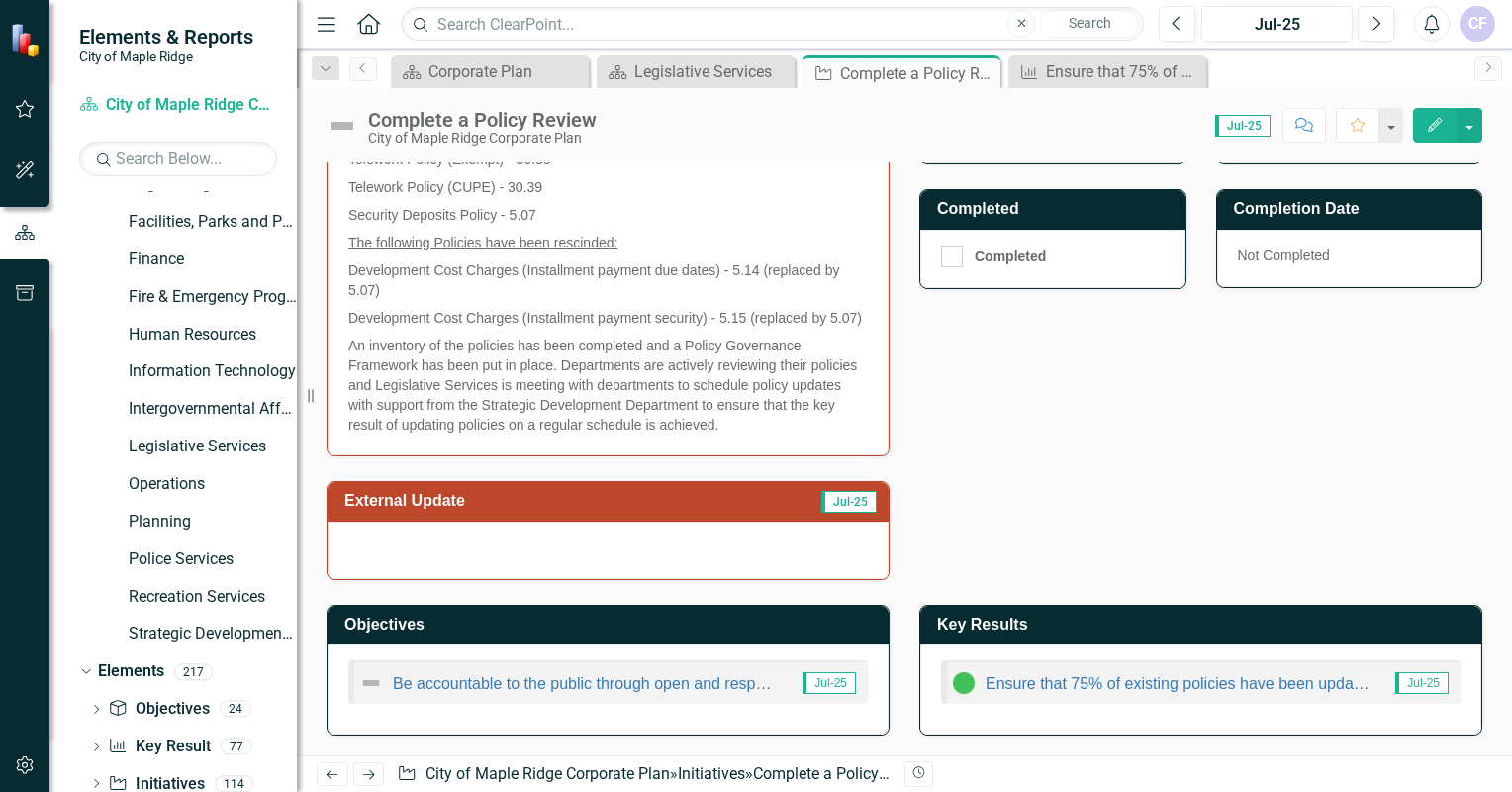 click on "Edit" 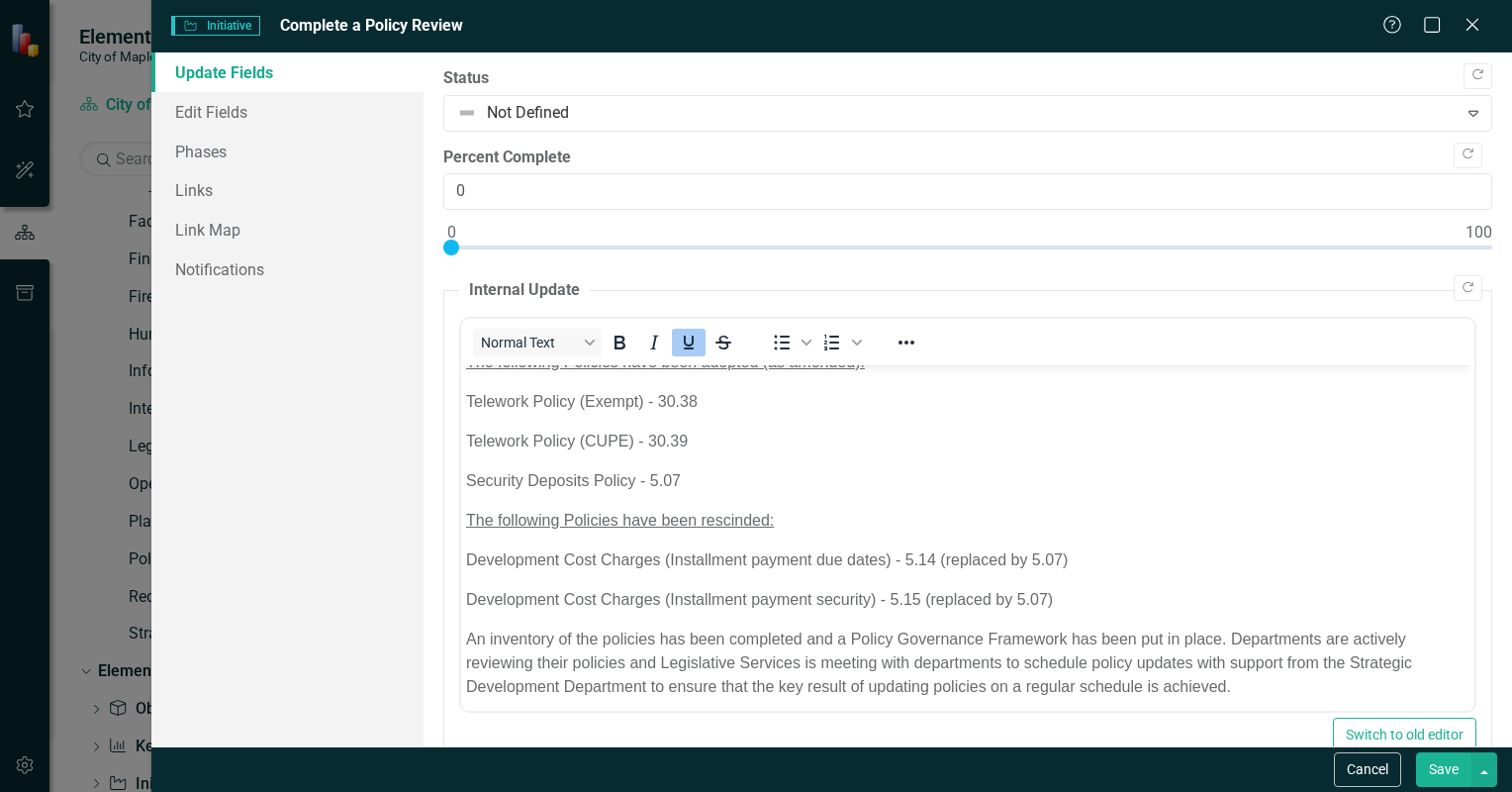 scroll, scrollTop: 28, scrollLeft: 0, axis: vertical 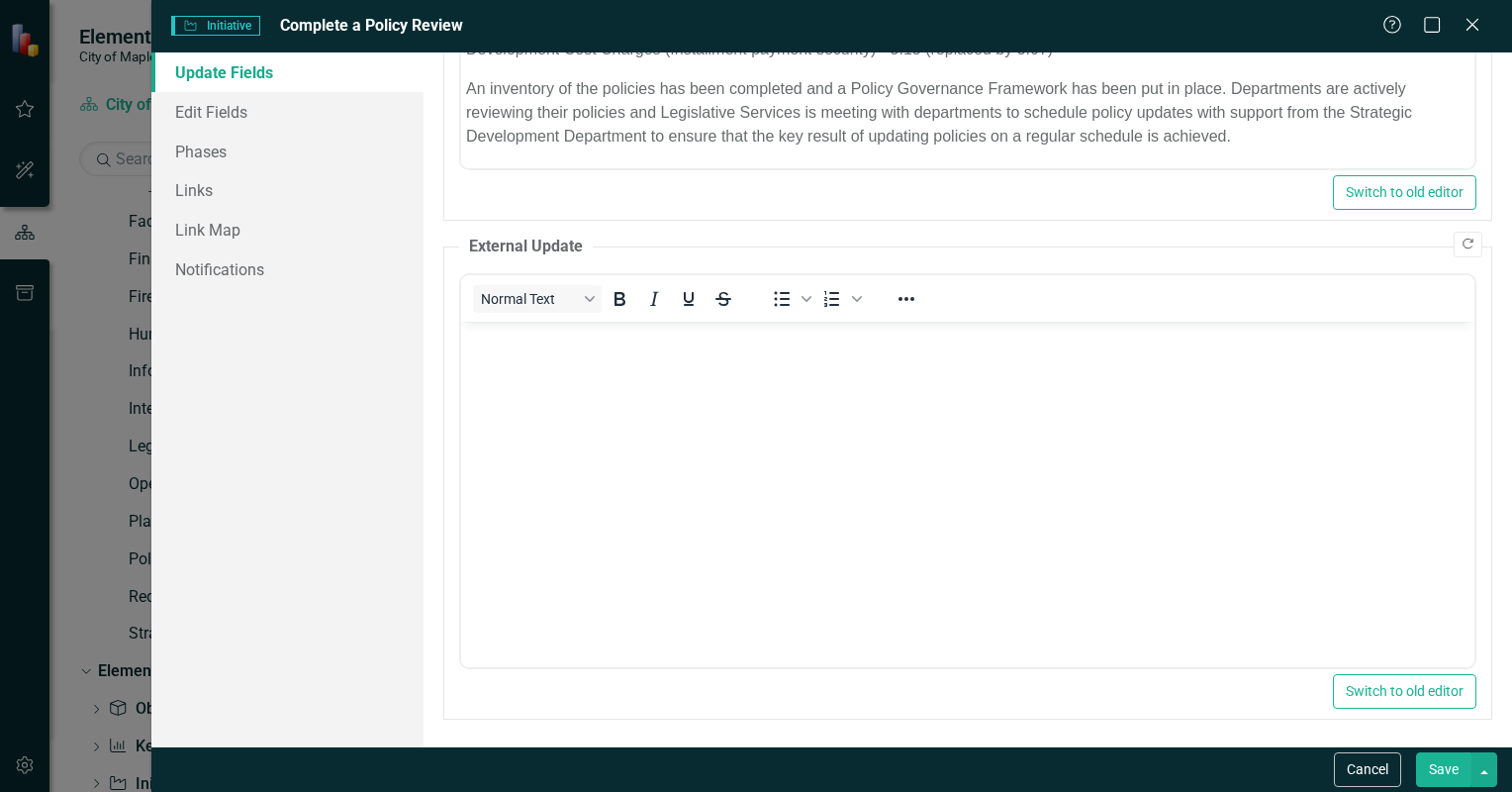click on "Copy Forward" 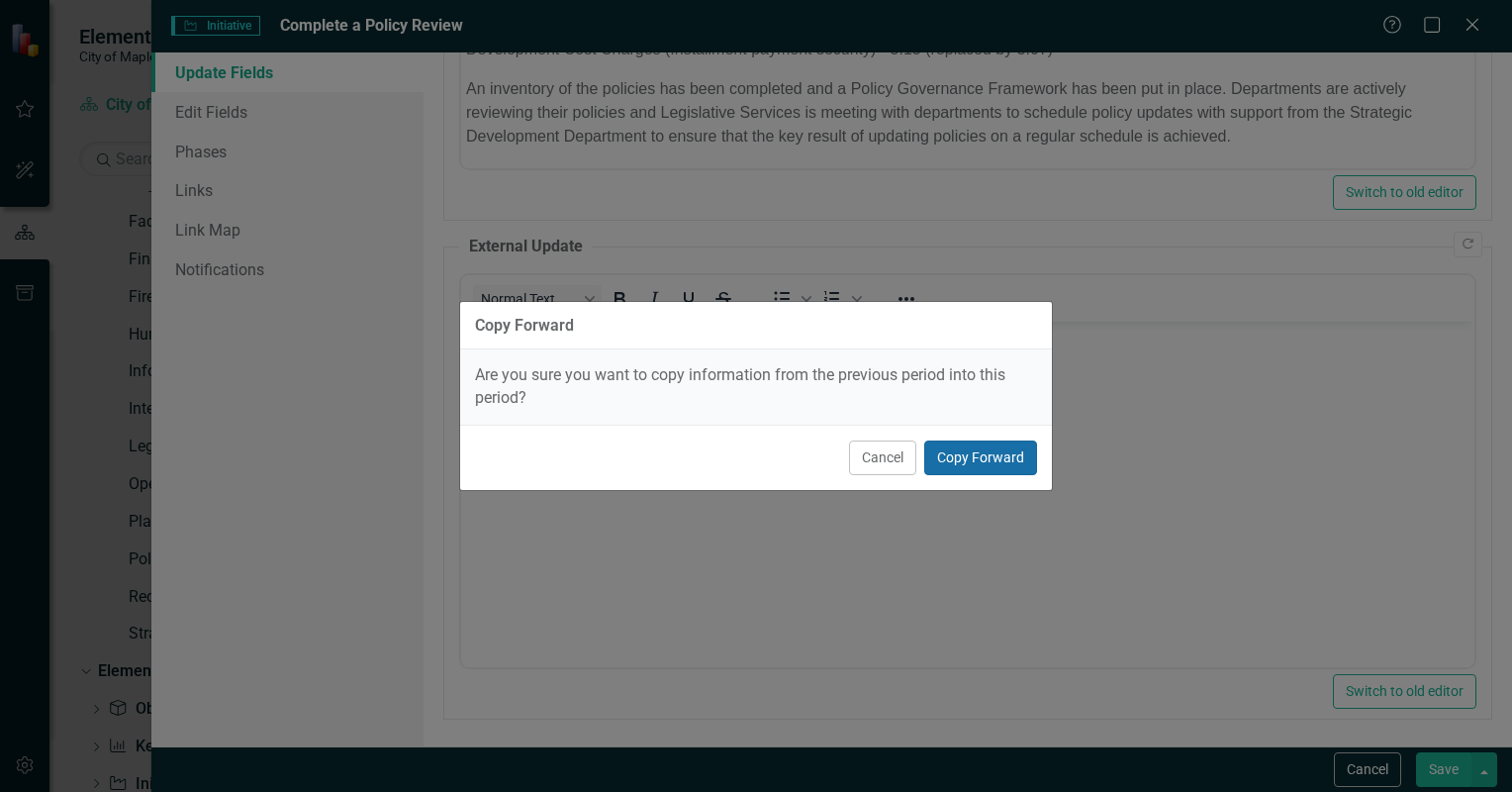 click on "Copy Forward" at bounding box center [981, 457] 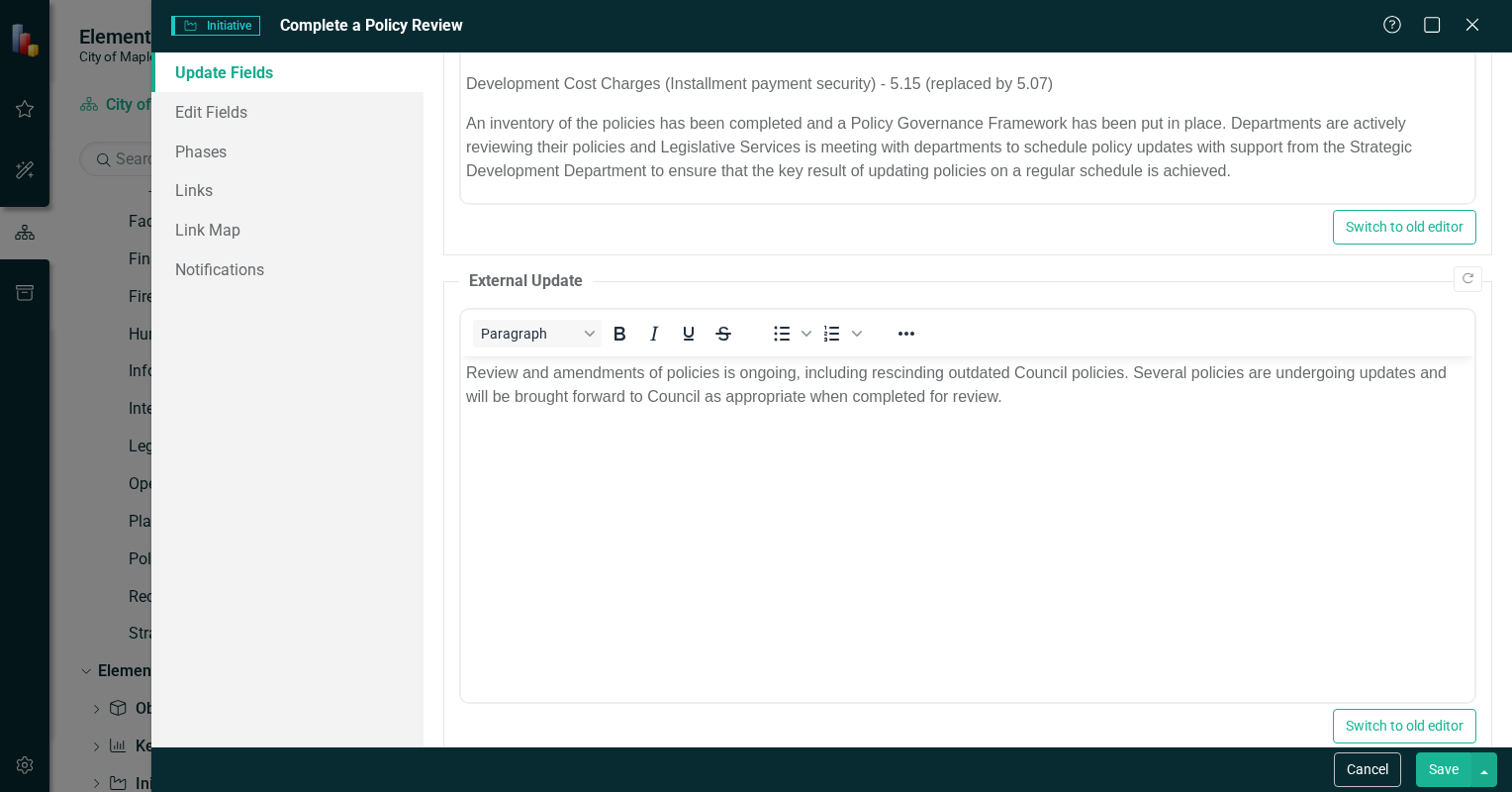 scroll, scrollTop: 543, scrollLeft: 0, axis: vertical 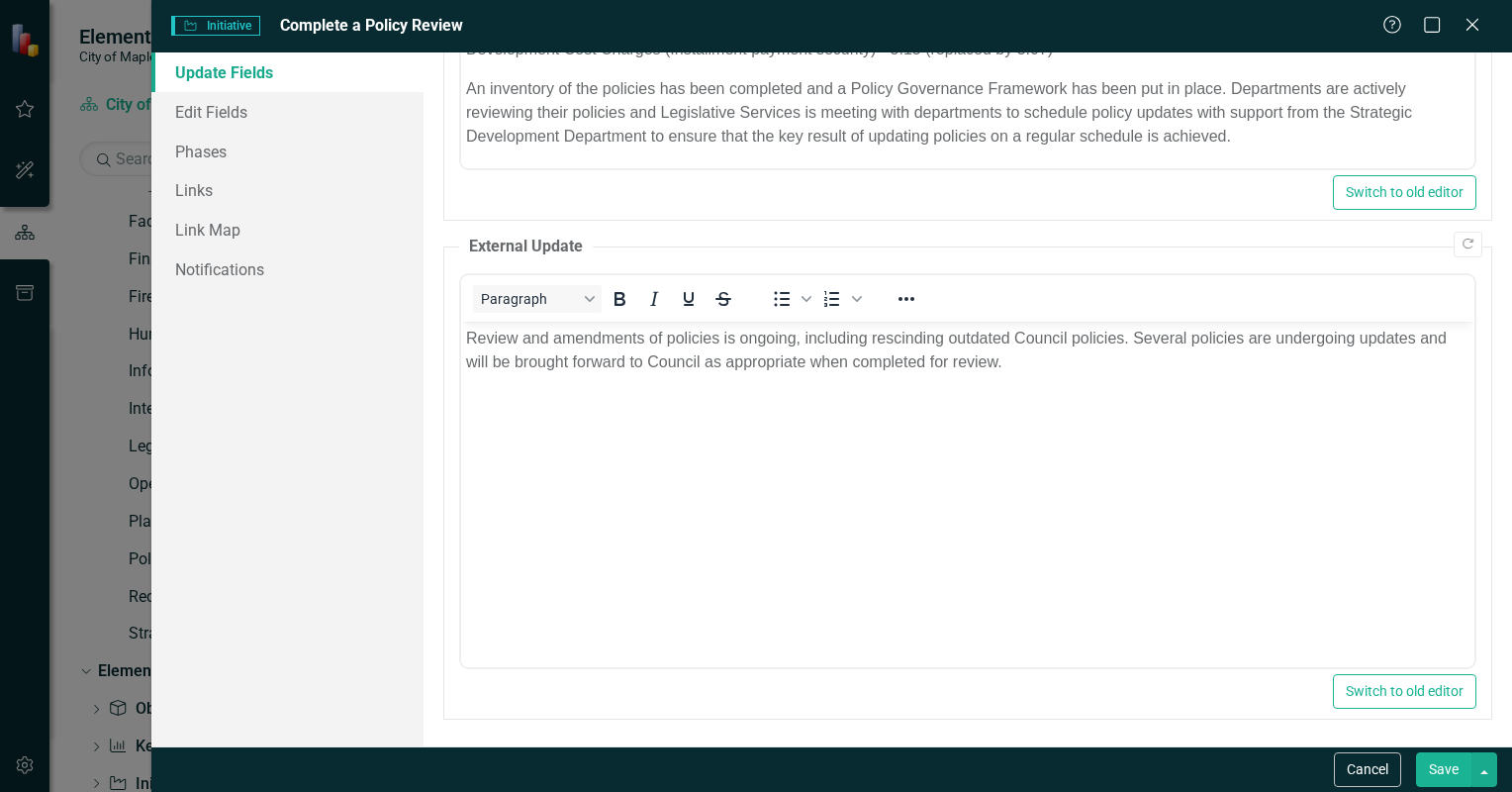 click on "Review and amendments of policies is ongoing, including rescinding outdated Council policies. Several policies are undergoing updates and will be brought forward to Council as appropriate when completed for review." at bounding box center (967, 349) 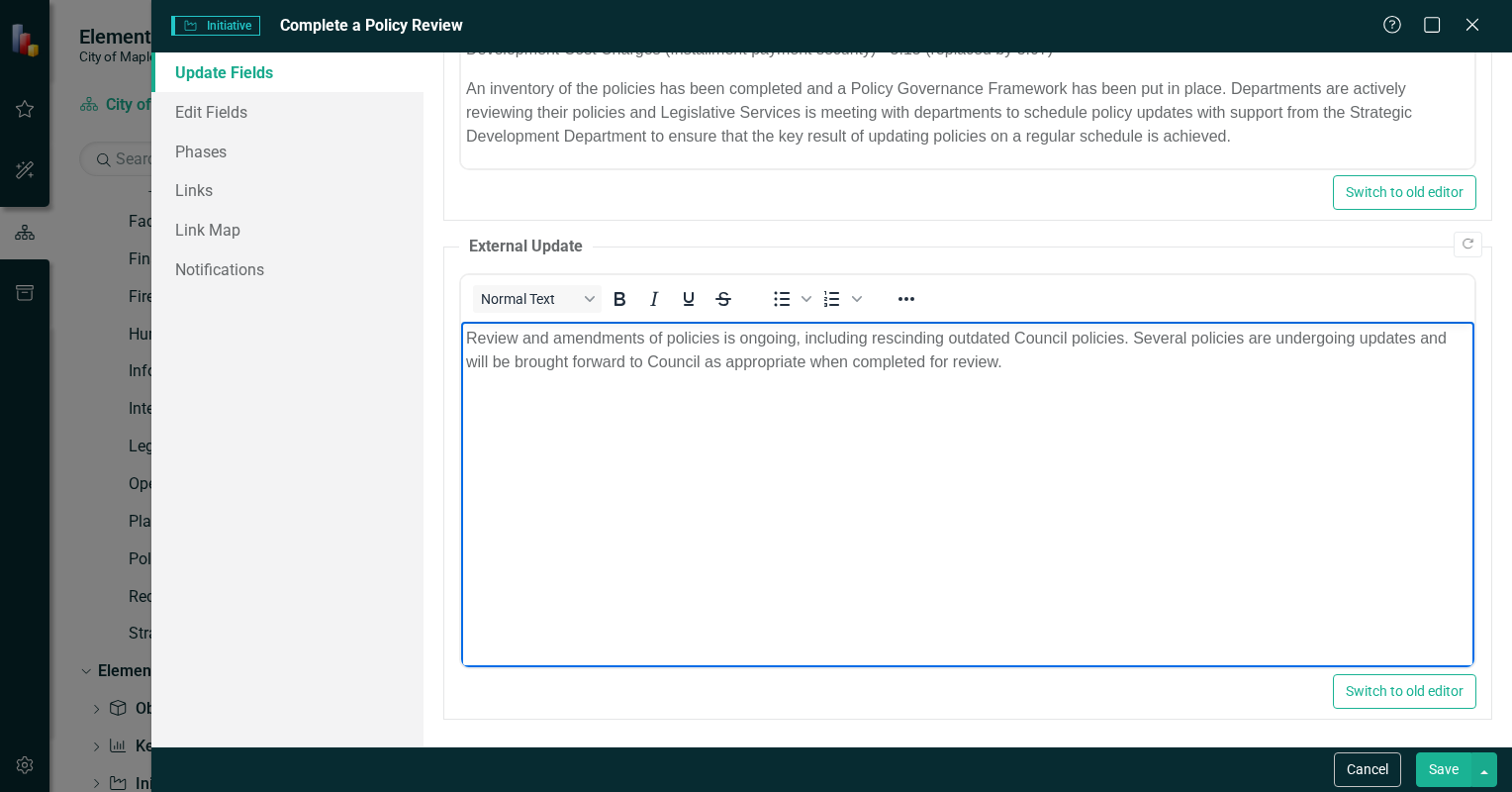 type 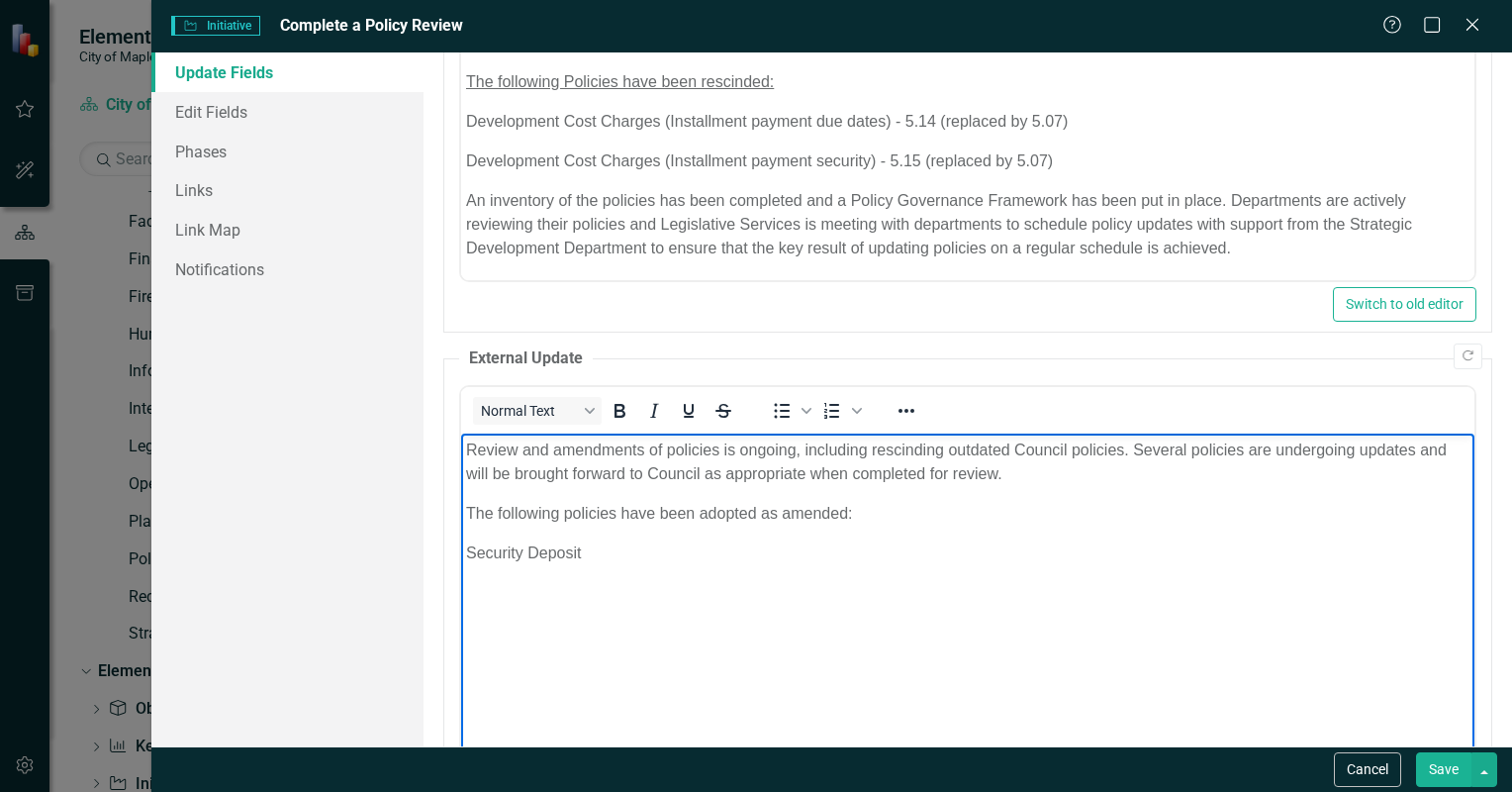 scroll, scrollTop: 444, scrollLeft: 0, axis: vertical 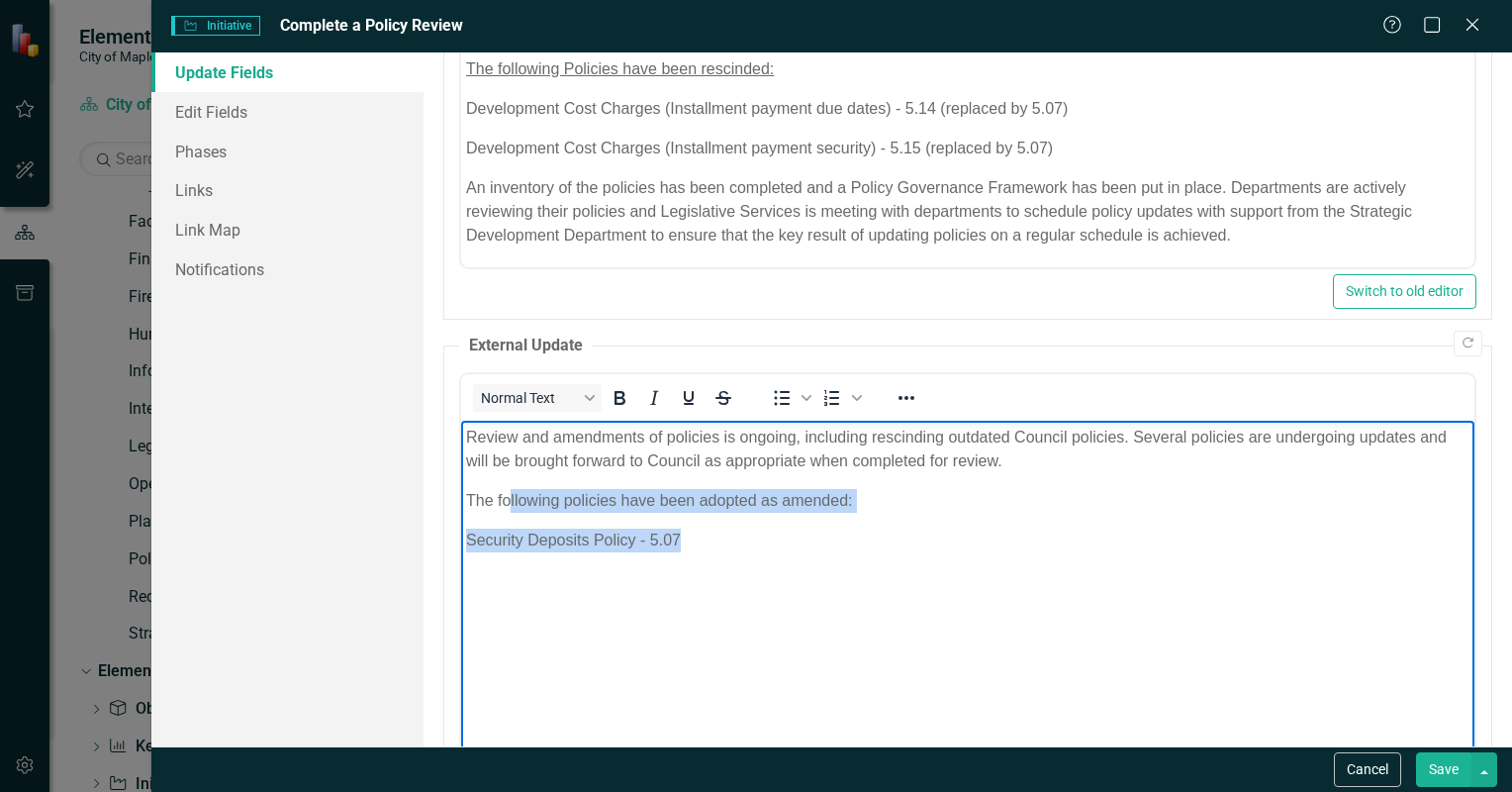 drag, startPoint x: 889, startPoint y: 514, endPoint x: 500, endPoint y: 499, distance: 389.2891 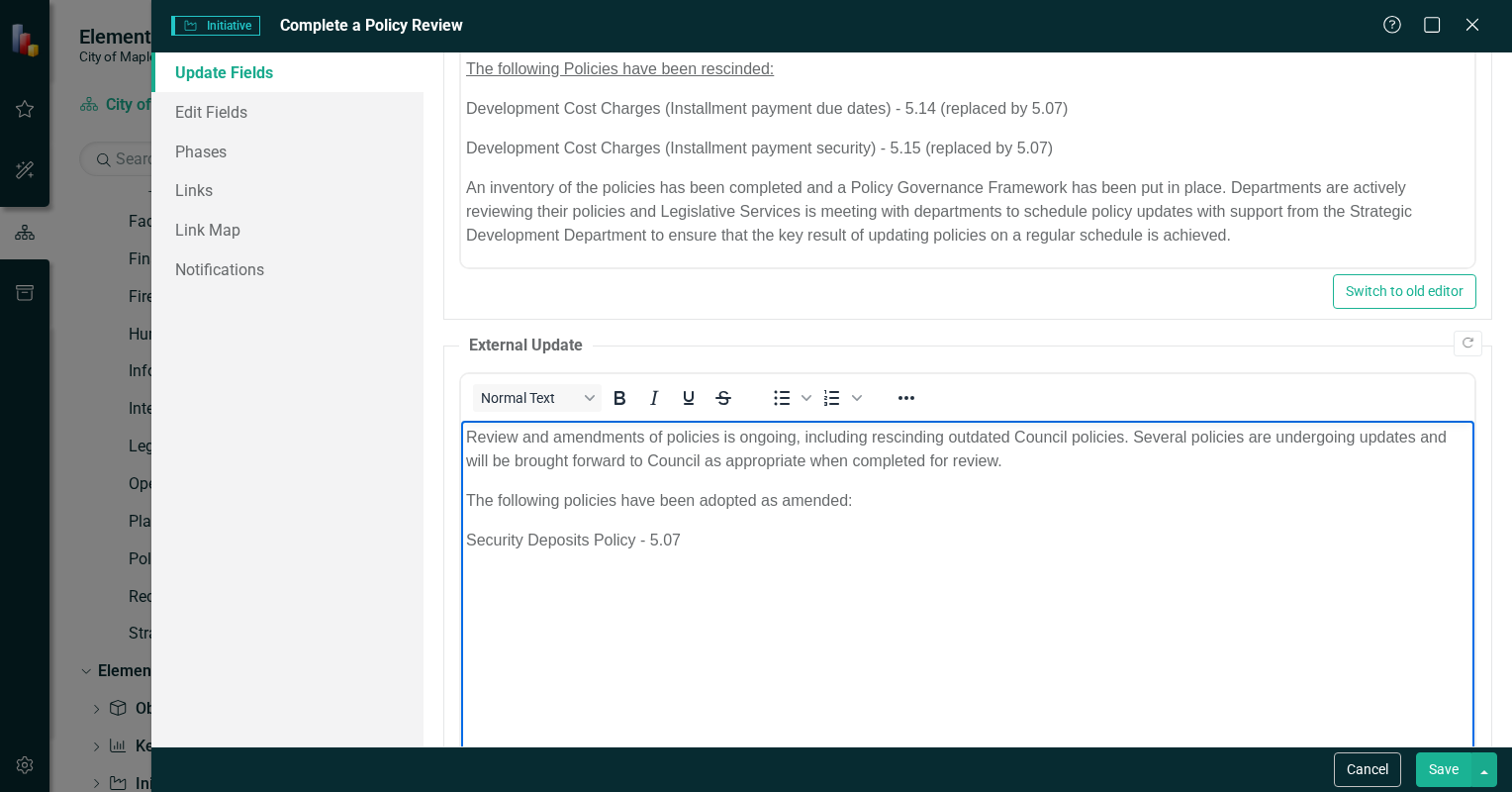 click on "The following policies have been adopted as amended:" at bounding box center (967, 500) 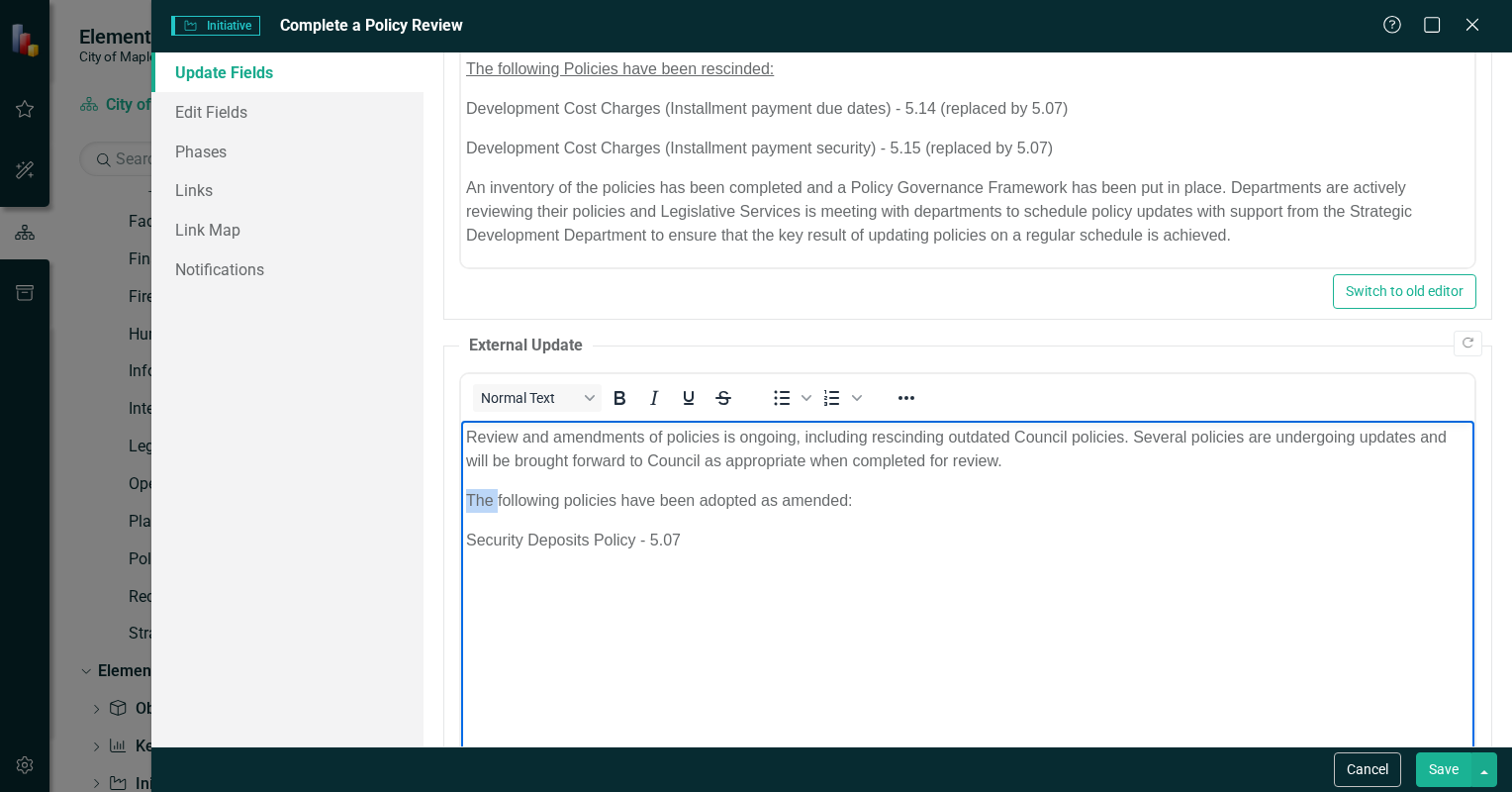 click on "The following policies have been adopted as amended:" at bounding box center (967, 500) 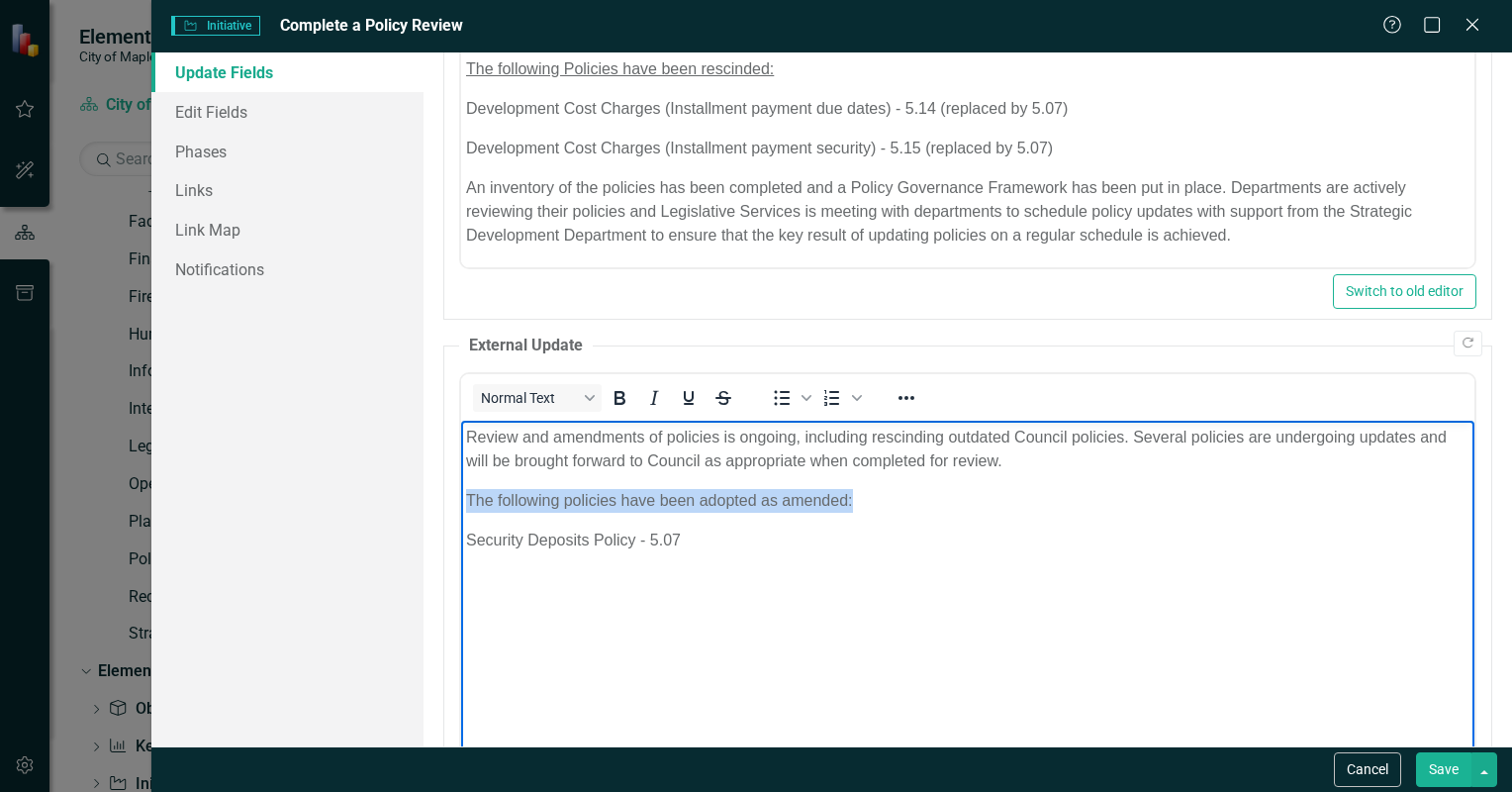 click on "The following policies have been adopted as amended:" at bounding box center [967, 500] 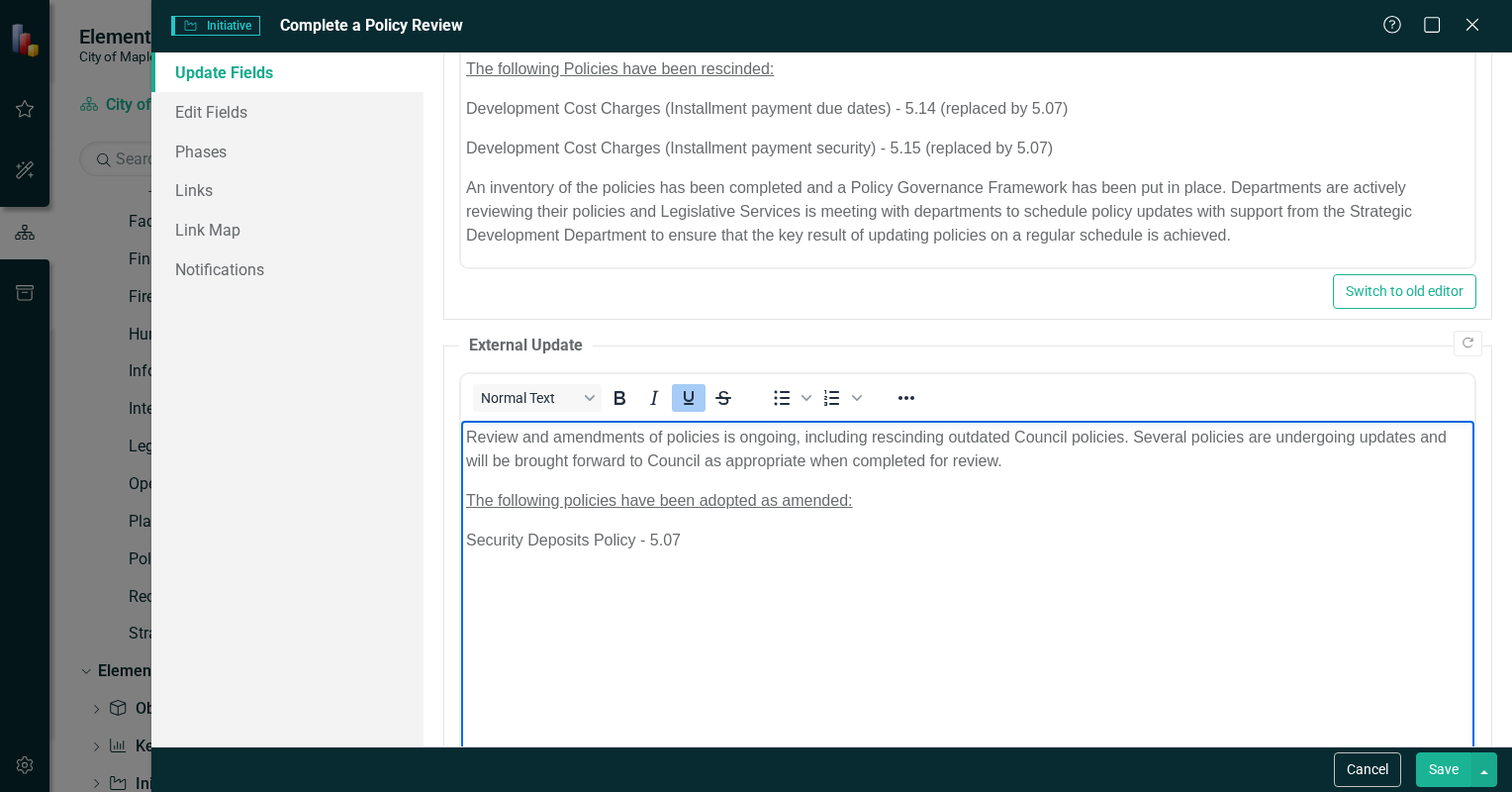 drag, startPoint x: 762, startPoint y: 564, endPoint x: 828, endPoint y: 553, distance: 66.91039 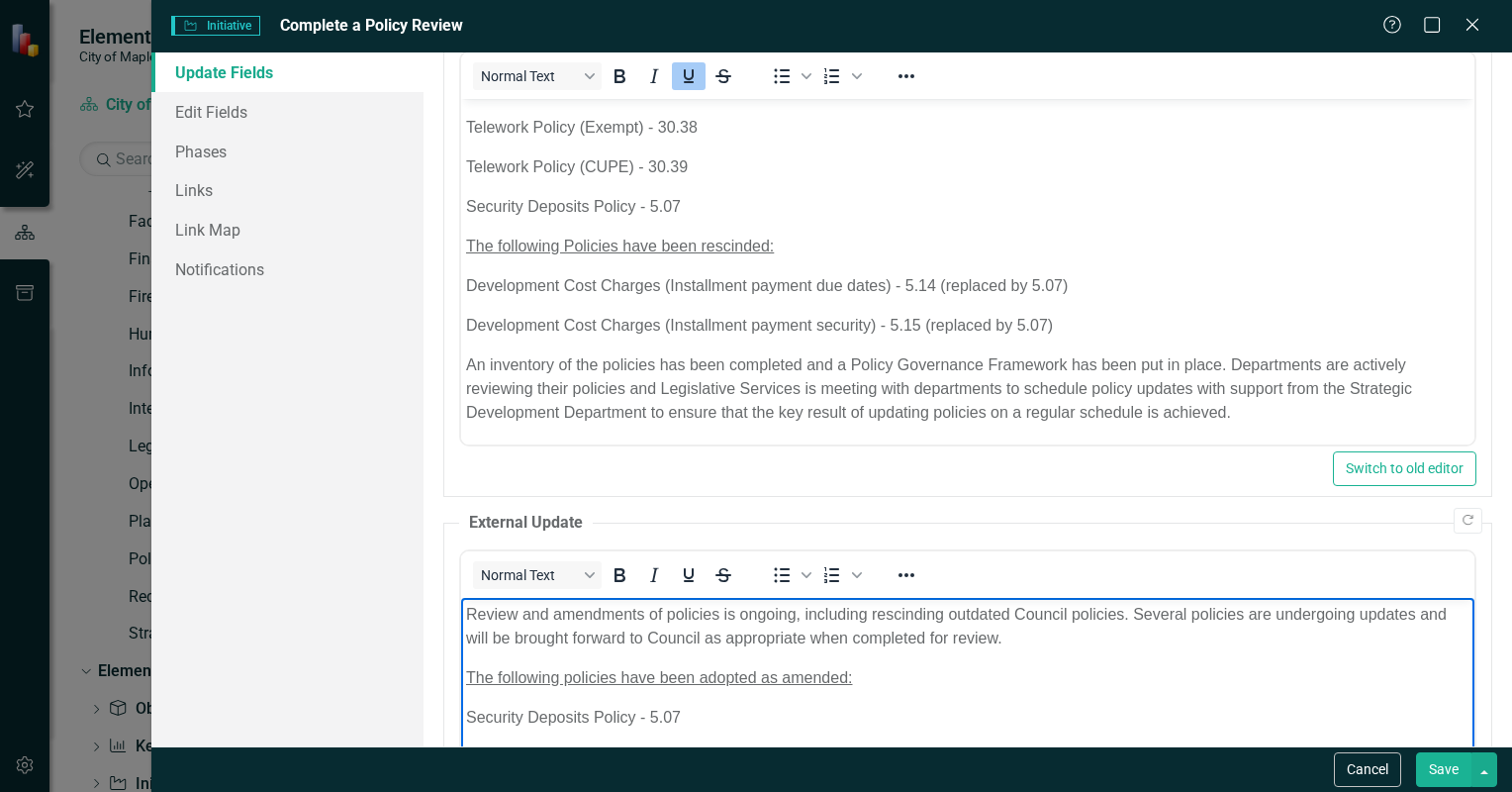 scroll, scrollTop: 246, scrollLeft: 0, axis: vertical 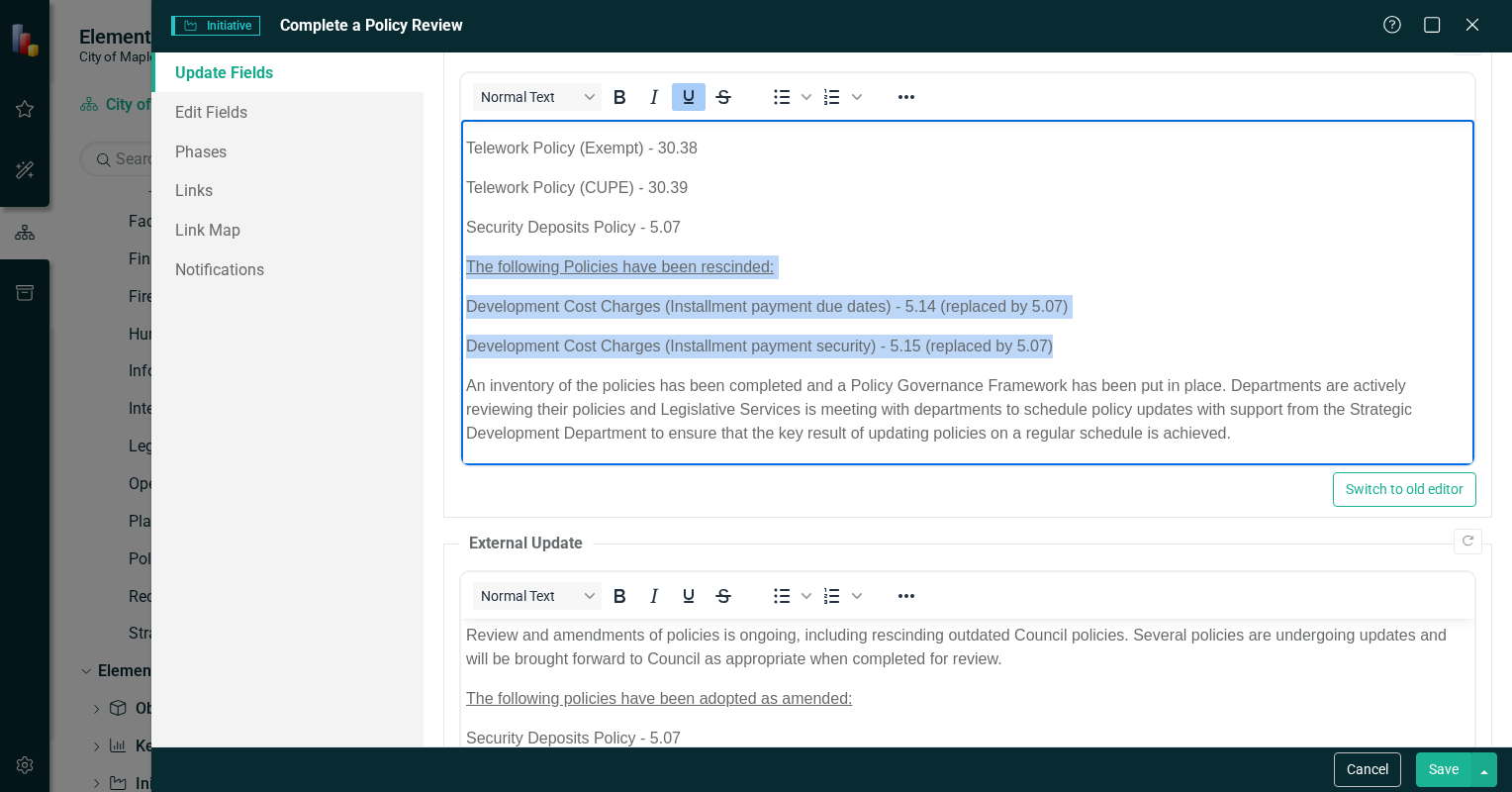 drag, startPoint x: 1084, startPoint y: 352, endPoint x: 903, endPoint y: 381, distance: 183.30848 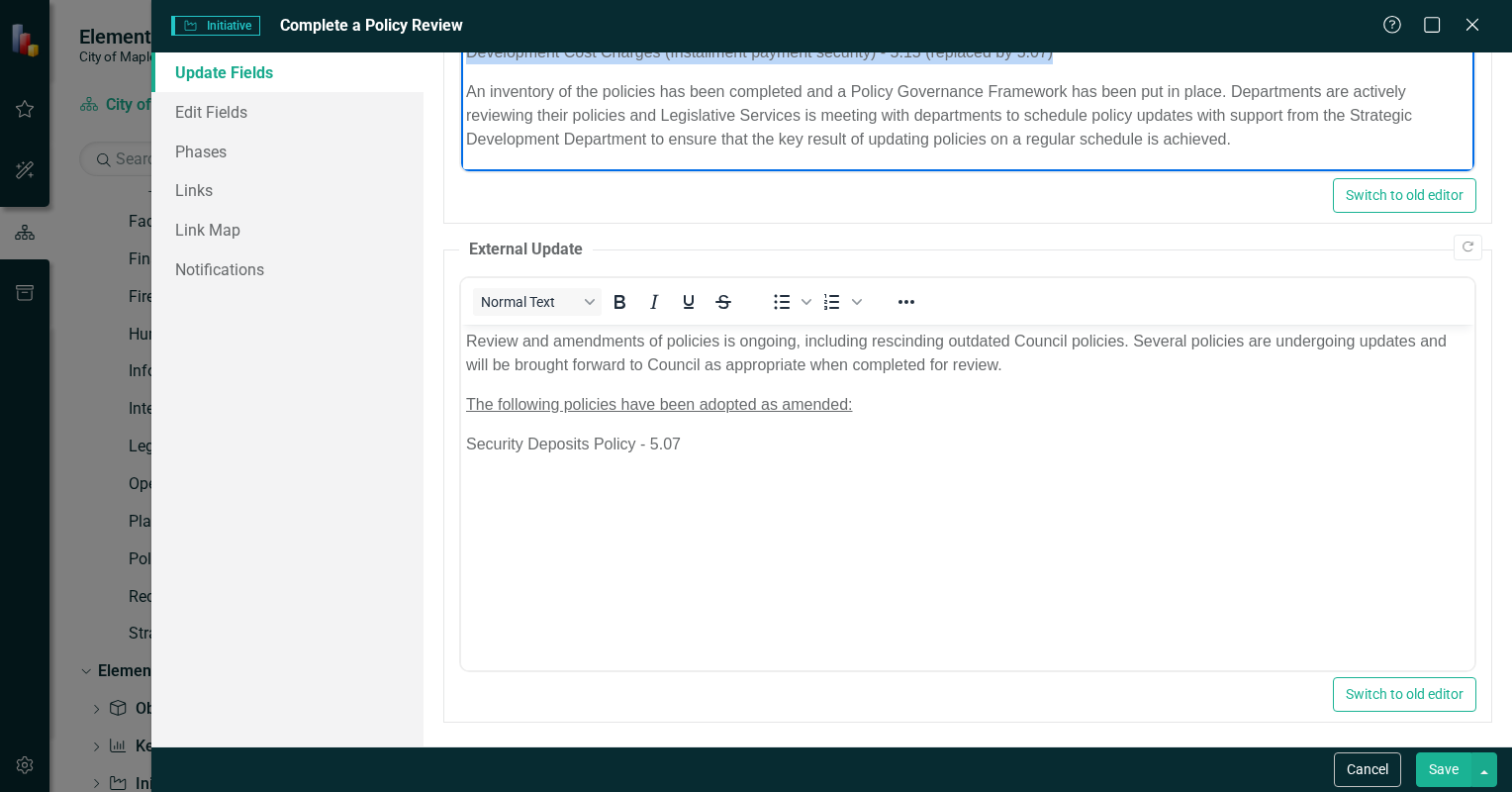 scroll, scrollTop: 543, scrollLeft: 0, axis: vertical 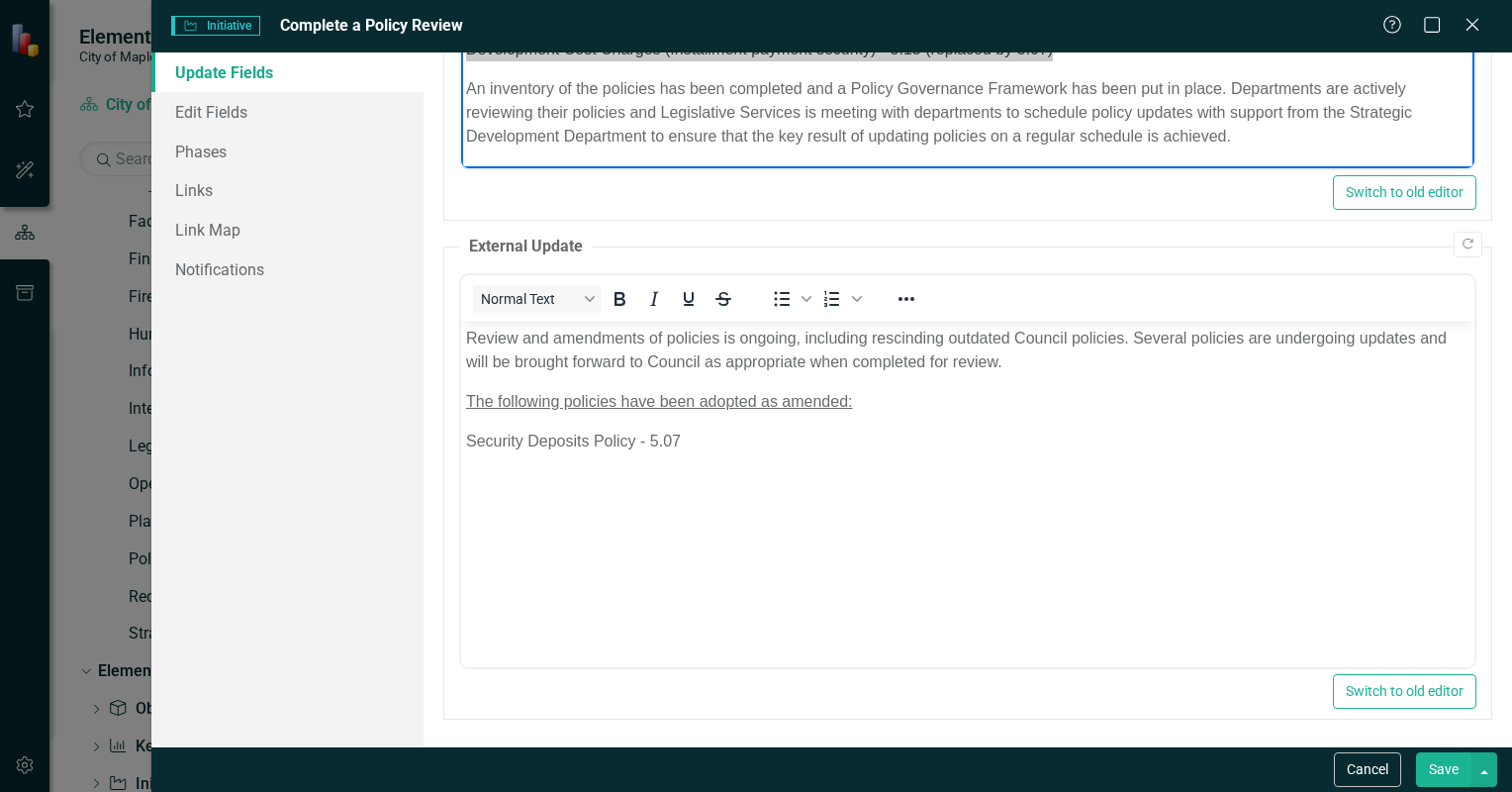 click on "The following policies have been adopted as amended: Security Deposits Policy - 5.07" at bounding box center (967, 469) 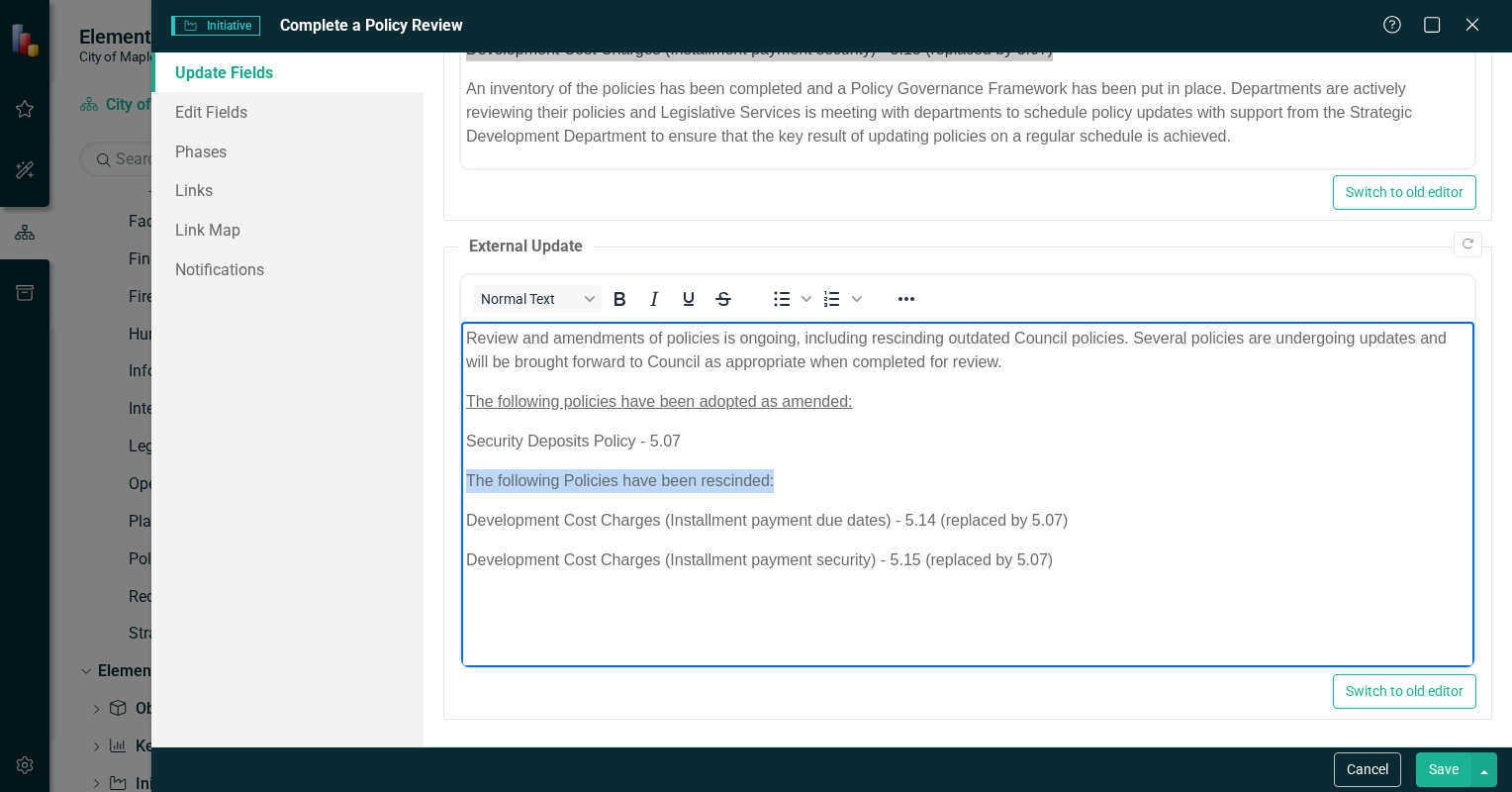 drag, startPoint x: 782, startPoint y: 479, endPoint x: 1062, endPoint y: 630, distance: 318.12105 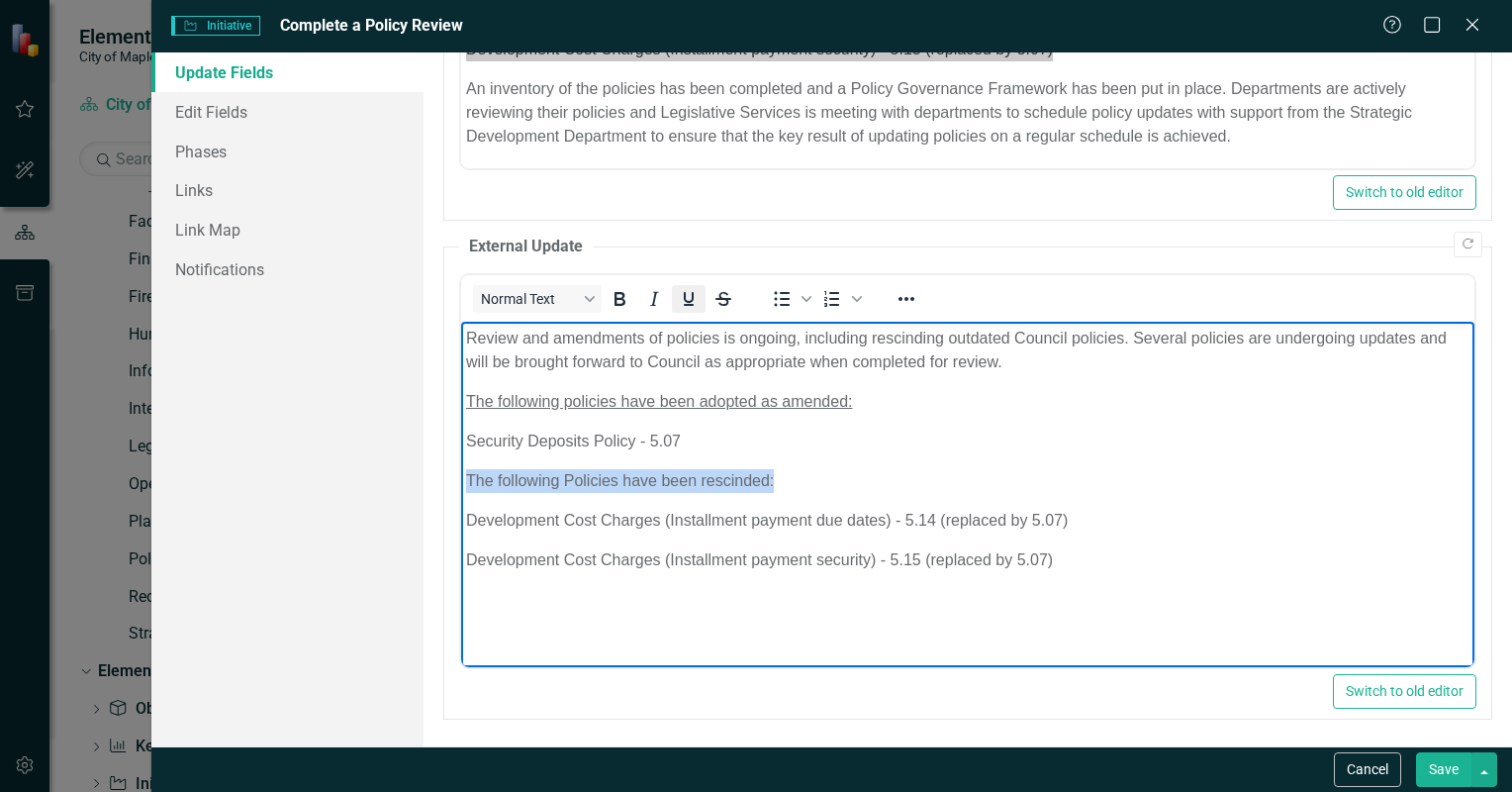 click 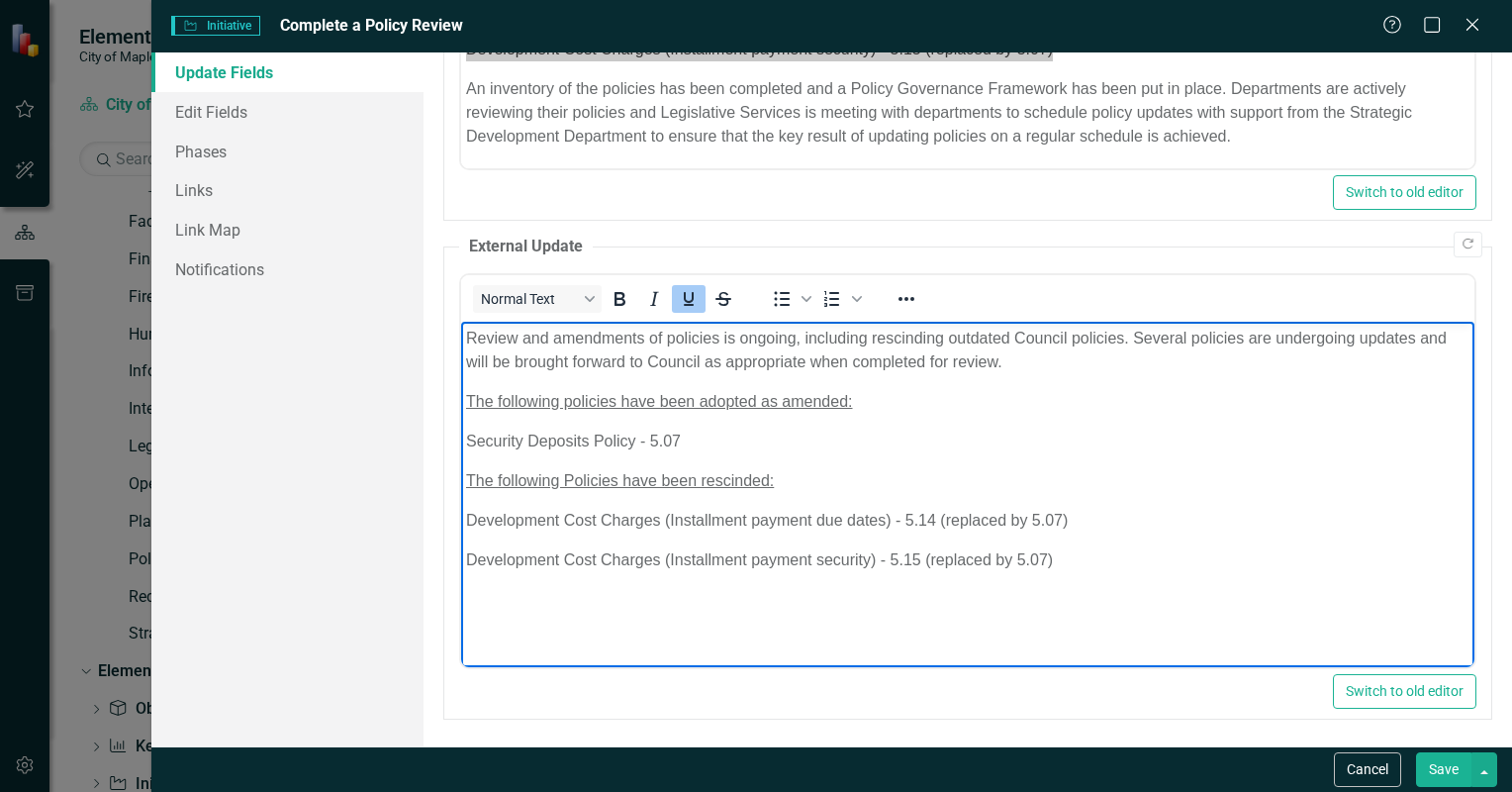 click on "Development Cost Charges (Installment payment security) - 5.15 (replaced by 5.07)" at bounding box center [967, 559] 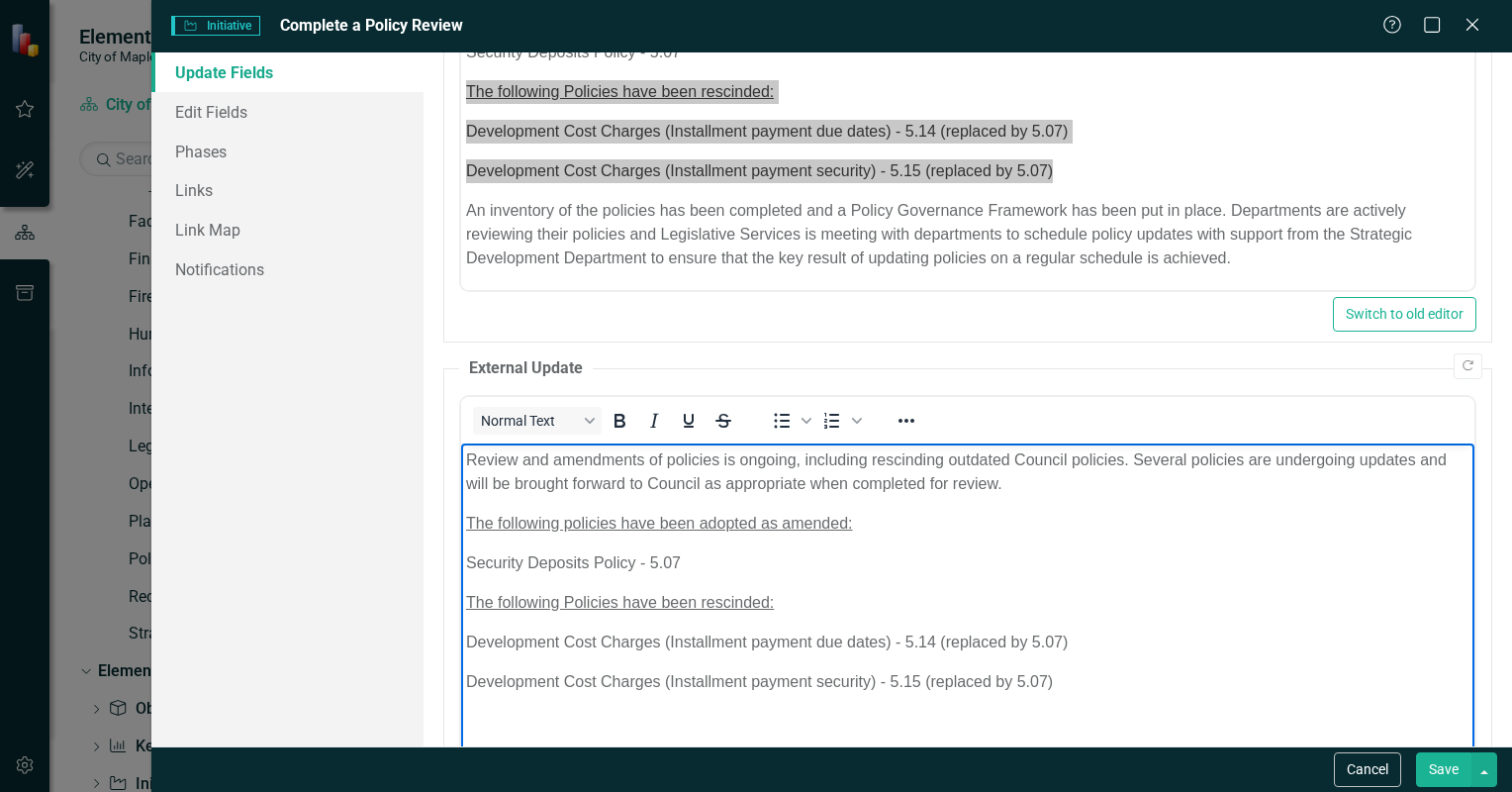 scroll, scrollTop: 345, scrollLeft: 0, axis: vertical 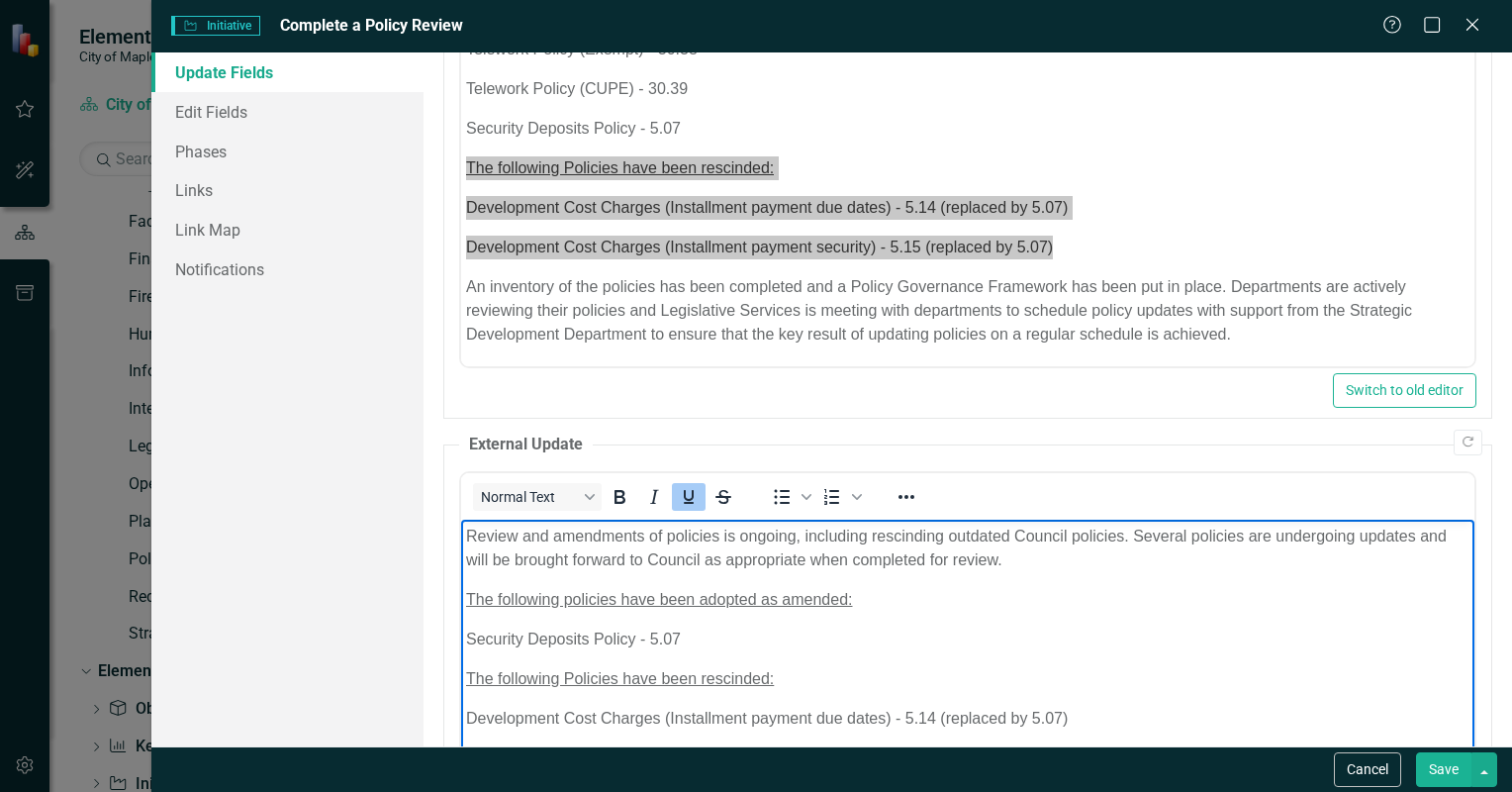 click on "The following policies have been adopted as amended:" at bounding box center (658, 598) 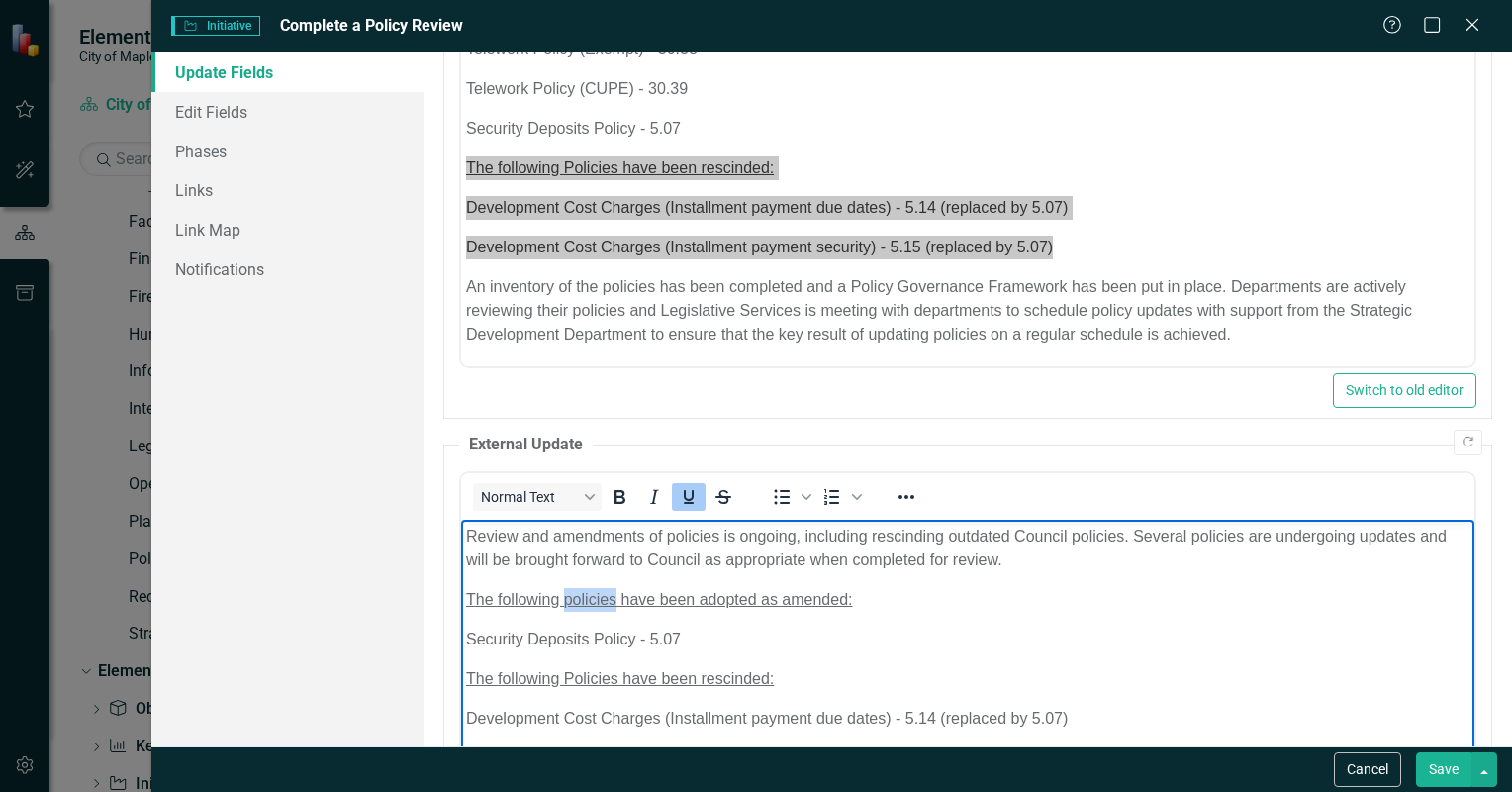 click on "The following policies have been adopted as amended:" at bounding box center (658, 598) 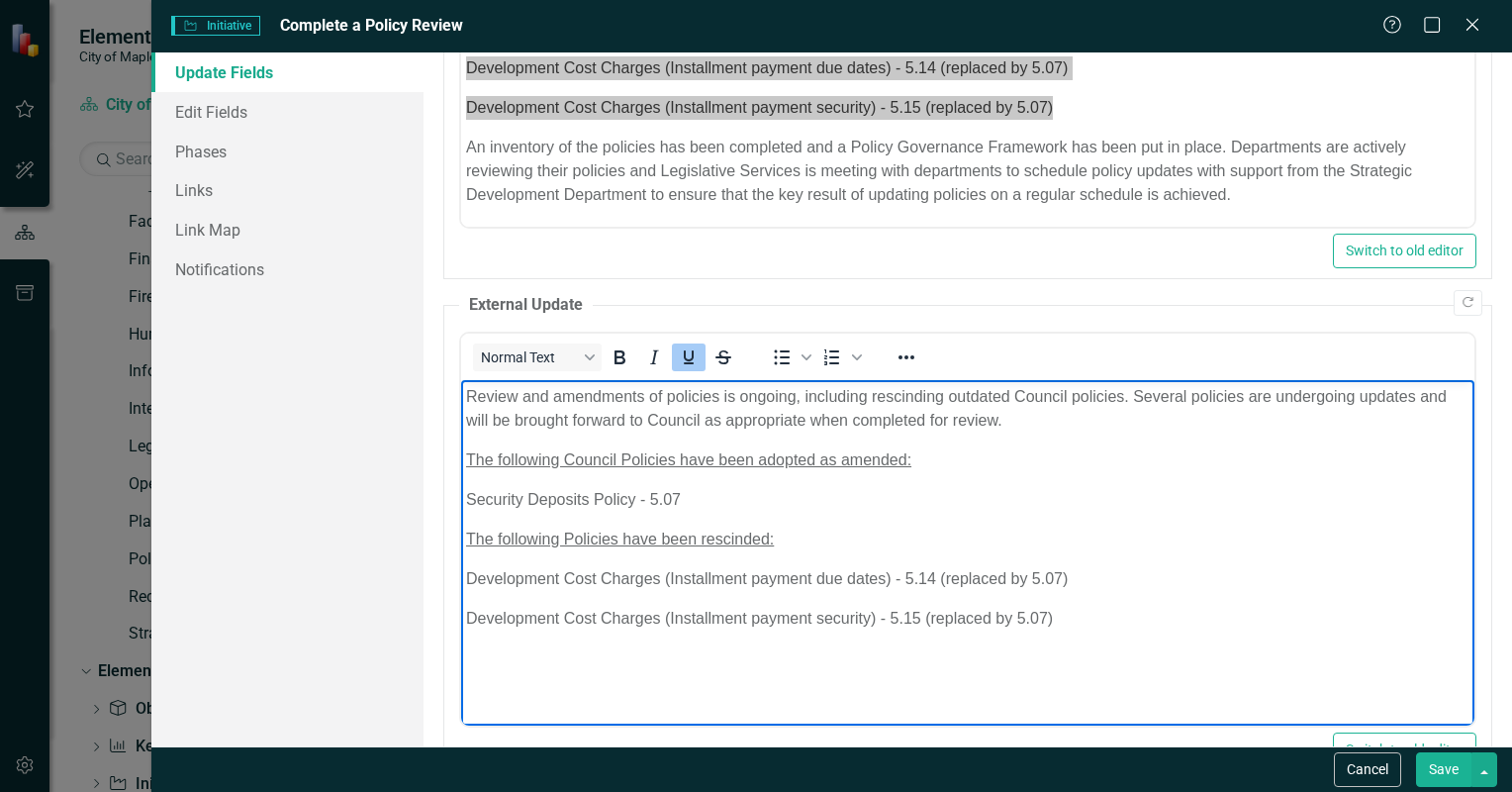 scroll, scrollTop: 487, scrollLeft: 0, axis: vertical 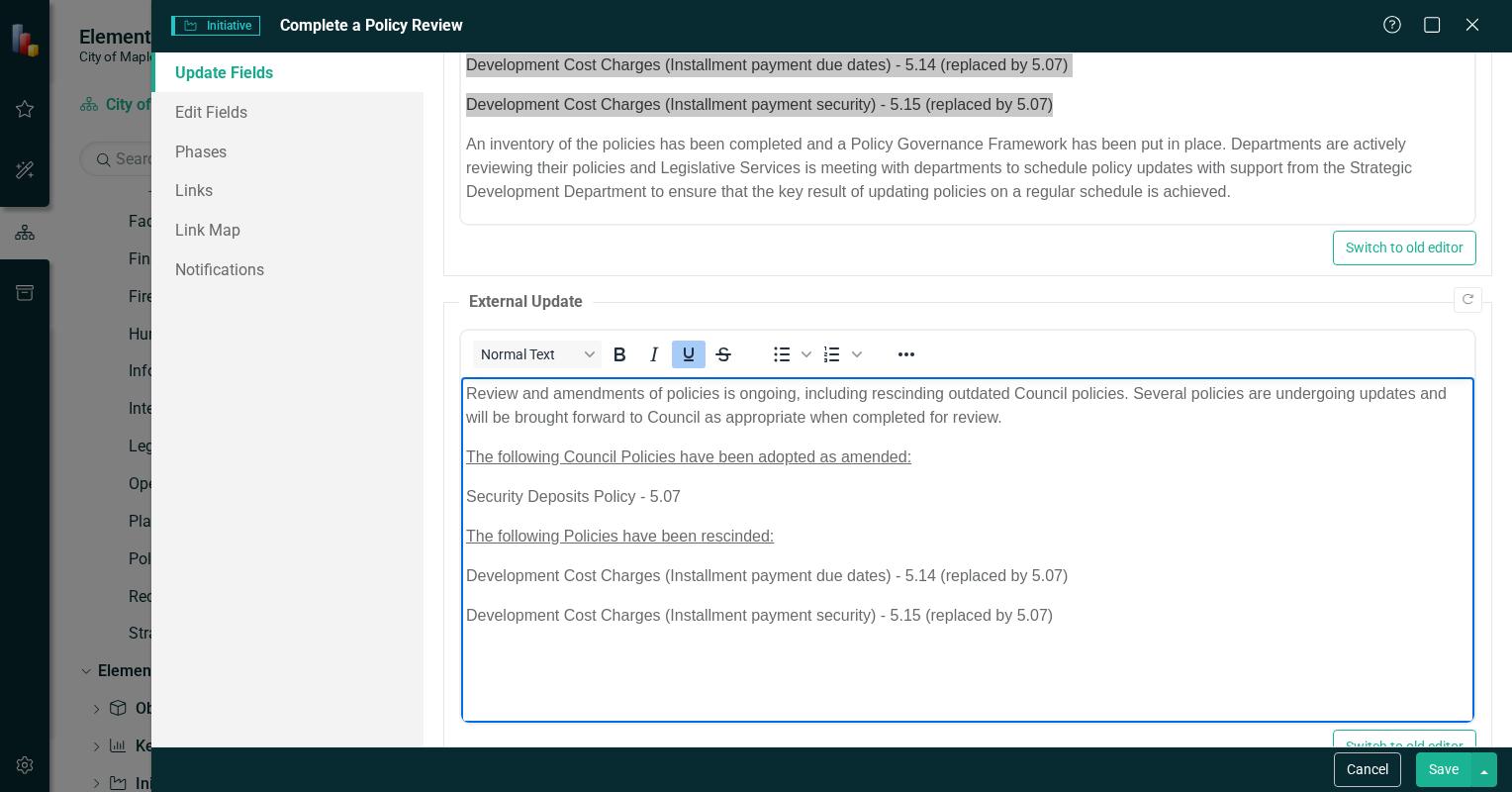 click on "The following Policies have been rescinded:" at bounding box center [618, 535] 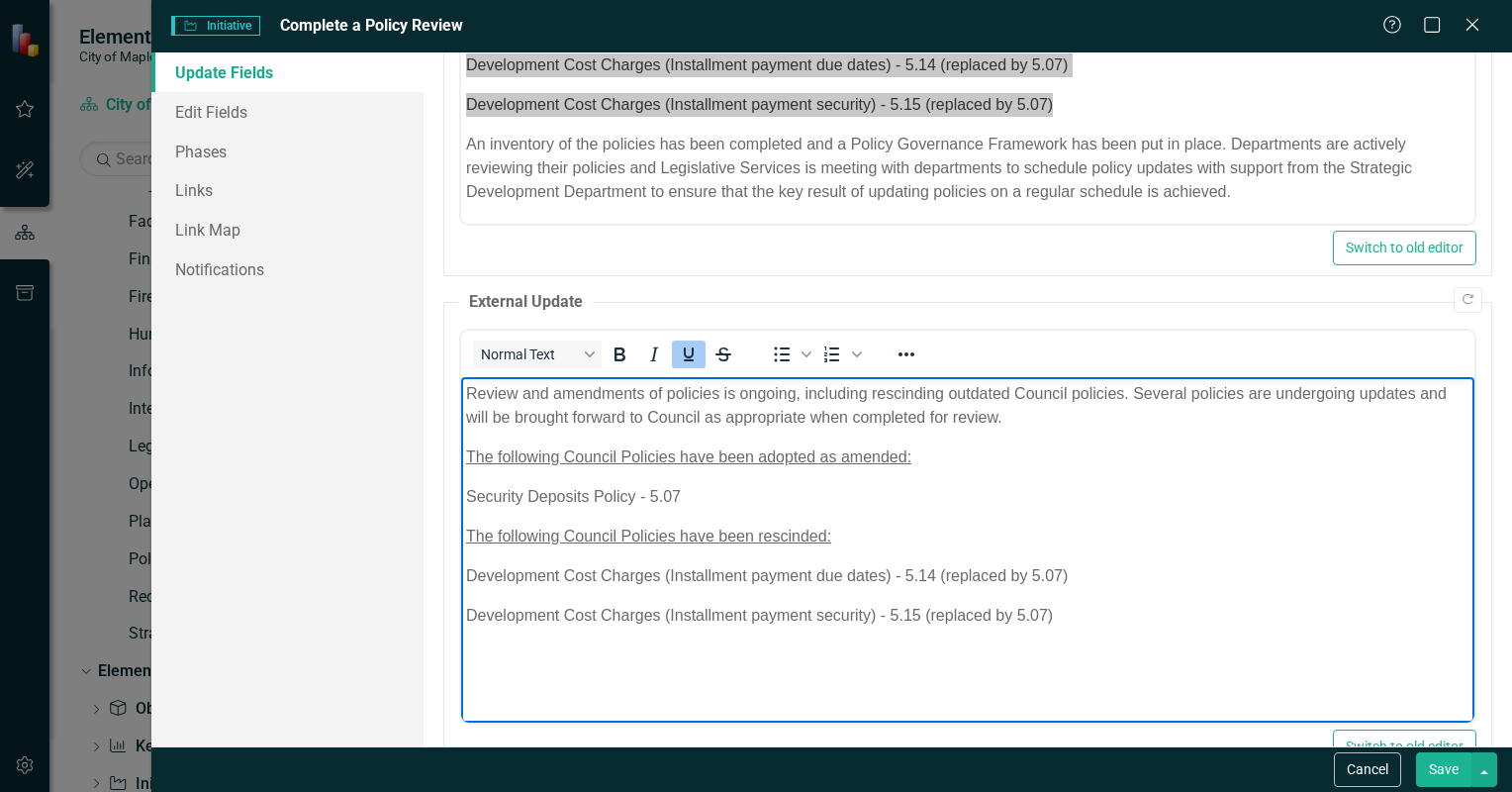 scroll, scrollTop: 543, scrollLeft: 0, axis: vertical 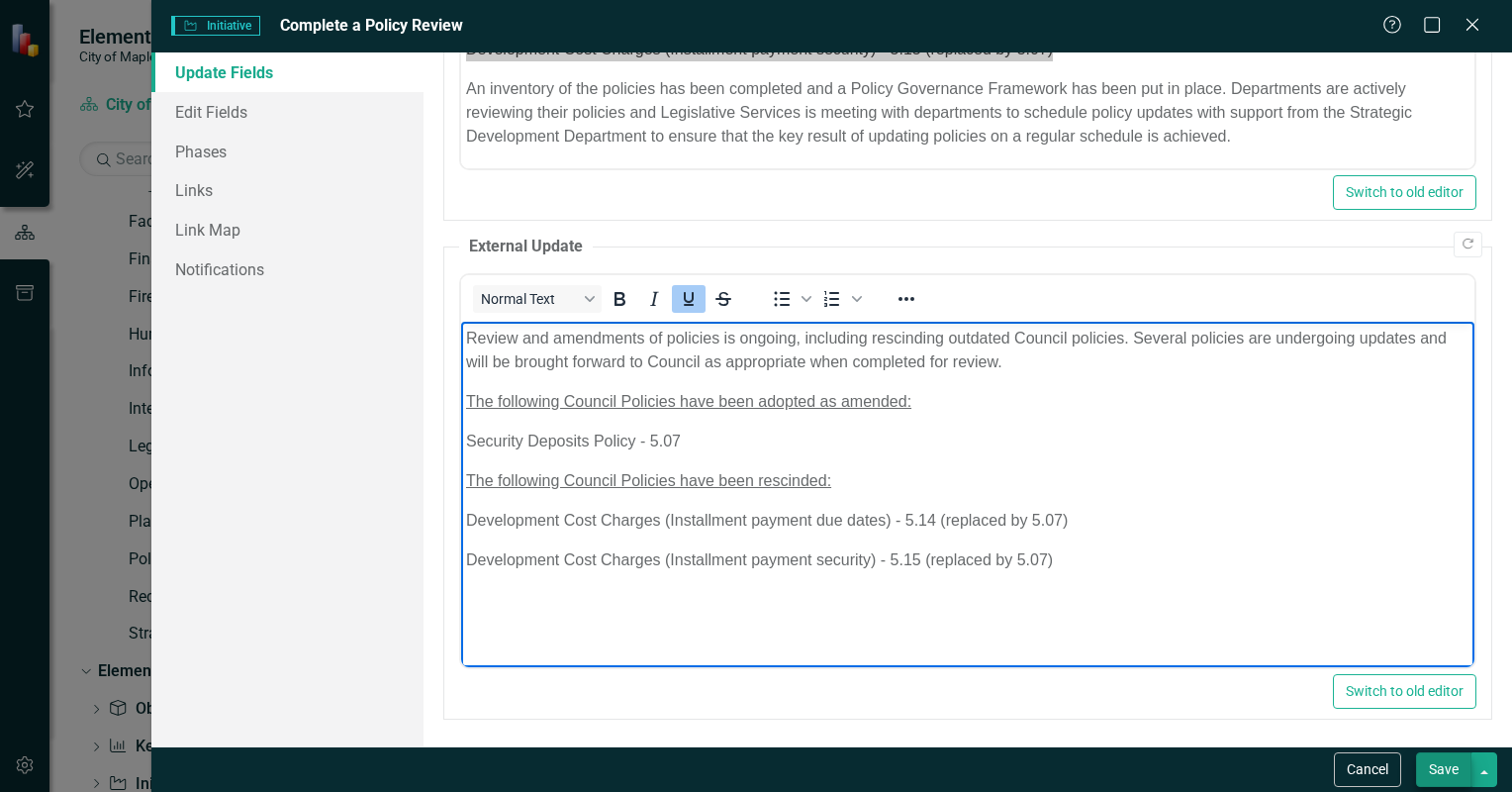 click on "Save" at bounding box center [1444, 769] 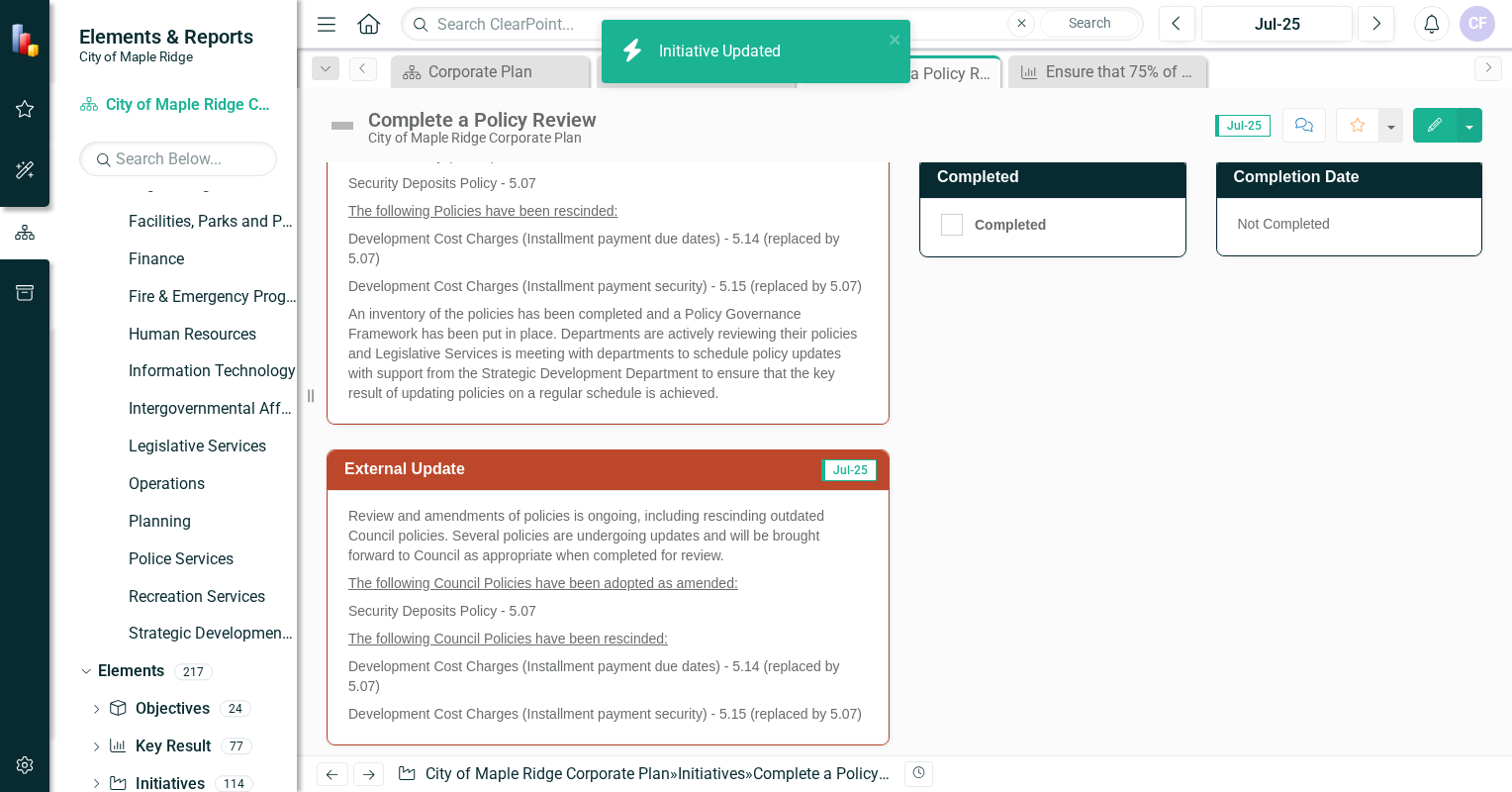 scroll, scrollTop: 1019, scrollLeft: 0, axis: vertical 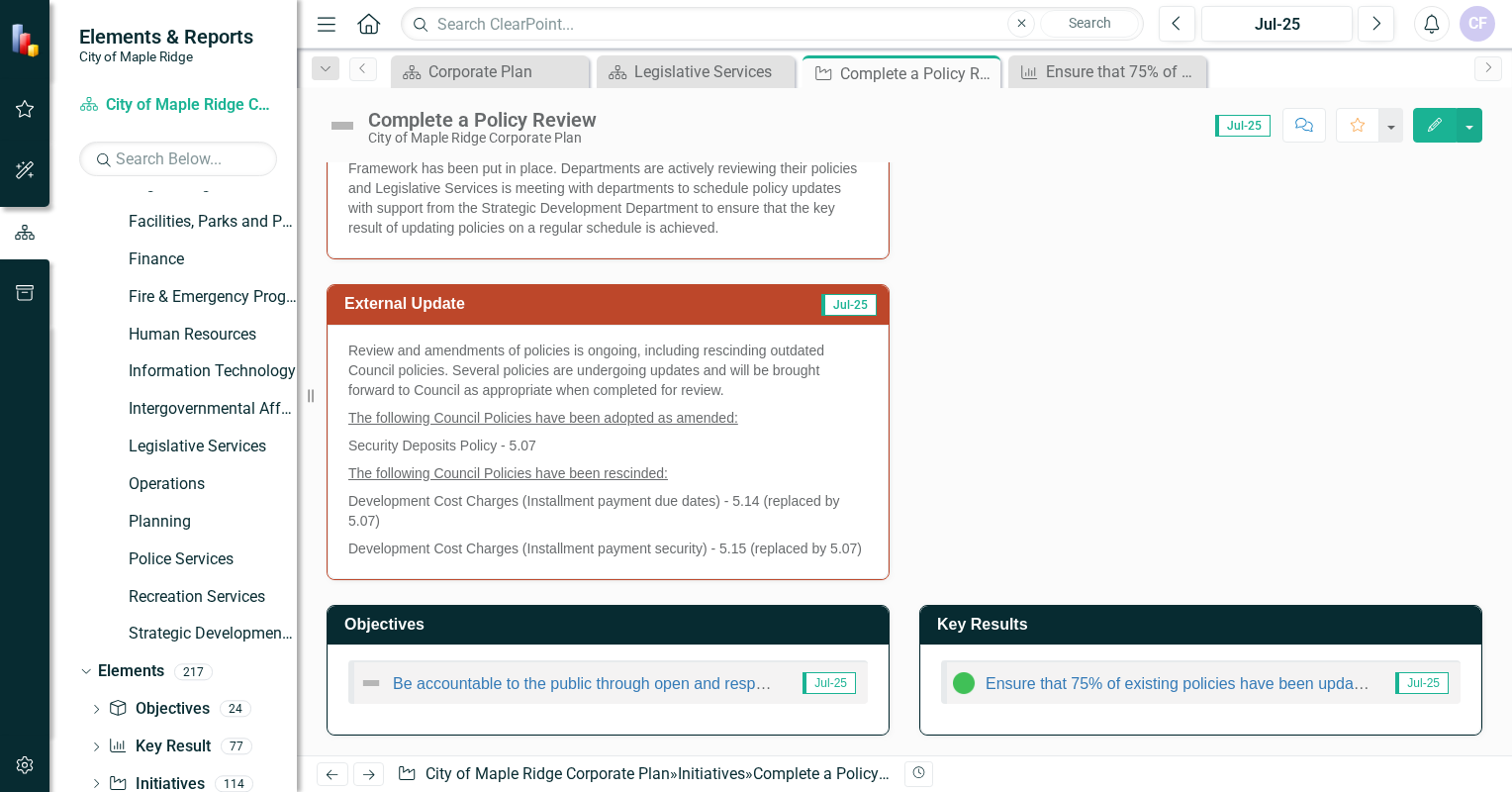 click on "Edit" at bounding box center [1435, 125] 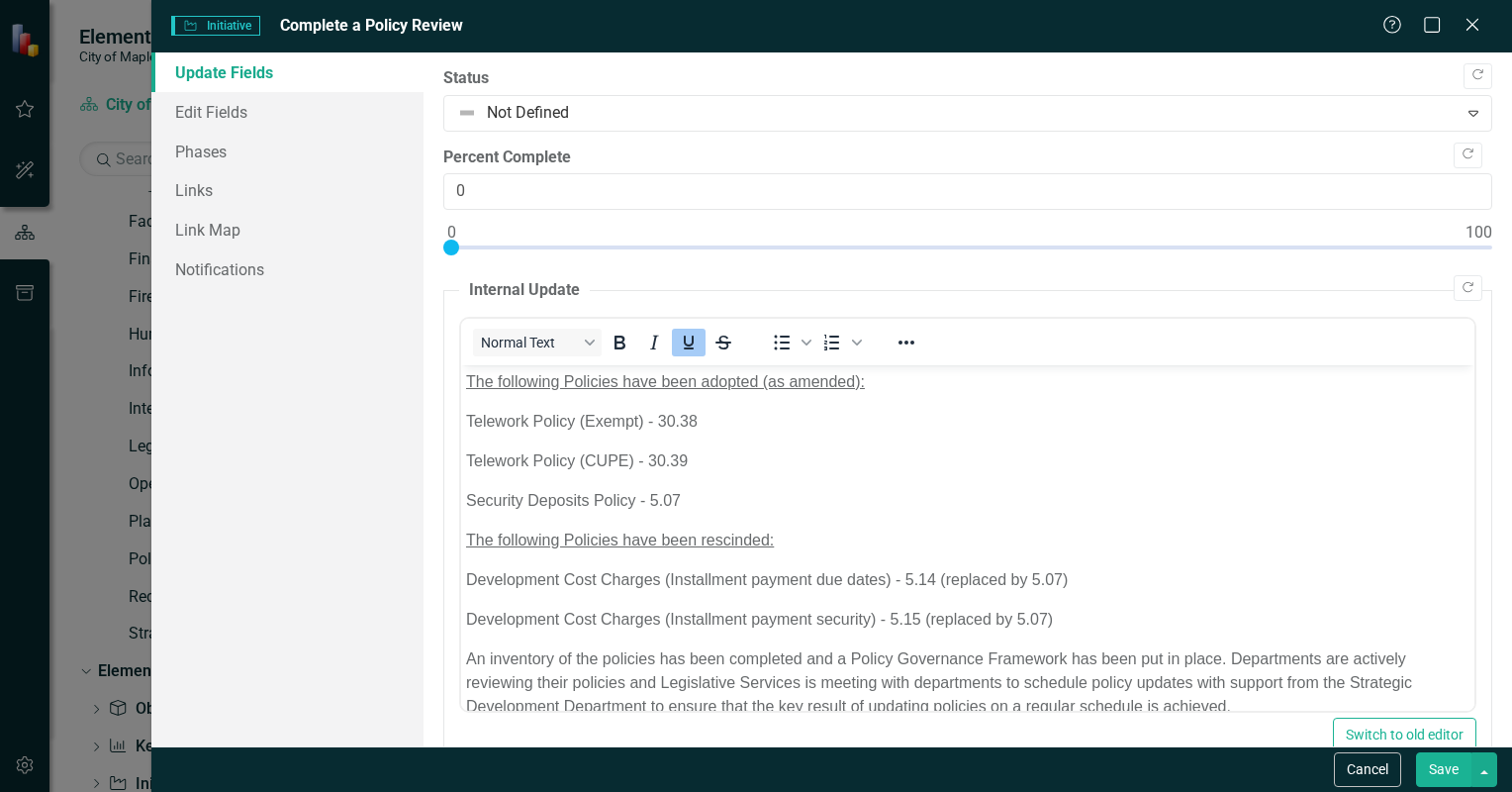 scroll, scrollTop: 28, scrollLeft: 0, axis: vertical 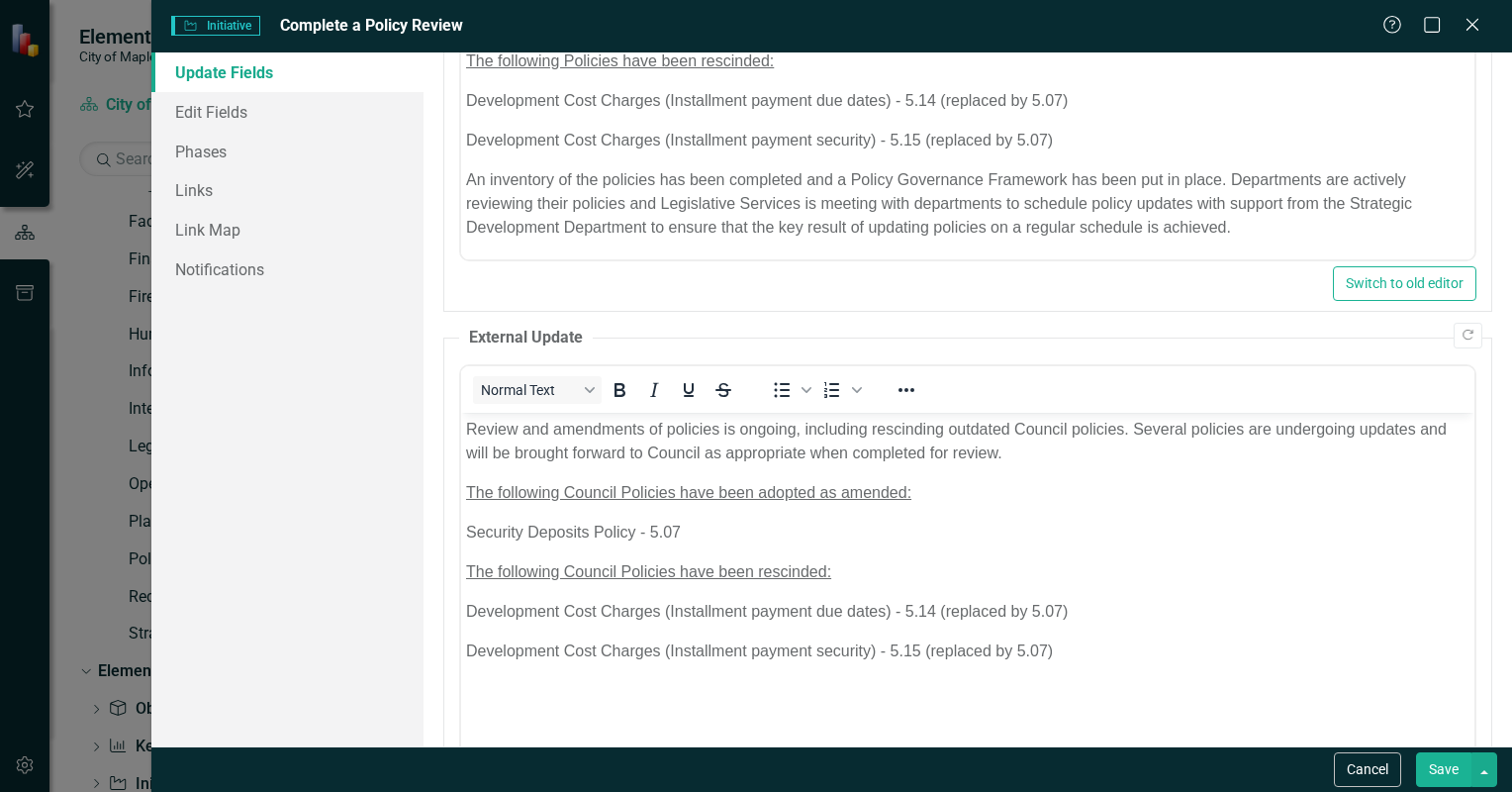 click on "The following Council Policies have been adopted as amended:" at bounding box center (688, 491) 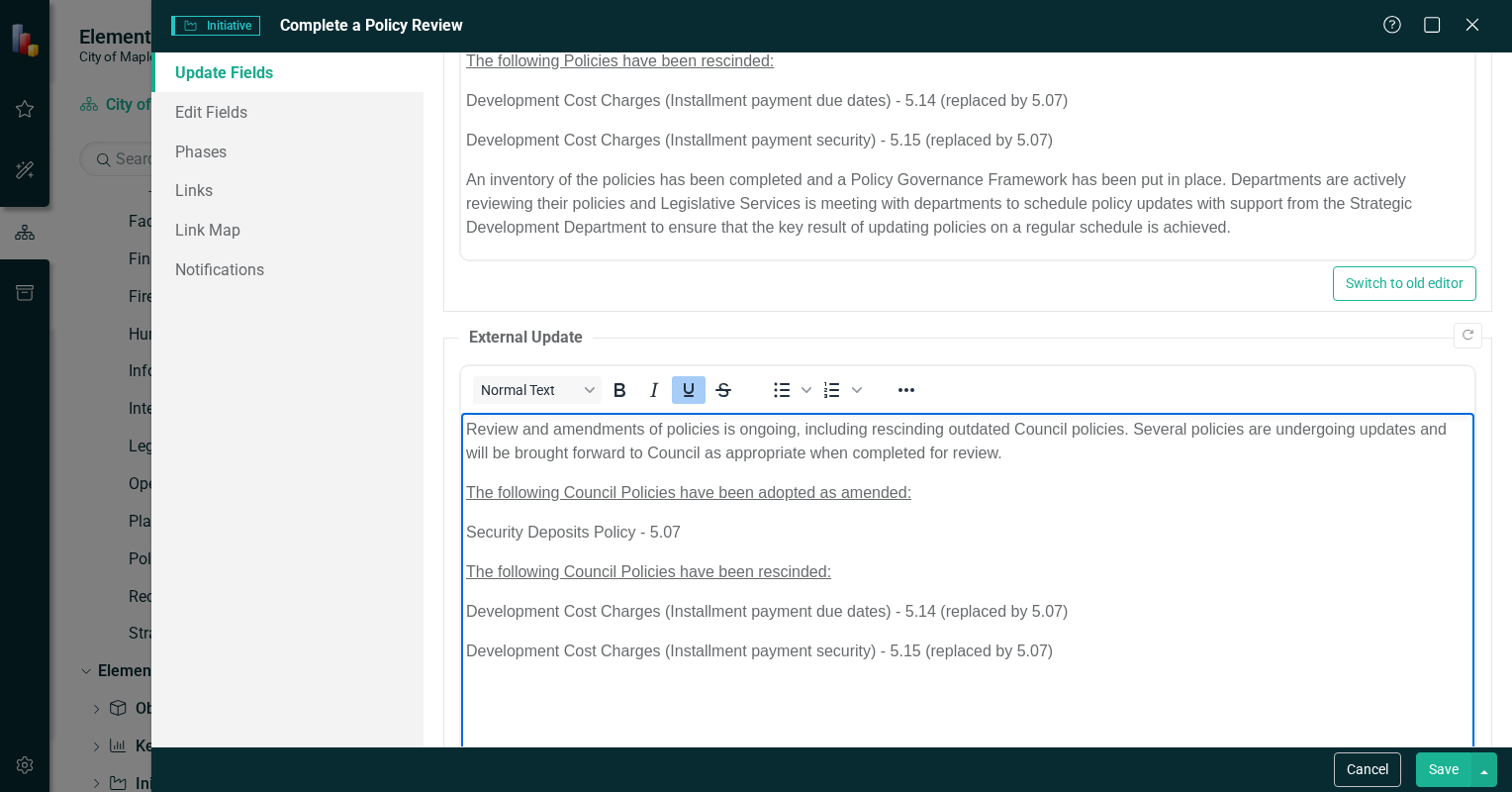 type 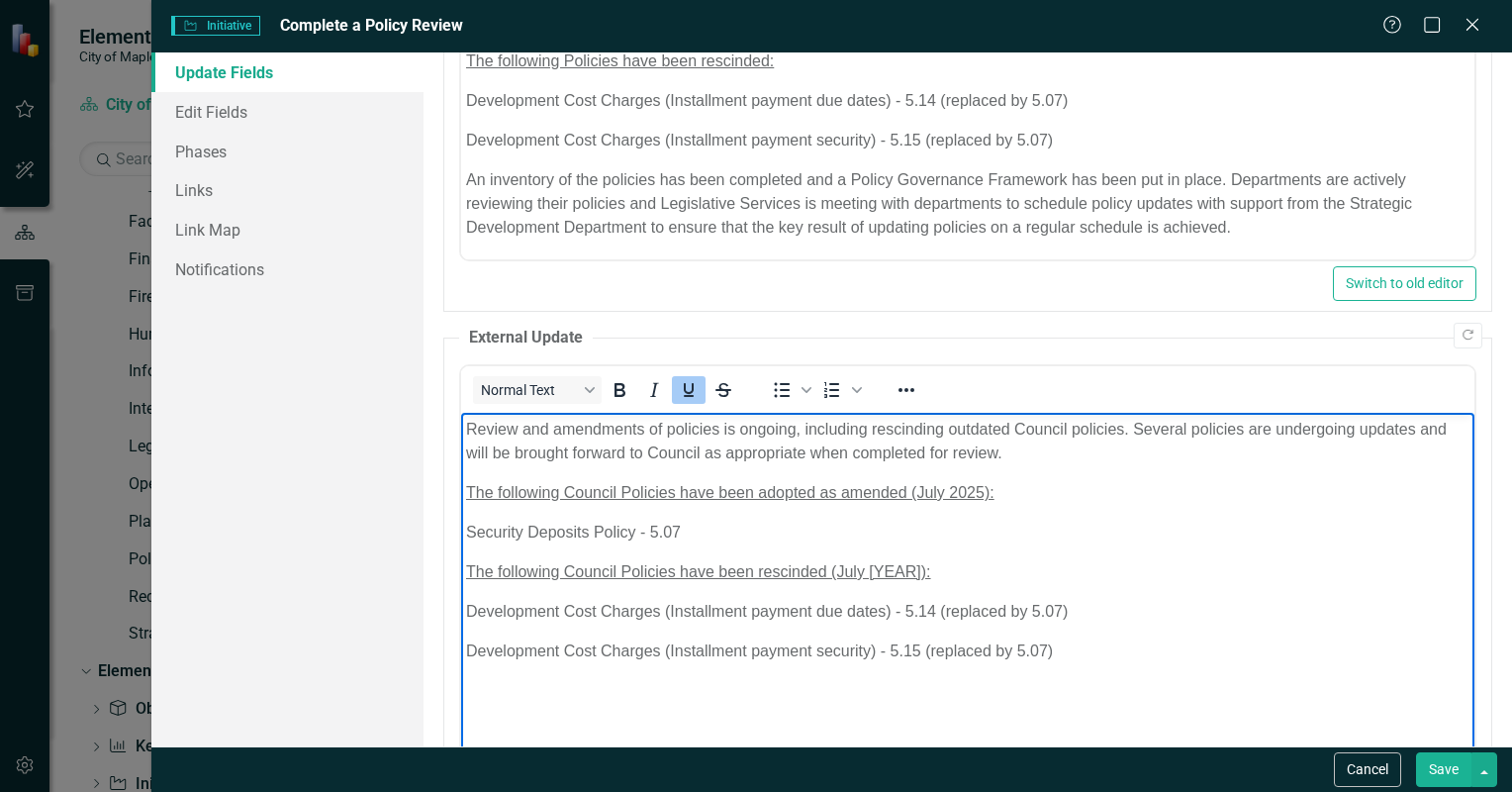 click on "Save" at bounding box center (1444, 769) 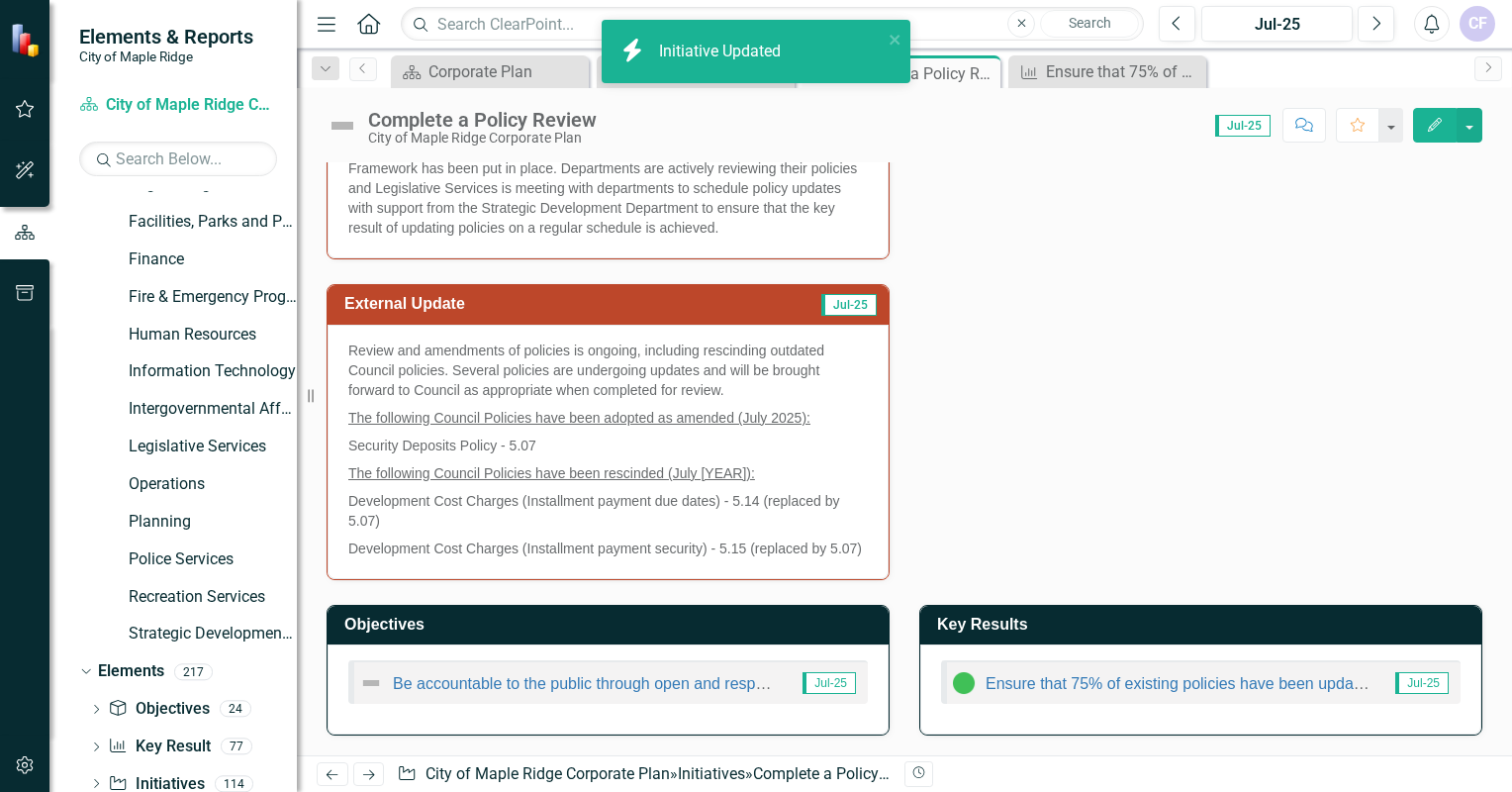 click on "Internal Update Jul-25 The following Policies have been adopted (as amended):
Telework Policy (Exempt) - 30.38
Telework Policy (CUPE) - 30.39
Security Deposits Policy - 5.07
The following Policies have been rescinded:
Development Cost Charges (Installment payment due dates) - 5.14 (replaced by 5.07)
Development Cost Charges (Installment payment security) - 5.15 (replaced by 5.07)
An inventory of the policies has been completed and a Policy Governance Framework has been put in place. Departments are actively reviewing their policies and Legislative Services is meeting with departments to schedule policy updates with support from the Strategic Development Department to ensure that the key result of updating policies on a regular schedule is achieved. External Update Jul-25 Review and amendments of policies is ongoing, including rescinding outdated Council policies. Several policies are undergoing updates and will be brought forward to Council as appropriate when completed for review." at bounding box center [904, 212] 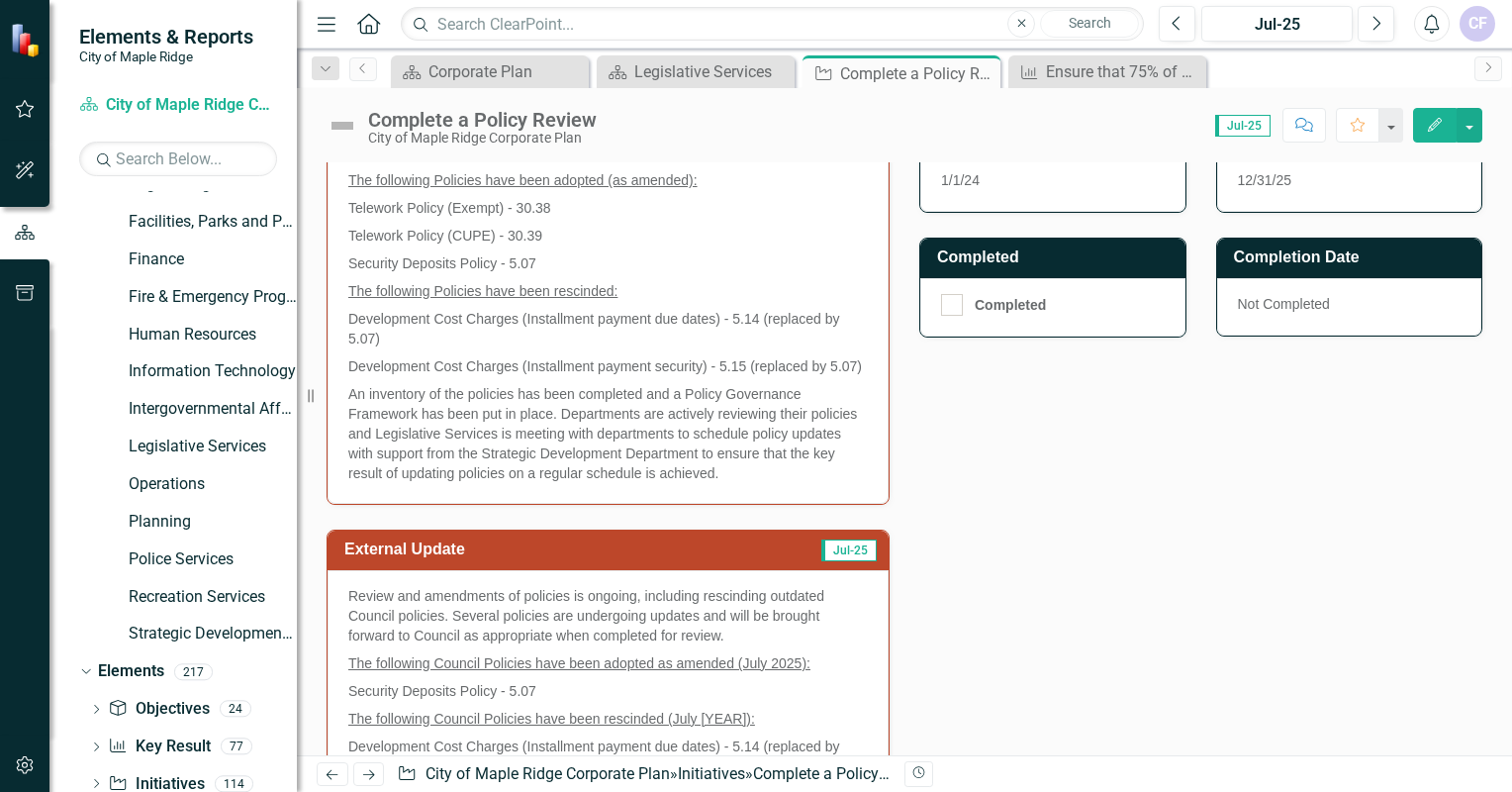 scroll, scrollTop: 722, scrollLeft: 0, axis: vertical 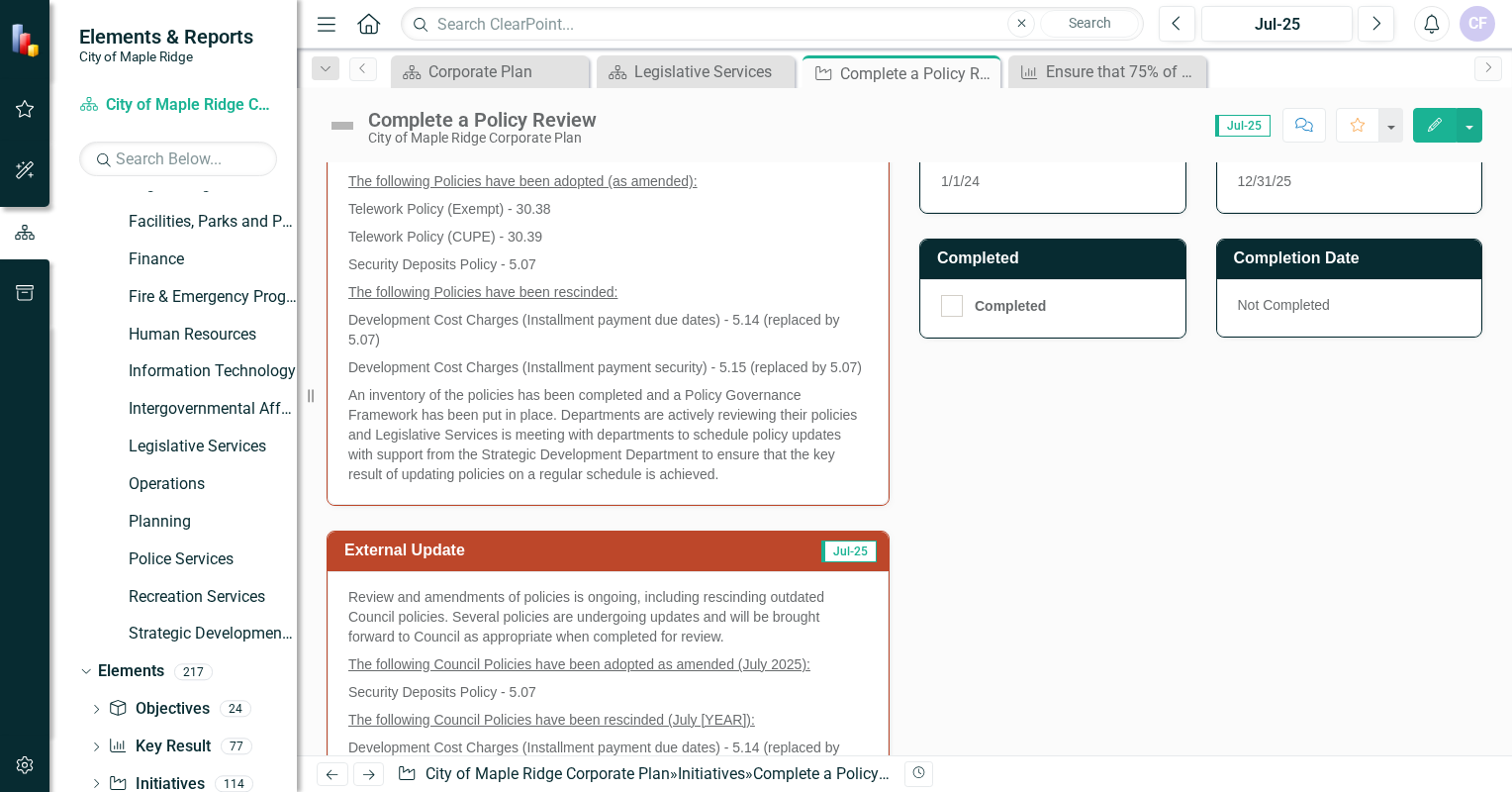 click on "Internal Update Jul-25 The following Policies have been adopted (as amended):
Telework Policy (Exempt) - 30.38
Telework Policy (CUPE) - 30.39
Security Deposits Policy - 5.07
The following Policies have been rescinded:
Development Cost Charges (Installment payment due dates) - 5.14 (replaced by 5.07)
Development Cost Charges (Installment payment security) - 5.15 (replaced by 5.07)
An inventory of the policies has been completed and a Policy Governance Framework has been put in place. Departments are actively reviewing their policies and Legislative Services is meeting with departments to schedule policy updates with support from the Strategic Development Department to ensure that the key result of updating policies on a regular schedule is achieved. External Update Jul-25 Review and amendments of policies is ongoing, including rescinding outdated Council policies. Several policies are undergoing updates and will be brought forward to Council as appropriate when completed for review." at bounding box center (904, 458) 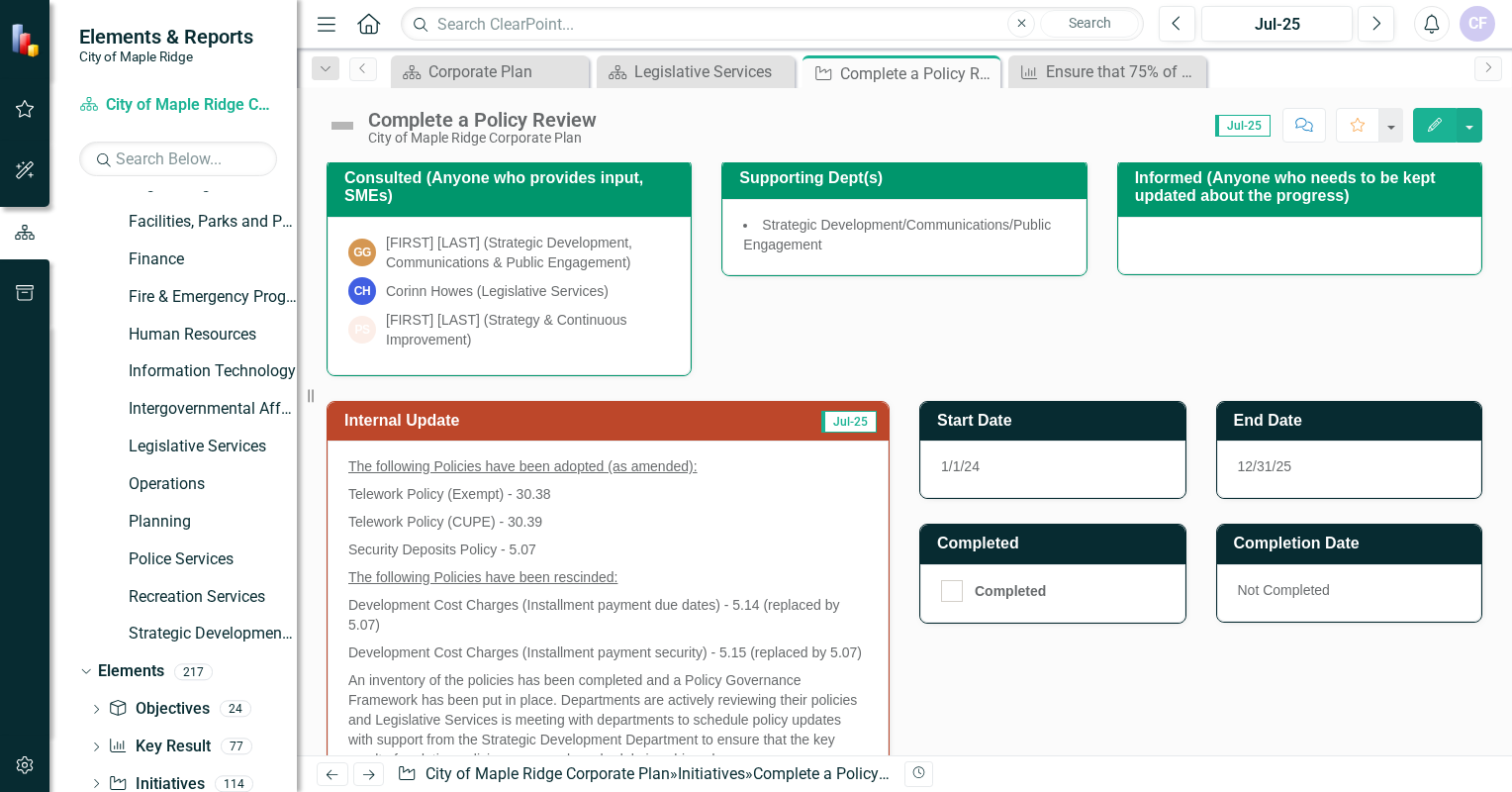 scroll, scrollTop: 0, scrollLeft: 0, axis: both 